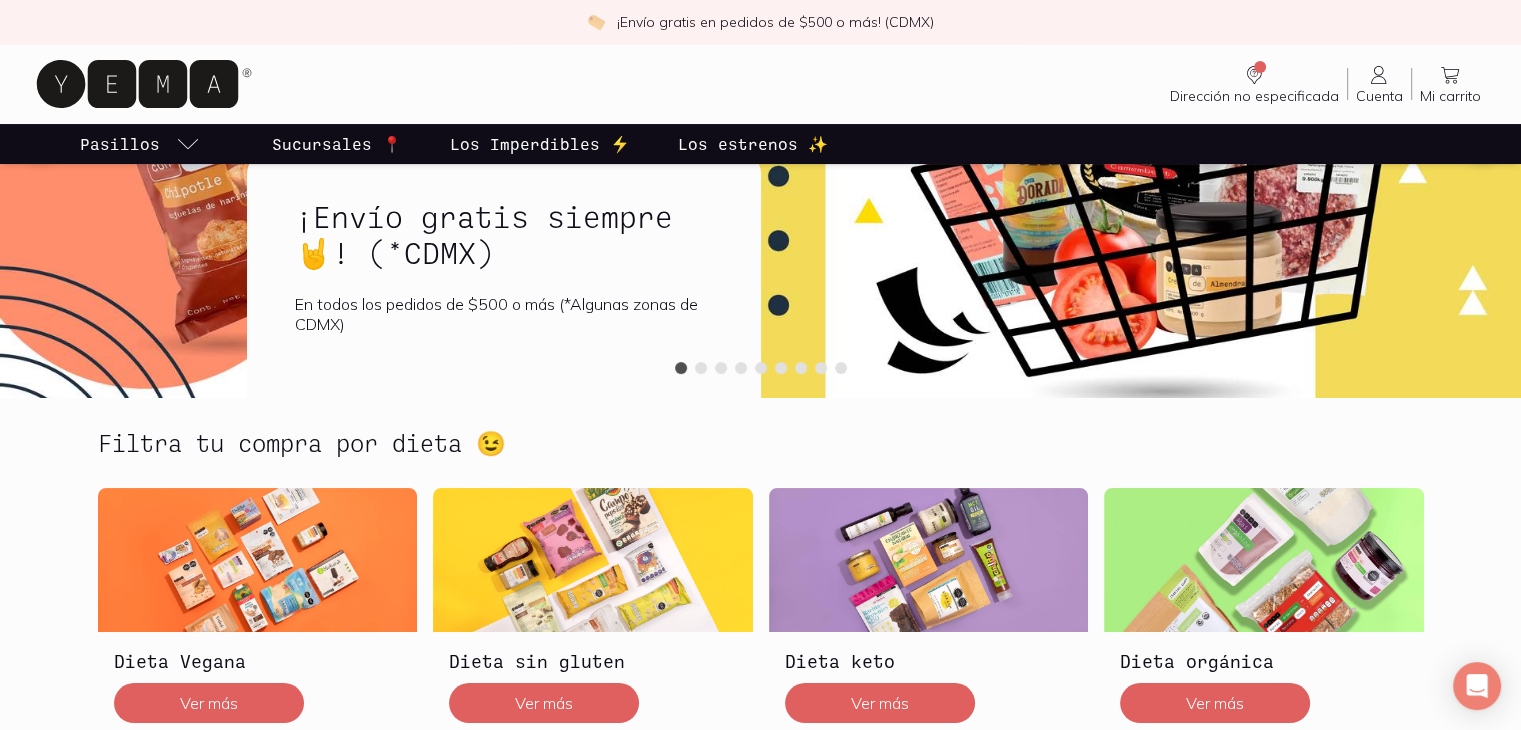 scroll, scrollTop: 607, scrollLeft: 0, axis: vertical 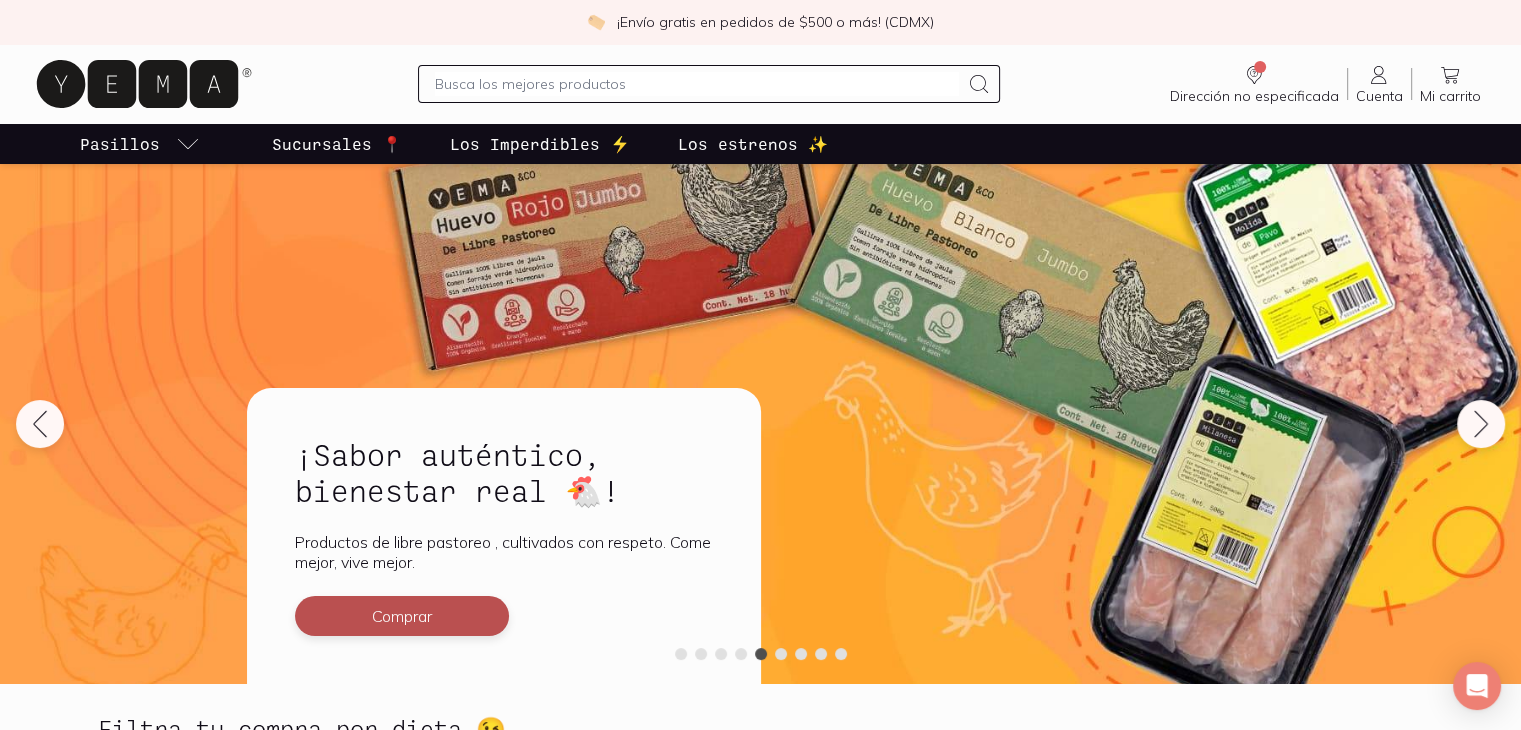 click on "Comprar" at bounding box center (402, 616) 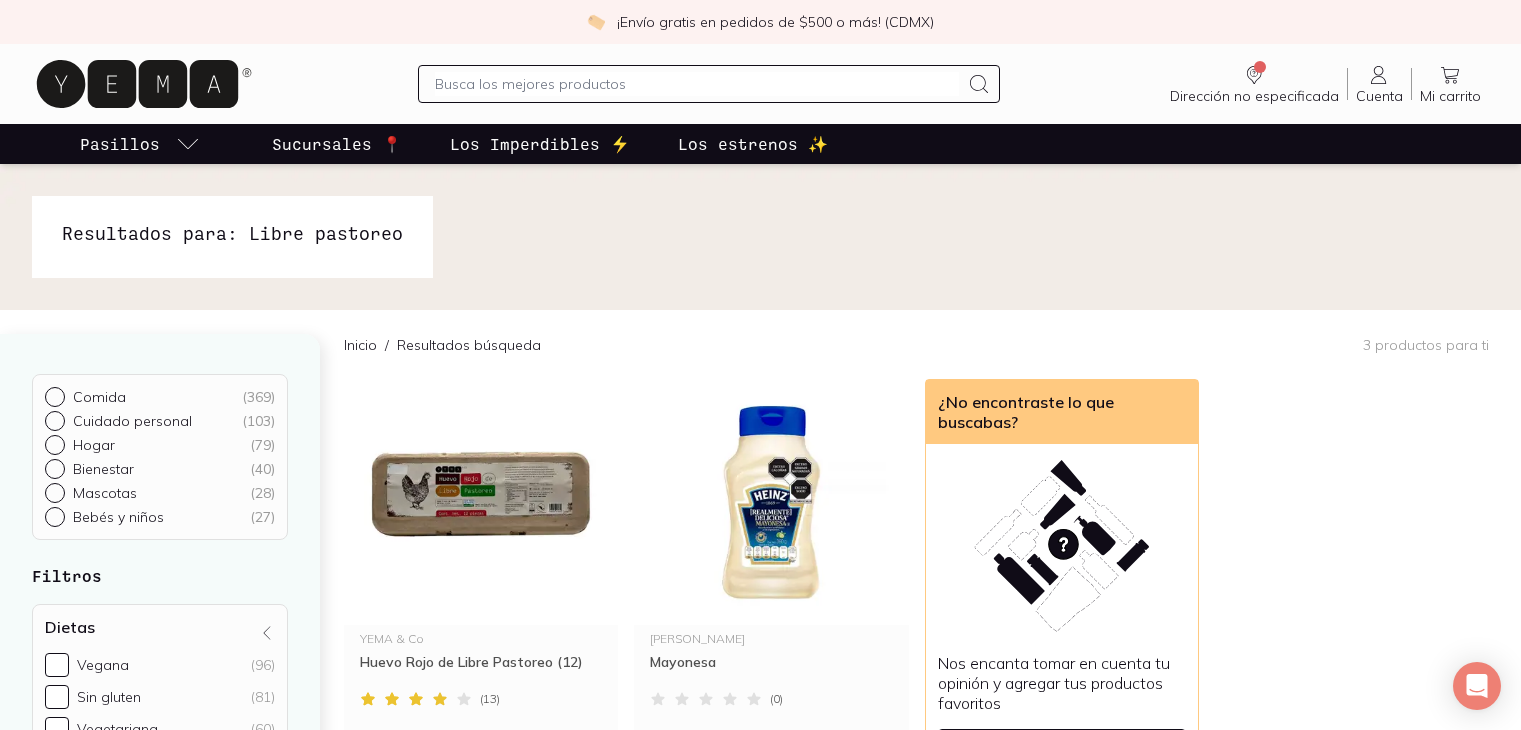 scroll, scrollTop: 0, scrollLeft: 0, axis: both 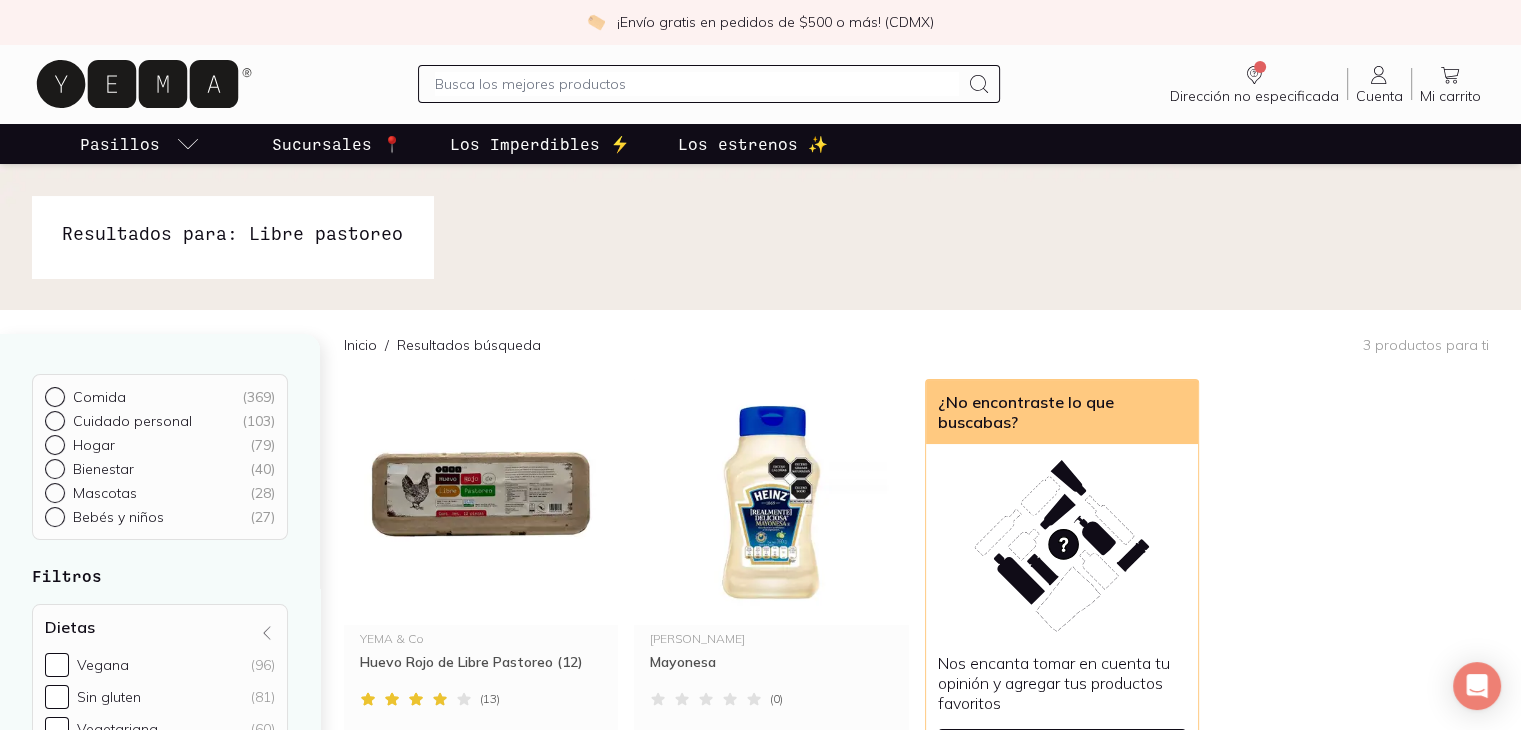 click on "Comida" at bounding box center [99, 397] 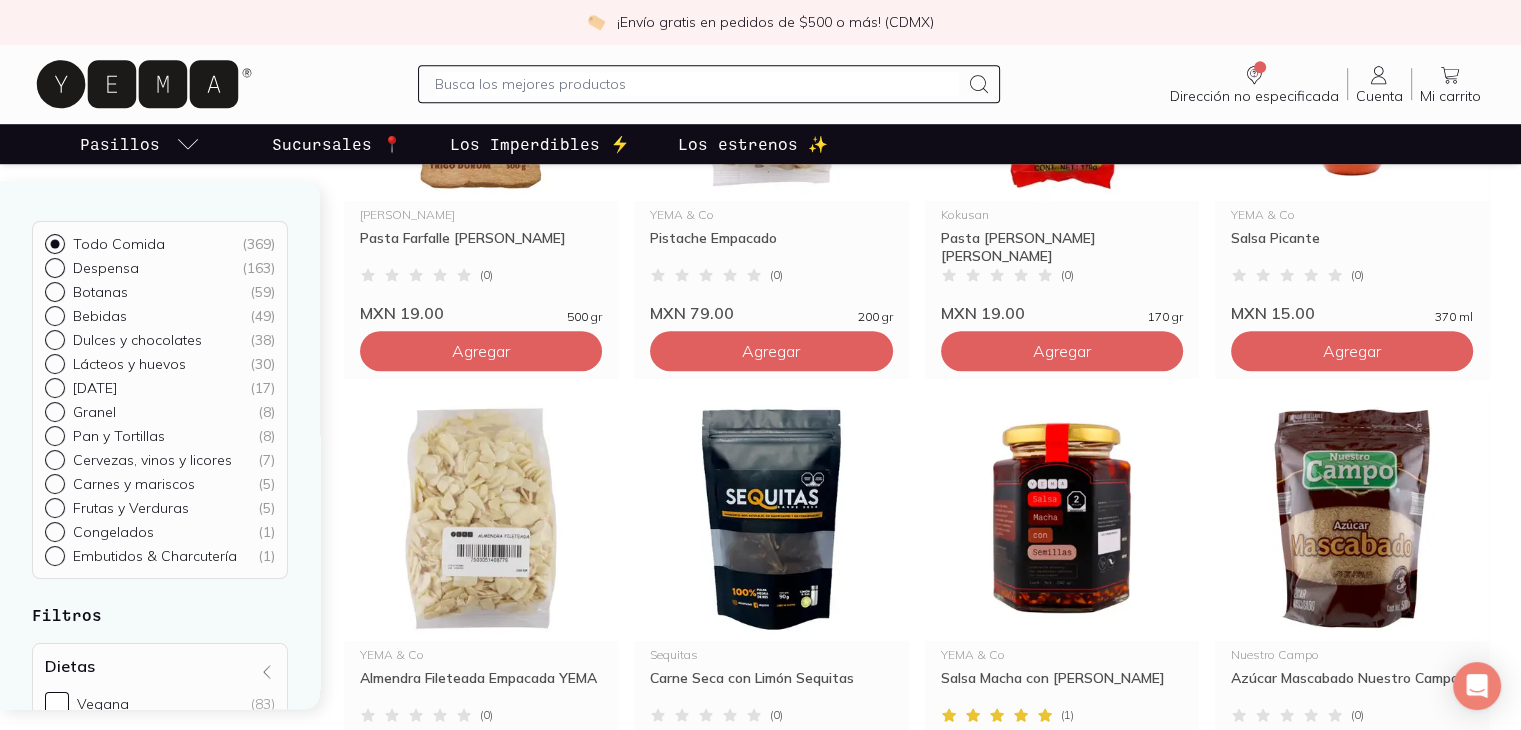 scroll, scrollTop: 1413, scrollLeft: 0, axis: vertical 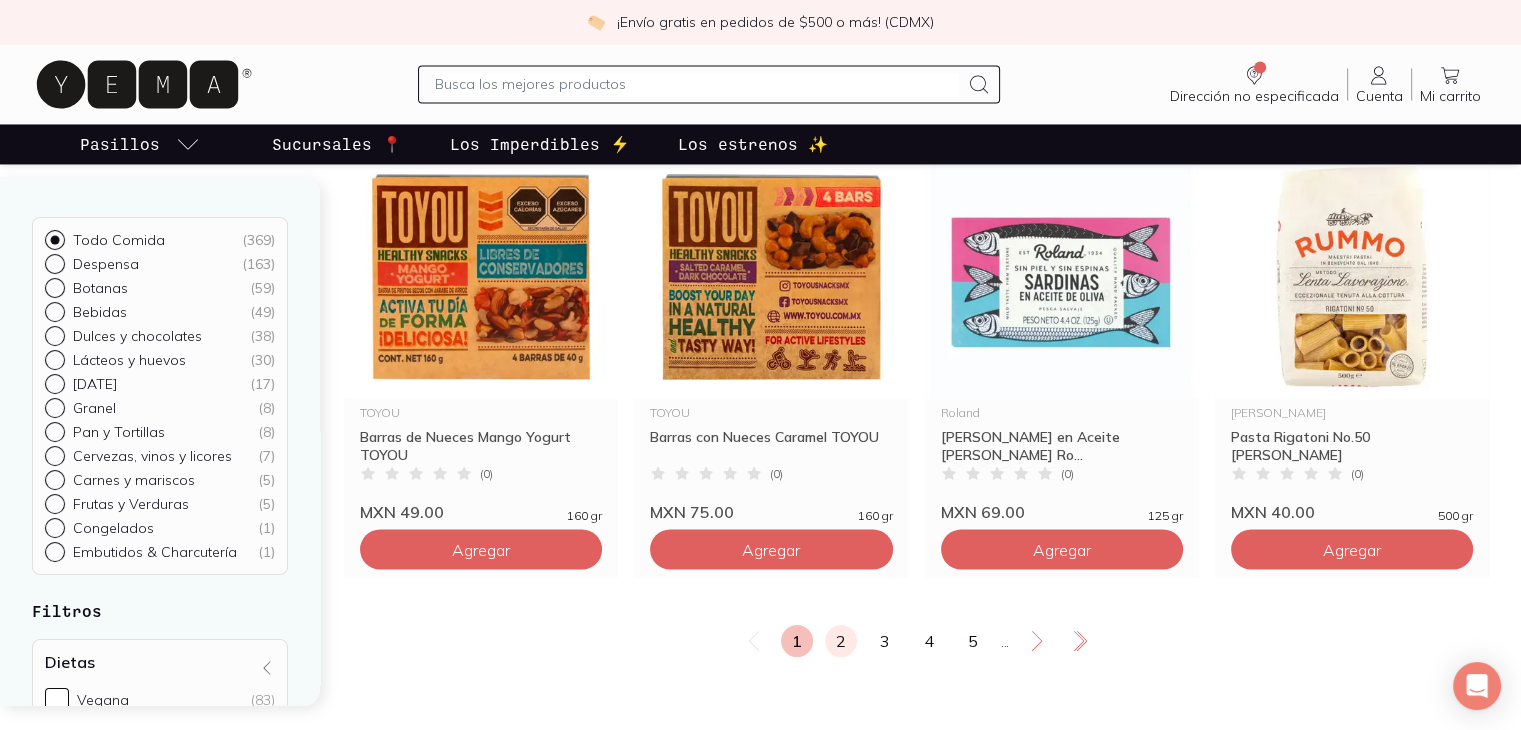 click on "2" at bounding box center (841, 641) 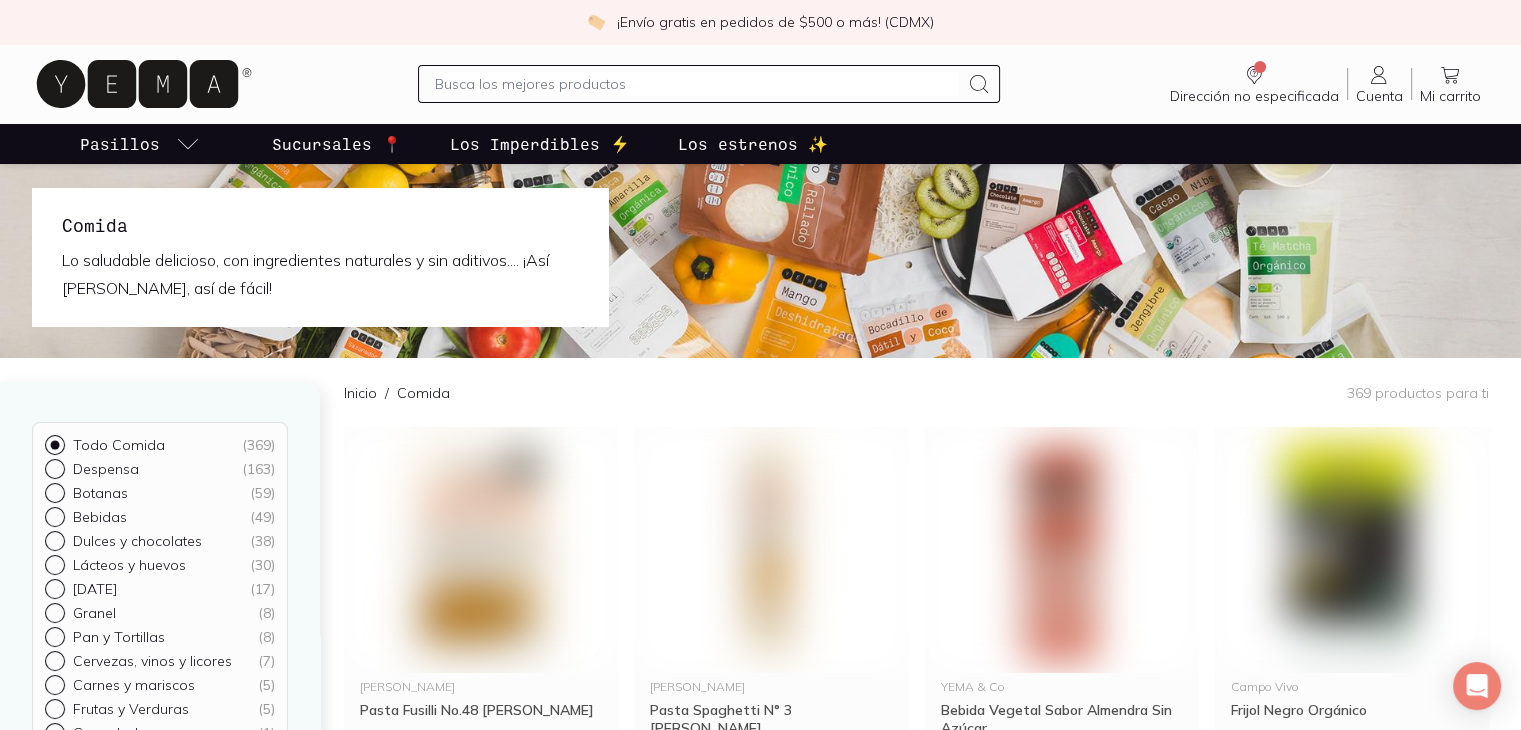 scroll, scrollTop: 0, scrollLeft: 0, axis: both 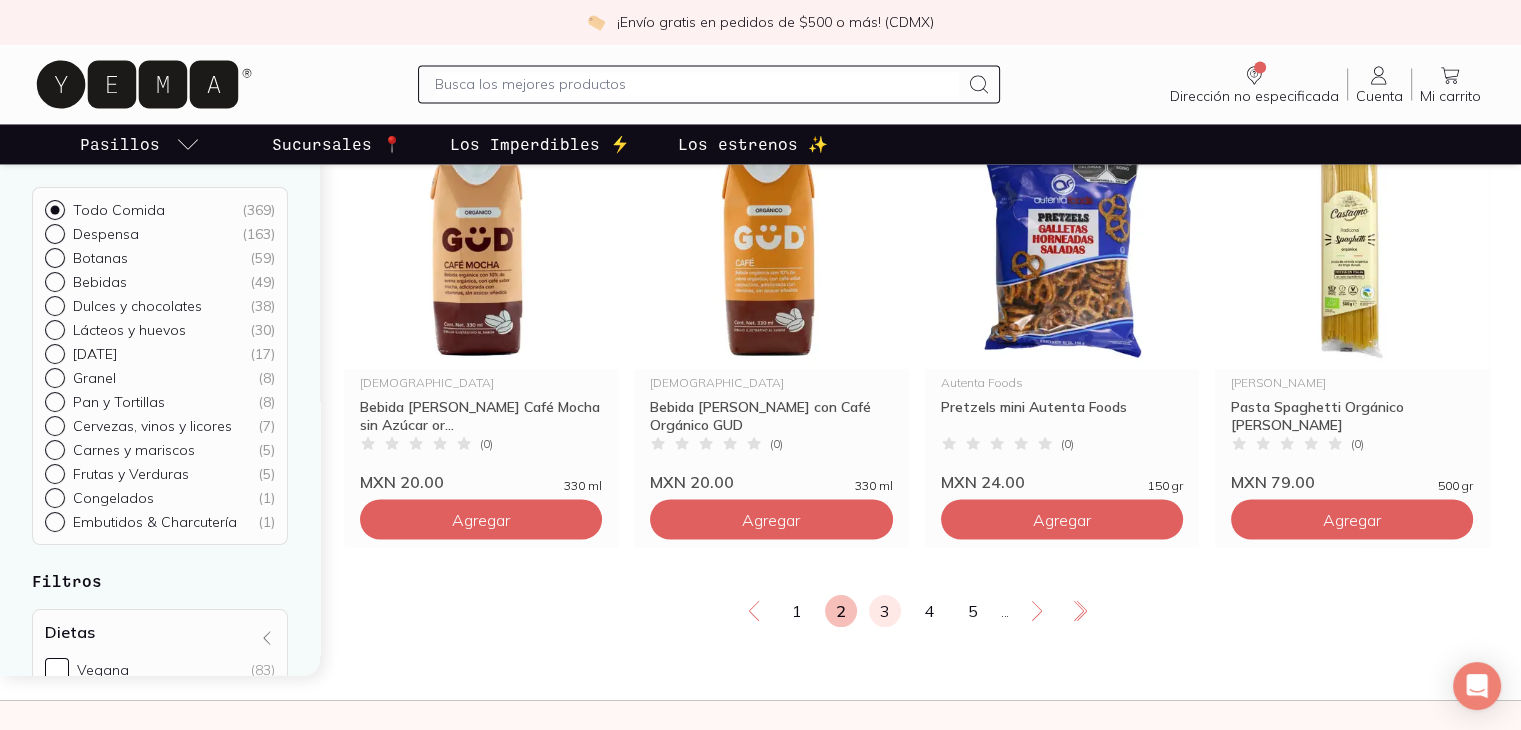 click on "3" at bounding box center [885, 611] 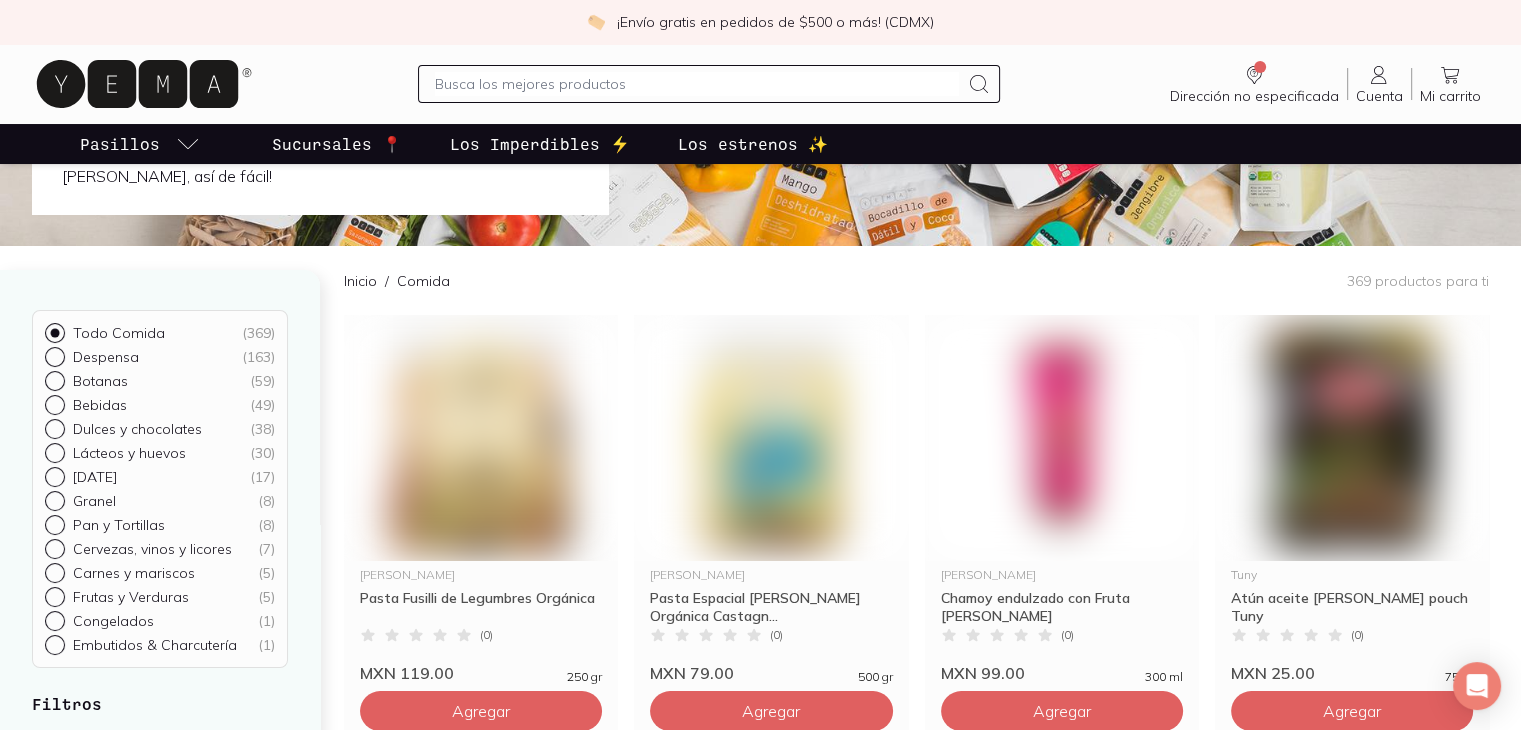 scroll, scrollTop: 0, scrollLeft: 0, axis: both 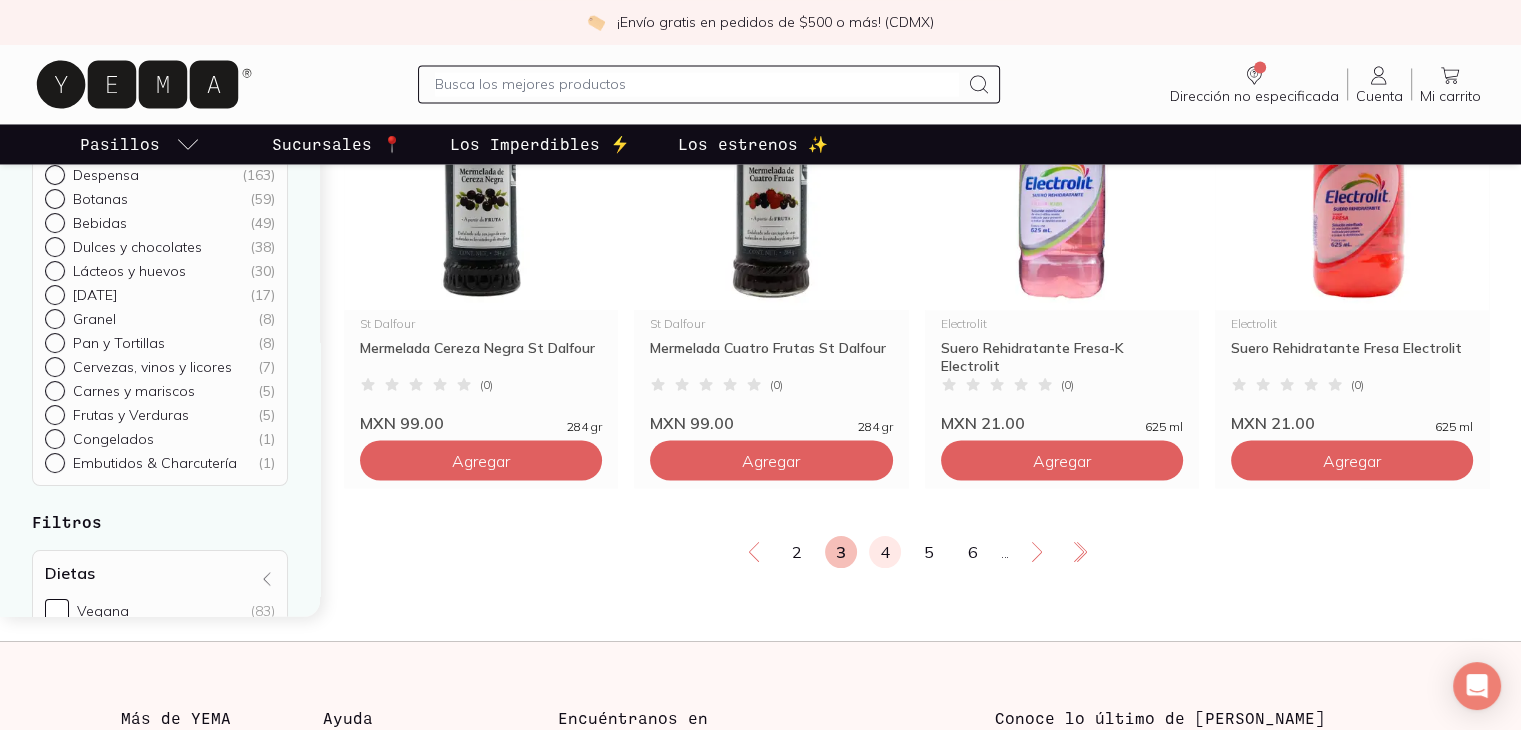 click on "4" at bounding box center (885, 552) 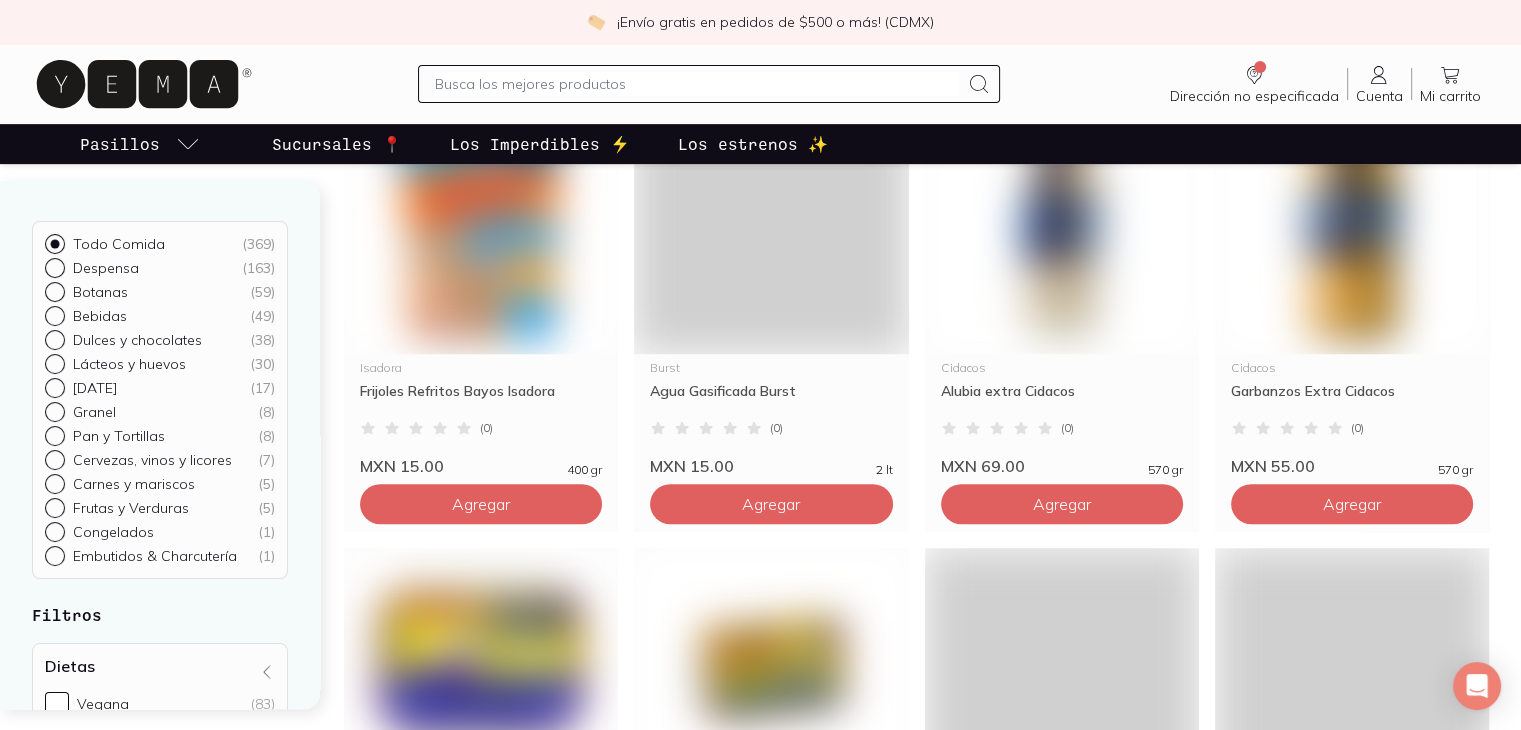 scroll, scrollTop: 0, scrollLeft: 0, axis: both 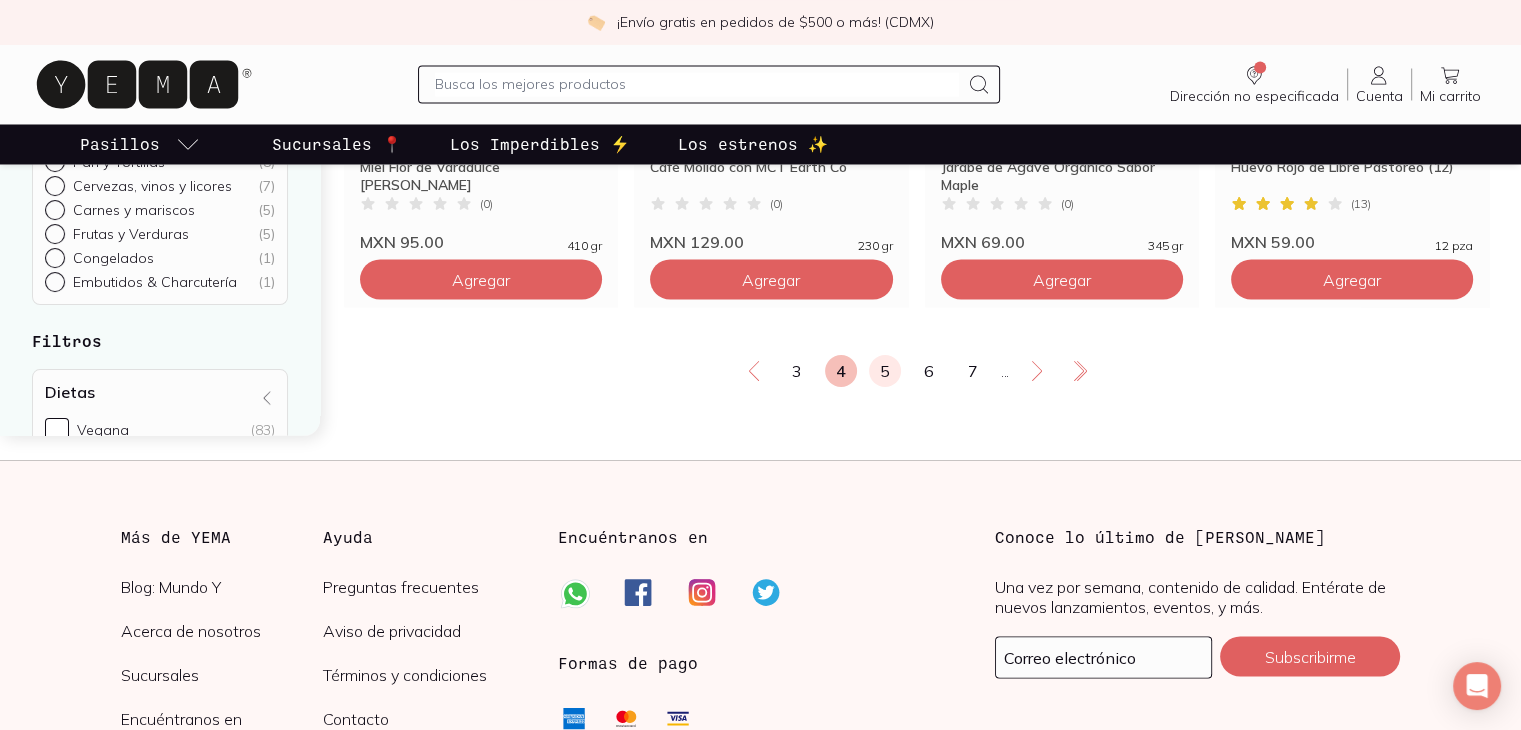 click on "5" at bounding box center [885, 371] 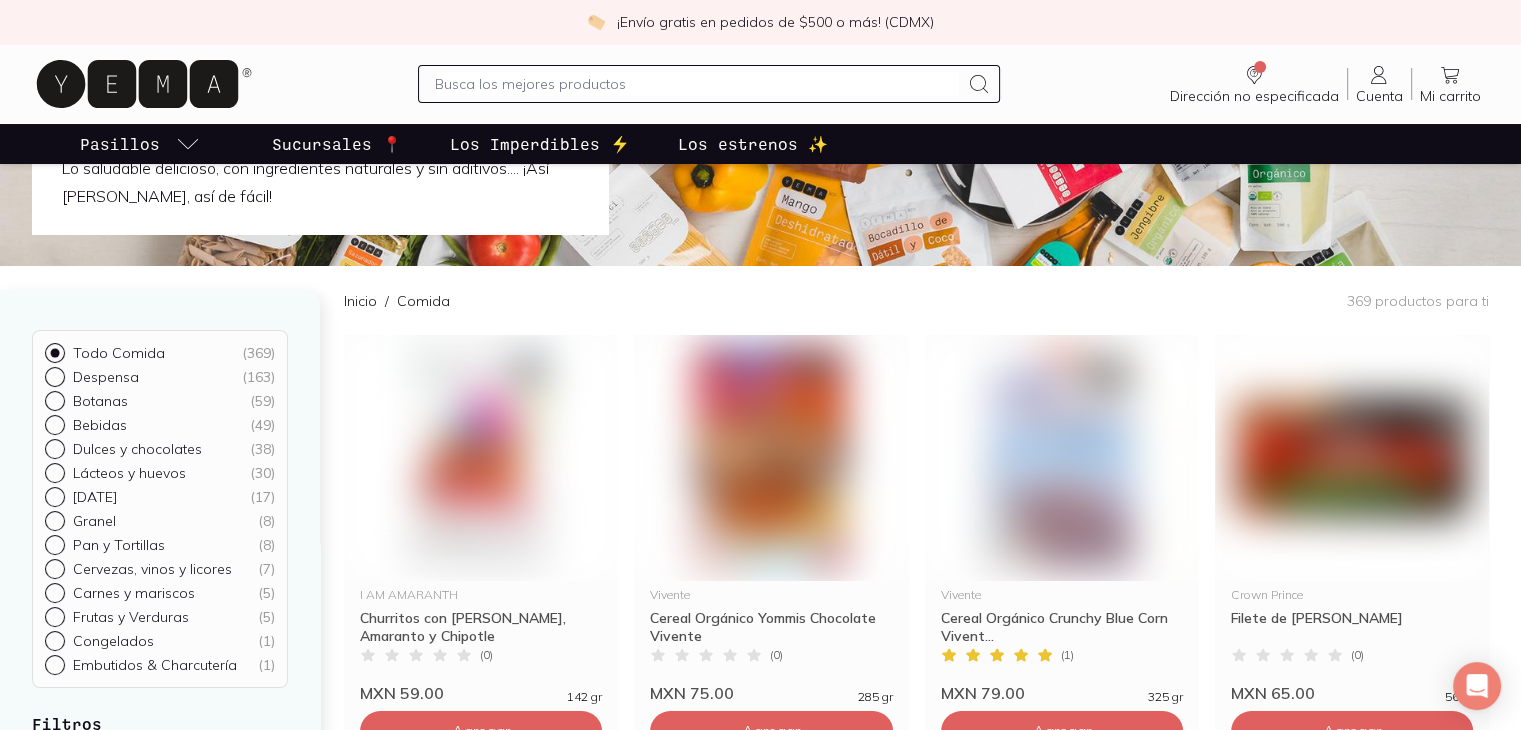 scroll, scrollTop: 0, scrollLeft: 0, axis: both 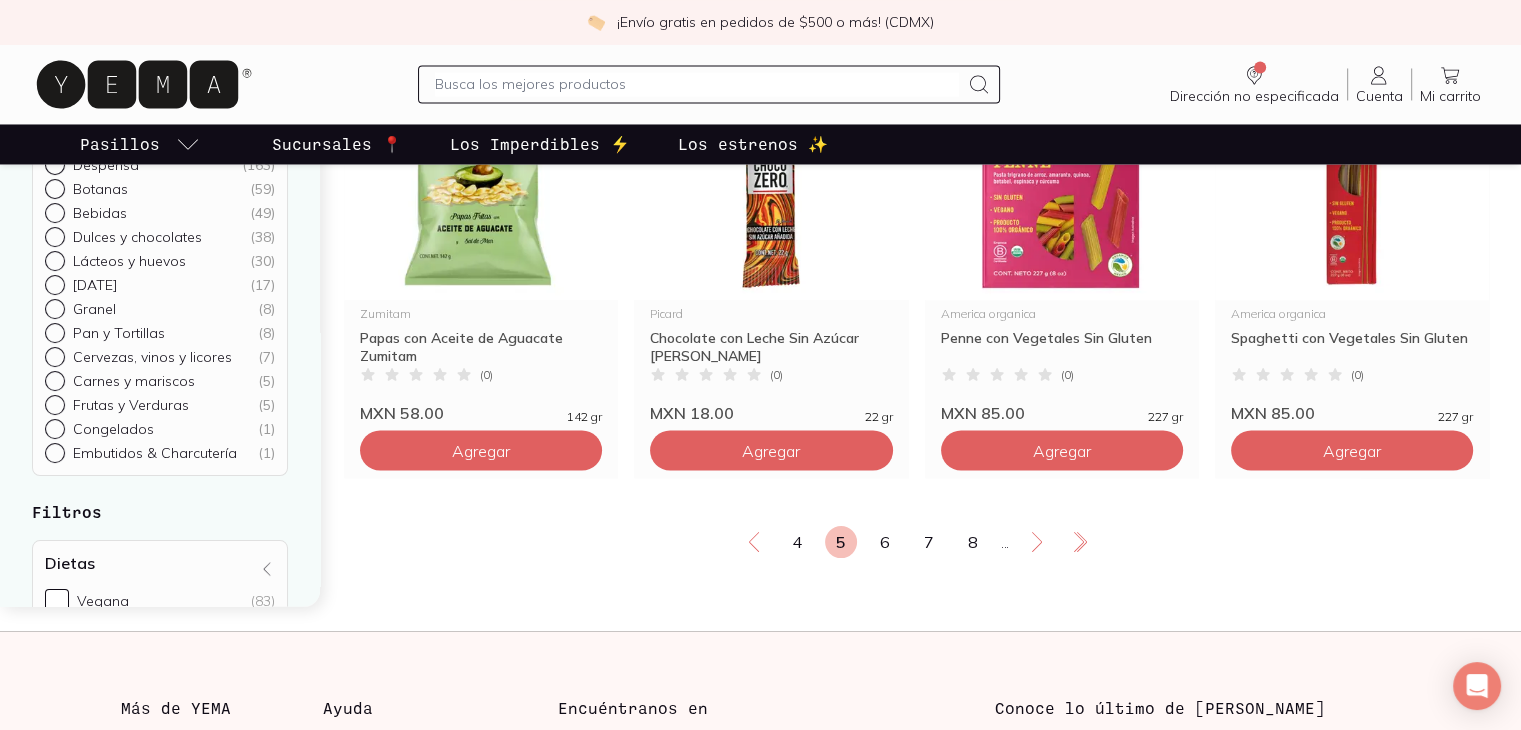 click on "4 5 6 7 8 ..." at bounding box center [916, 542] 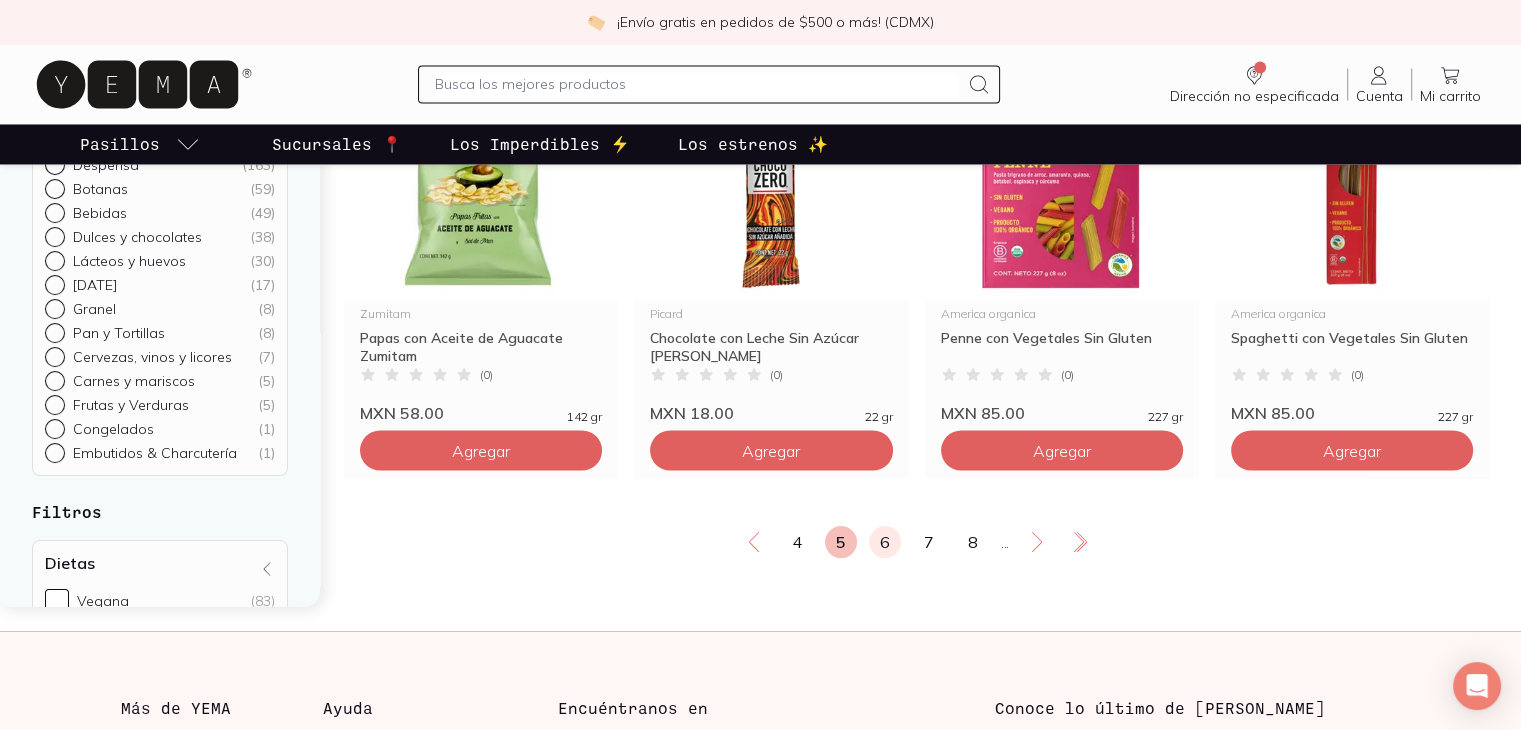 click on "6" at bounding box center (885, 542) 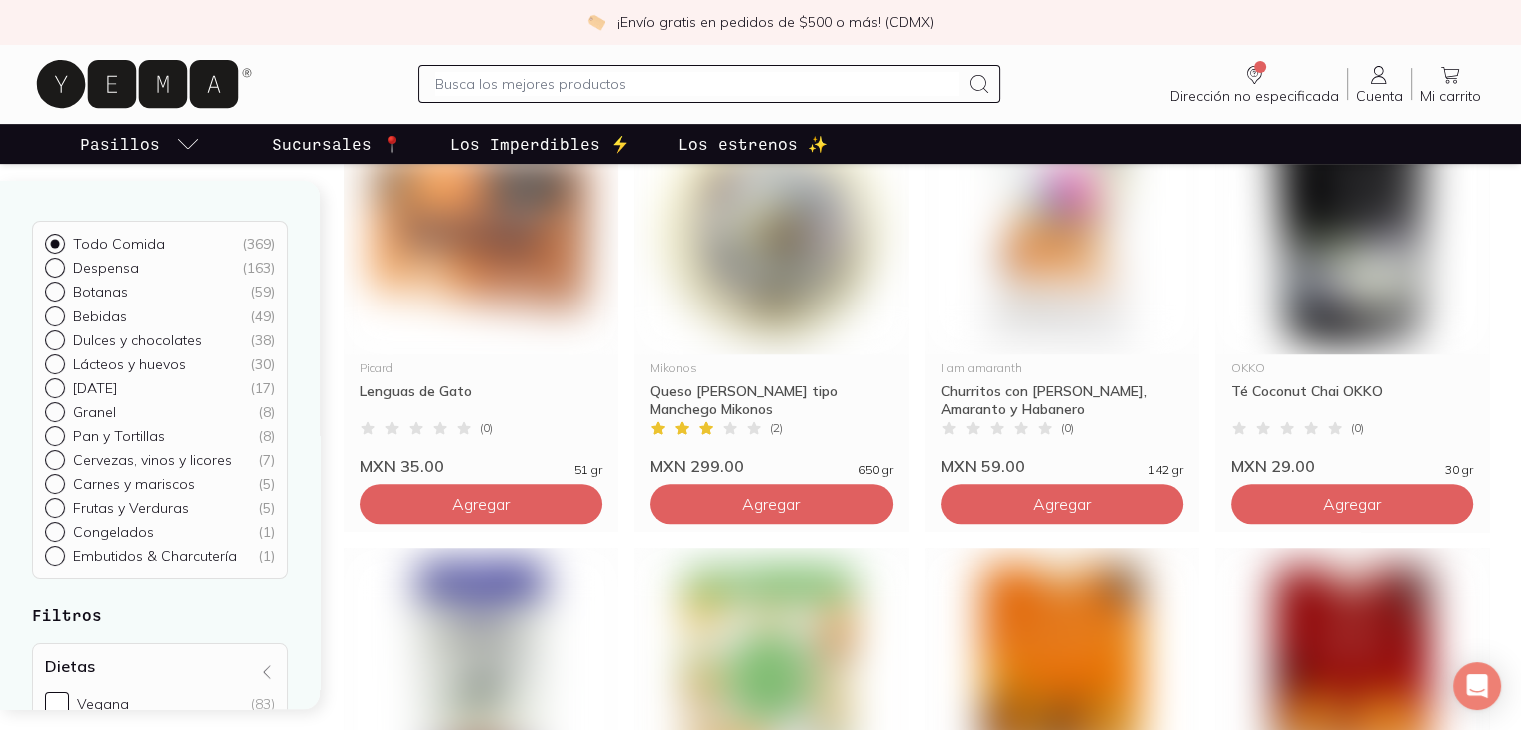 scroll, scrollTop: 0, scrollLeft: 0, axis: both 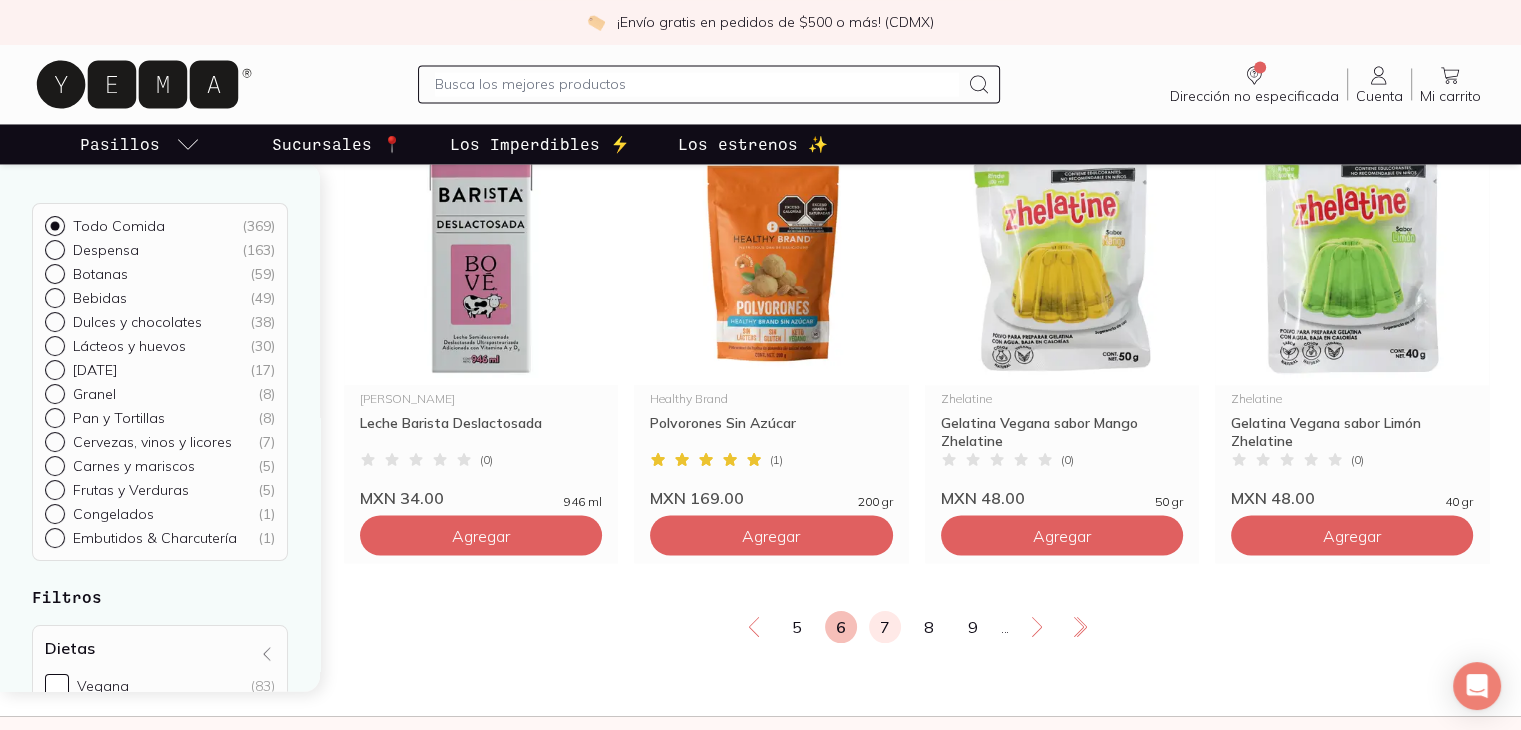 click on "7" at bounding box center (885, 627) 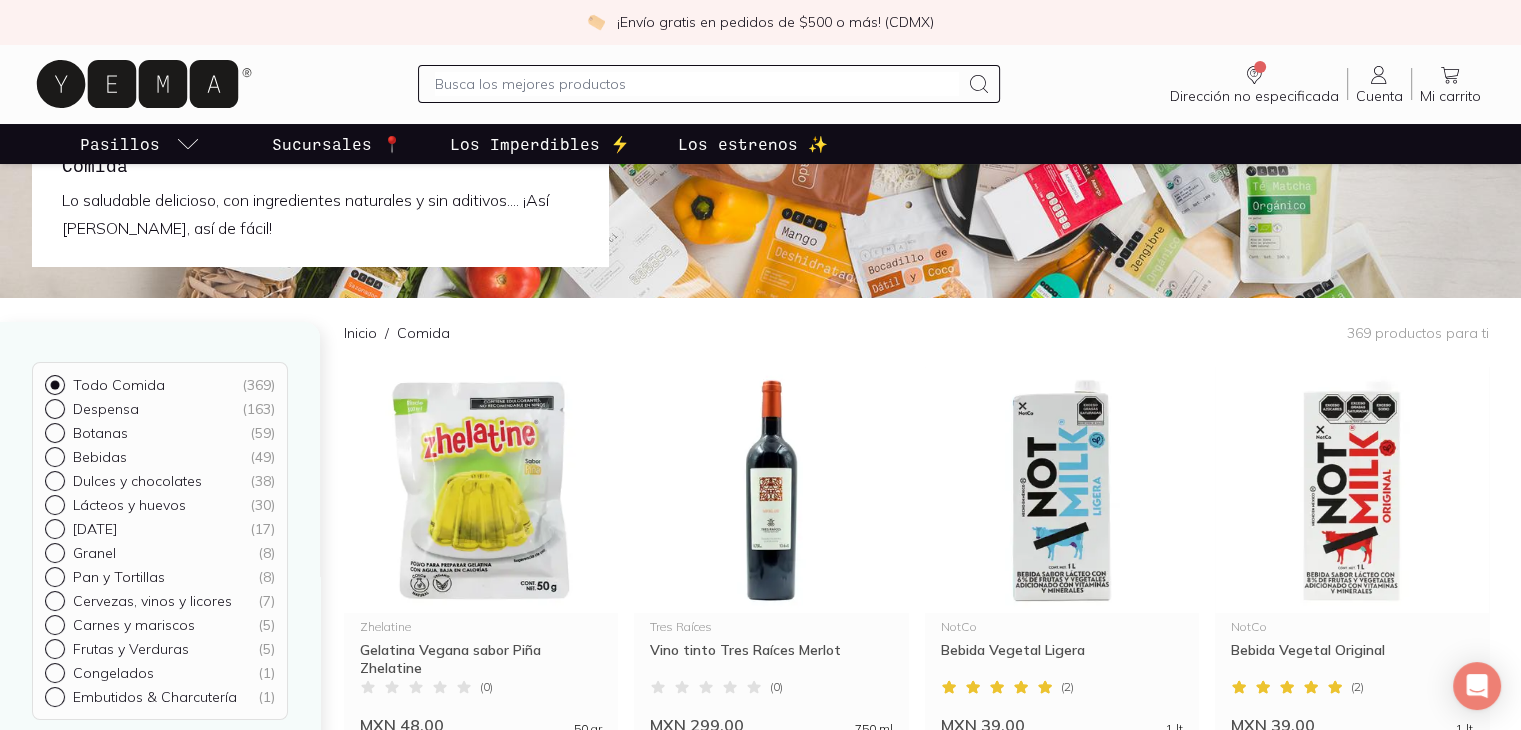scroll, scrollTop: 0, scrollLeft: 0, axis: both 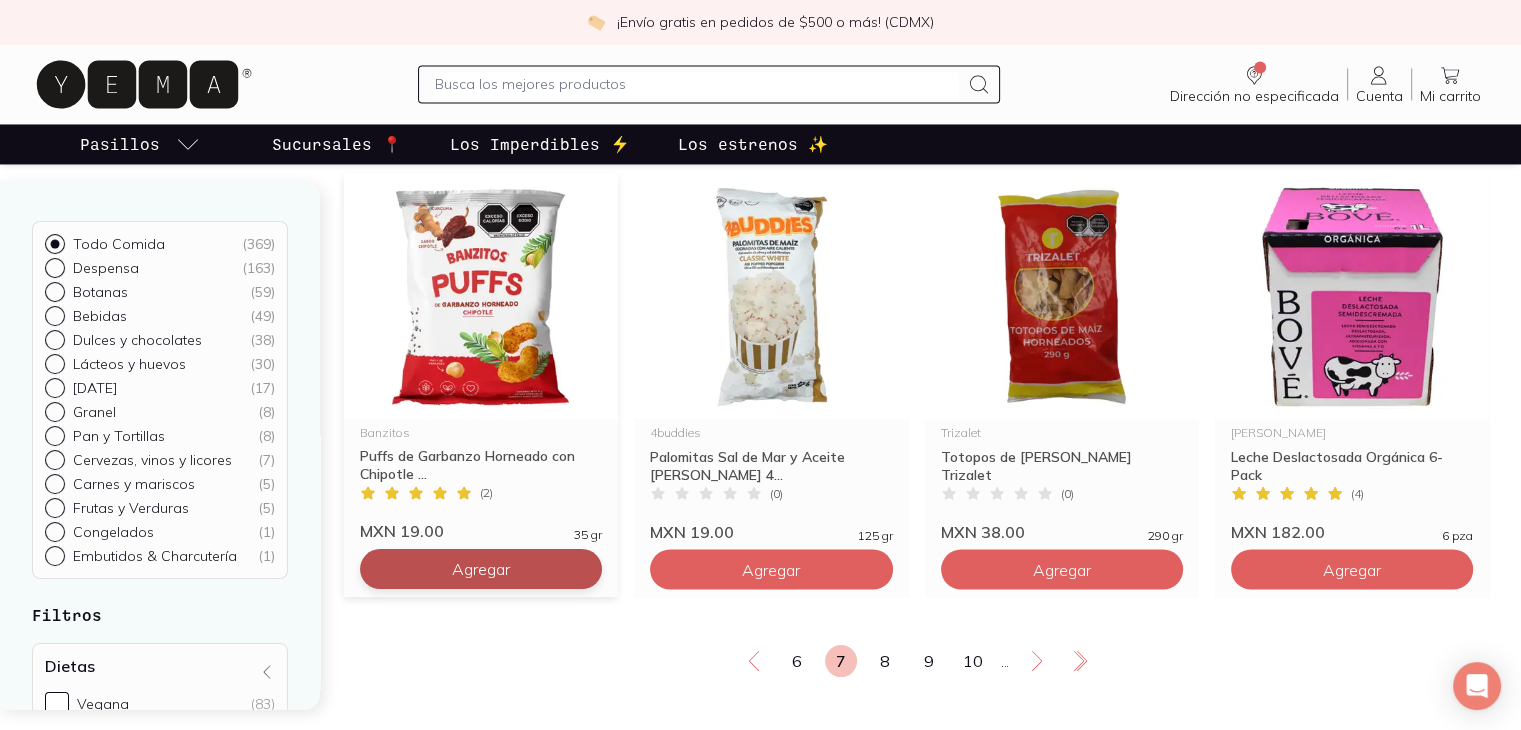 click on "Agregar" at bounding box center (481, -2511) 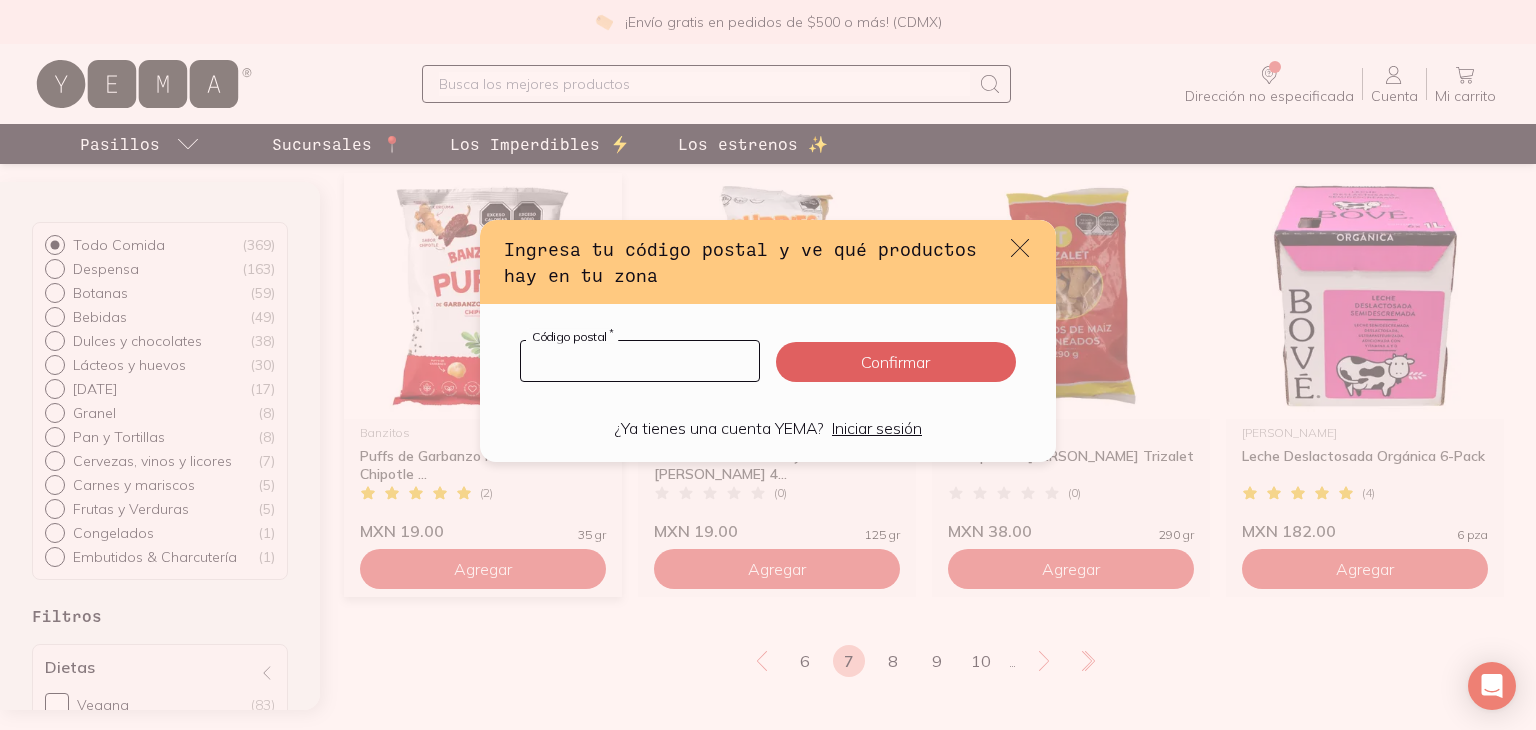click at bounding box center (640, 361) 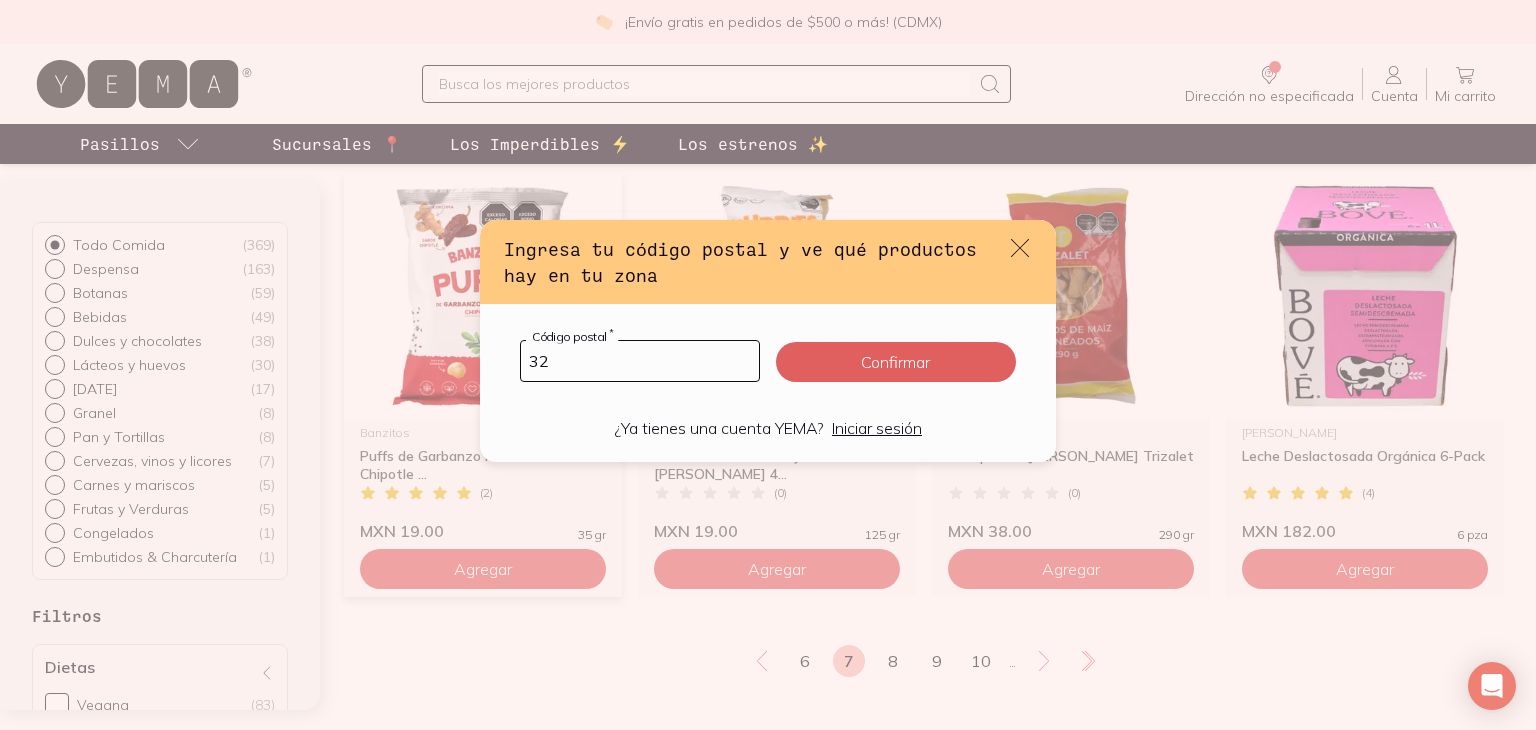 type on "3" 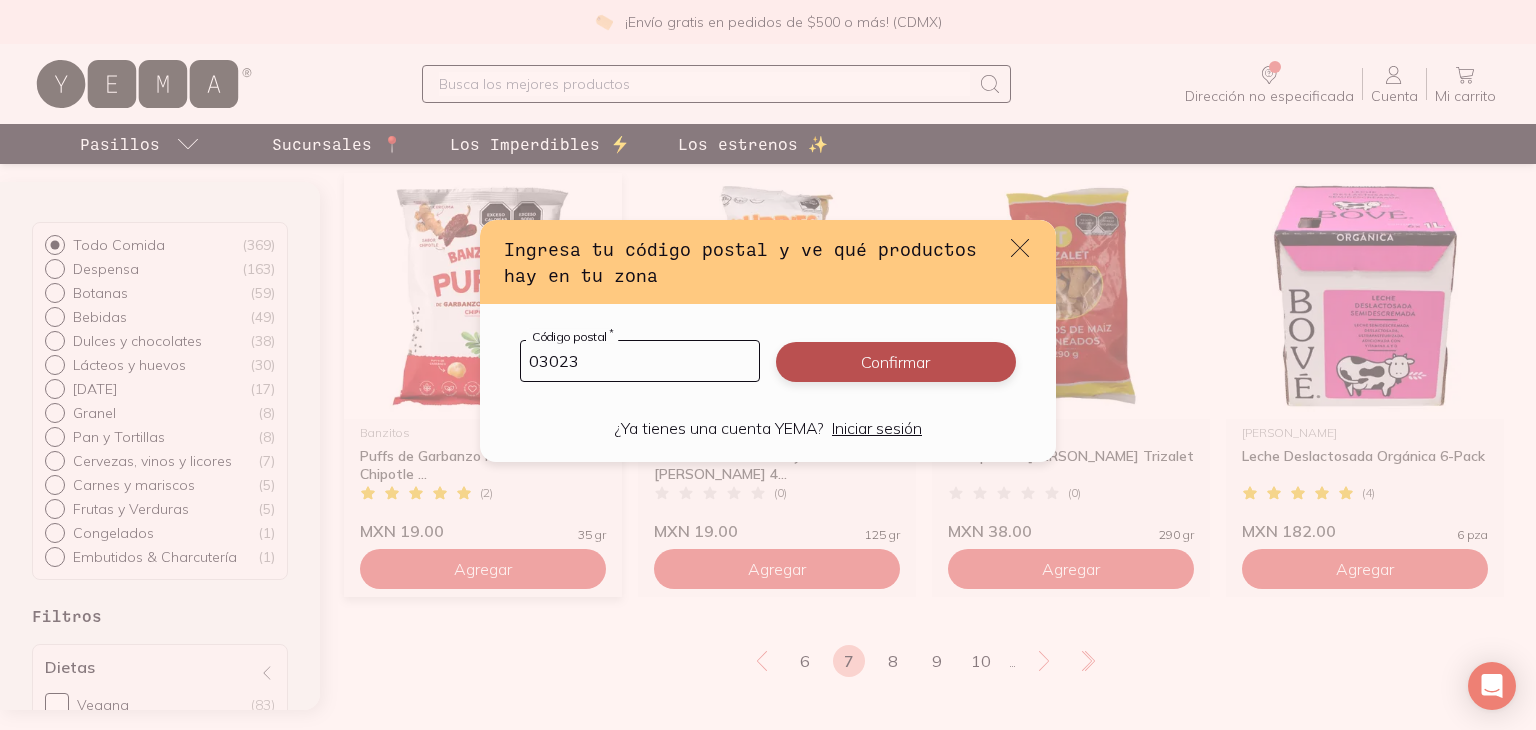 type on "03023" 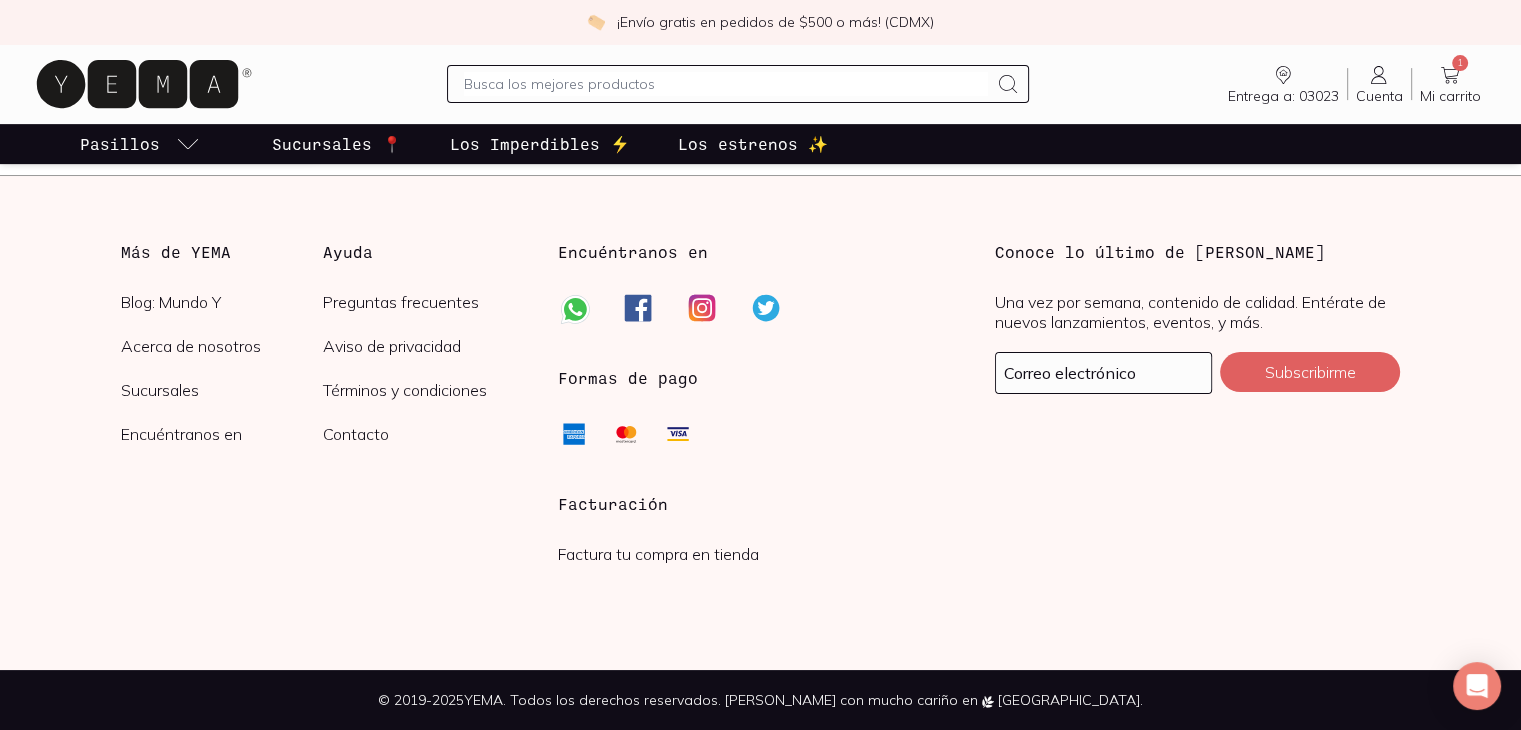 checkbox on "false" 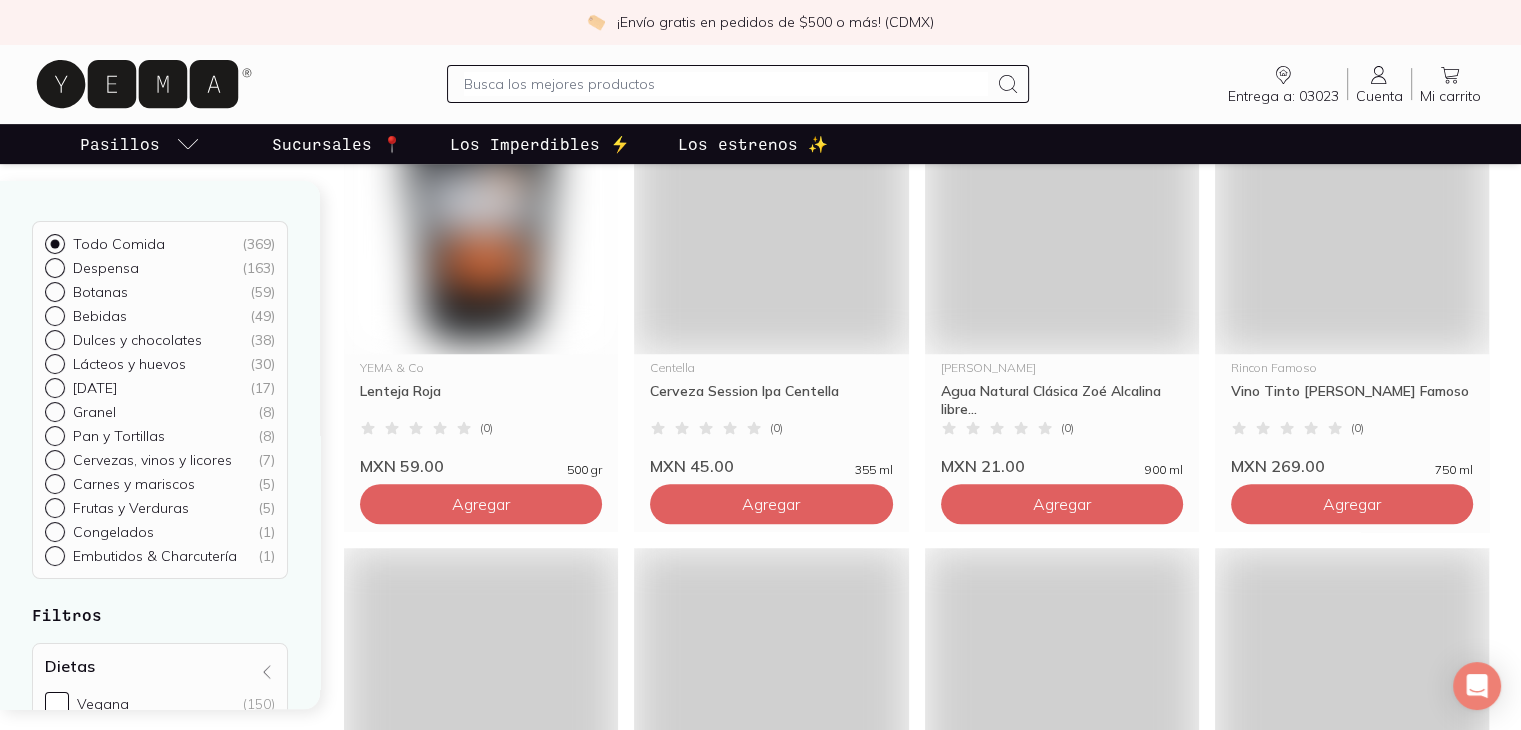scroll, scrollTop: 3342, scrollLeft: 0, axis: vertical 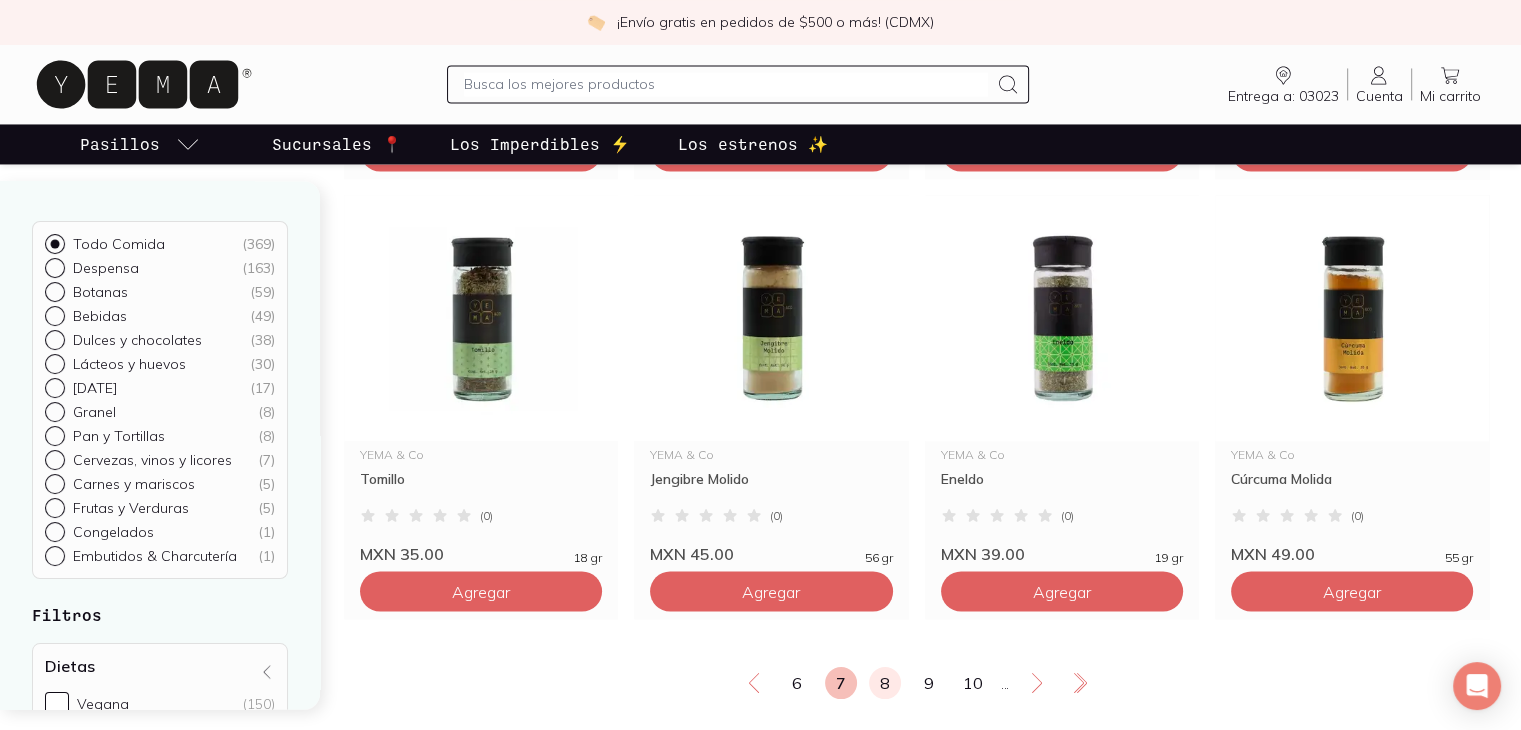 click on "8" at bounding box center (885, 683) 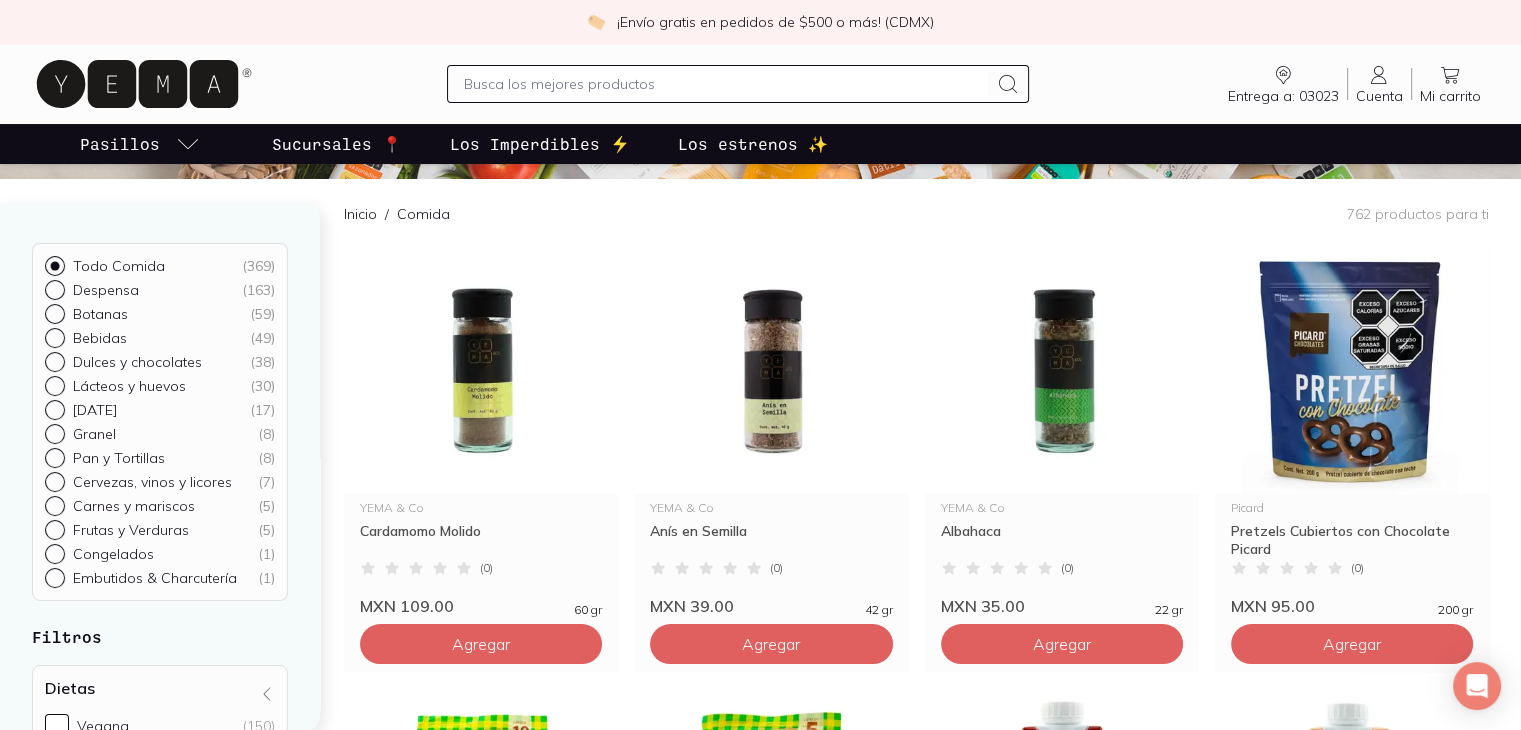 scroll, scrollTop: 0, scrollLeft: 0, axis: both 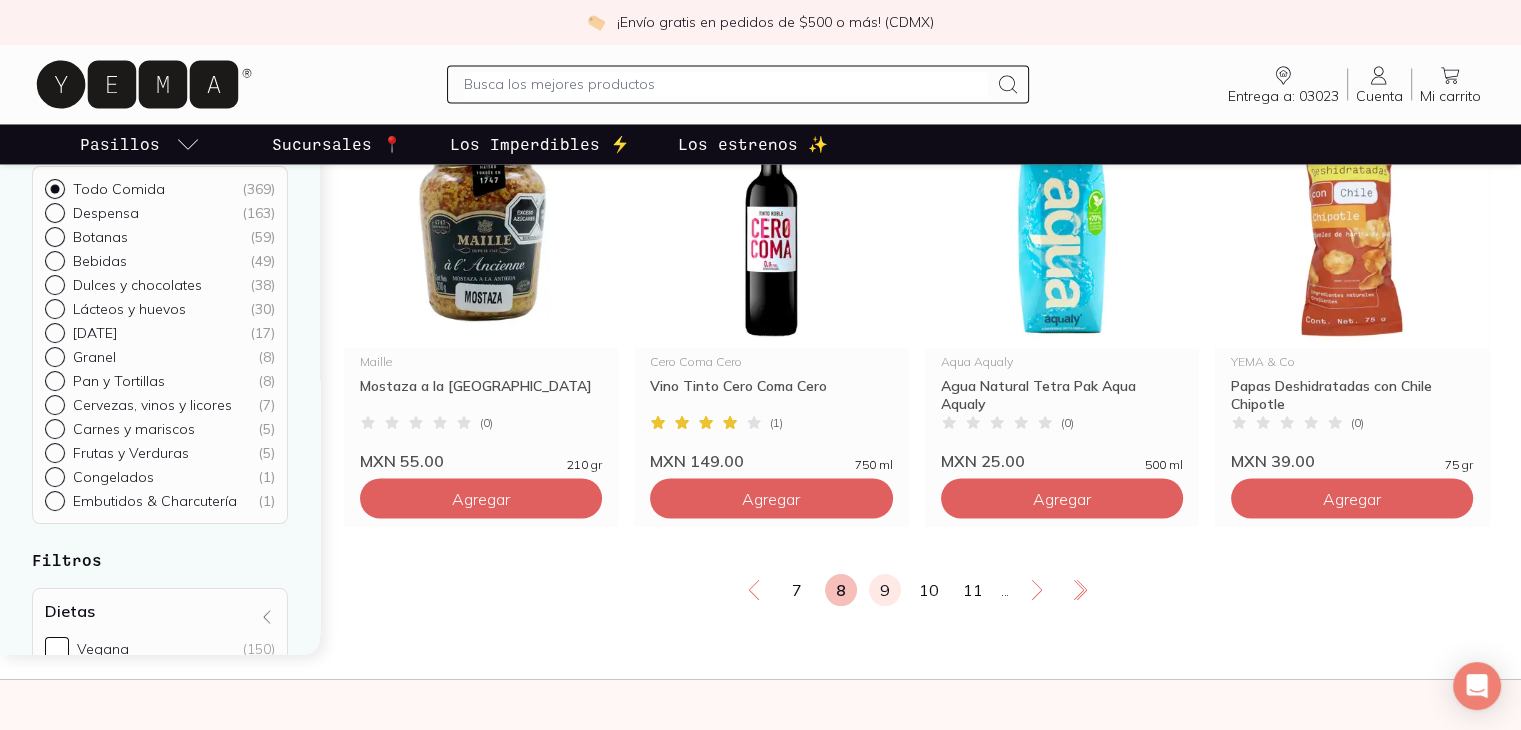 click on "9" at bounding box center [885, 590] 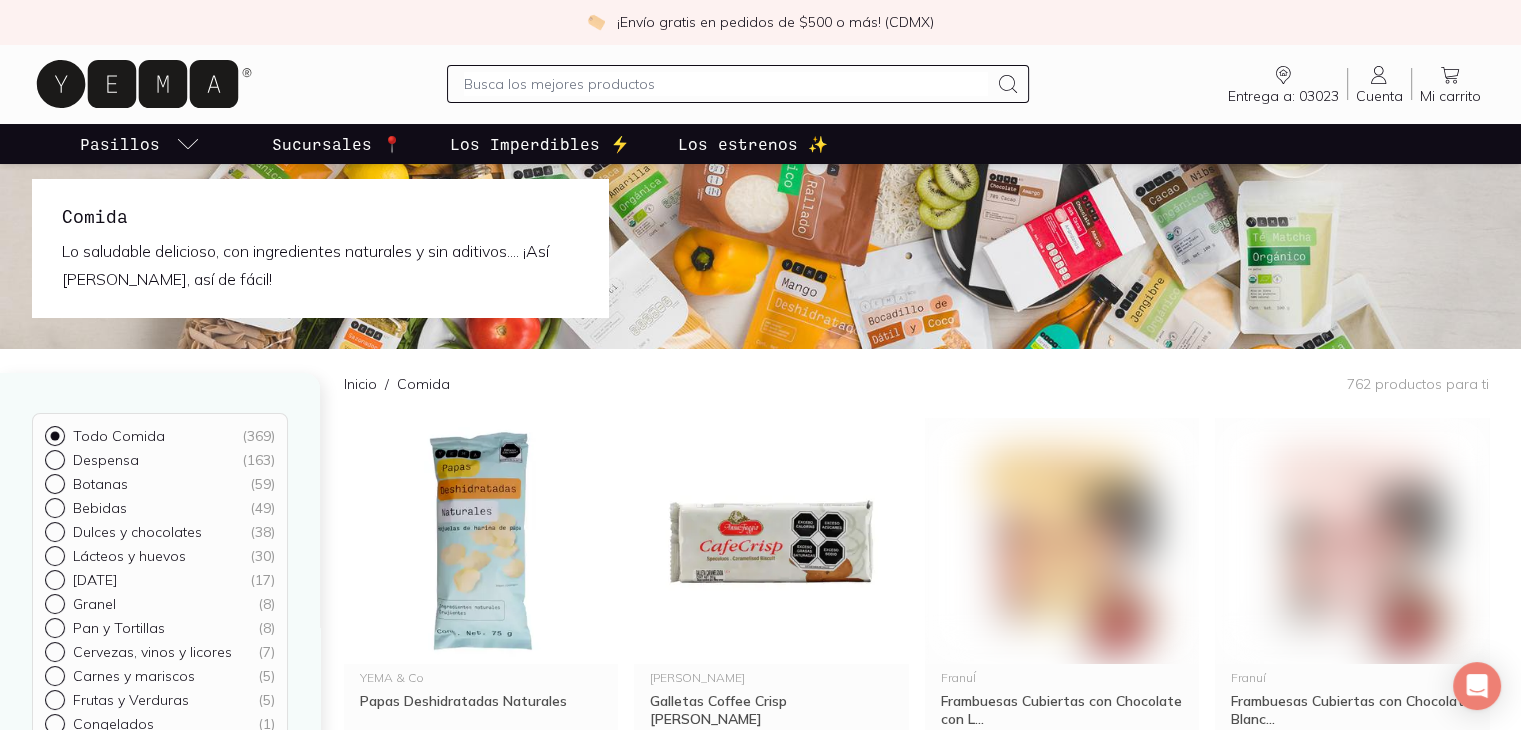 scroll, scrollTop: 0, scrollLeft: 0, axis: both 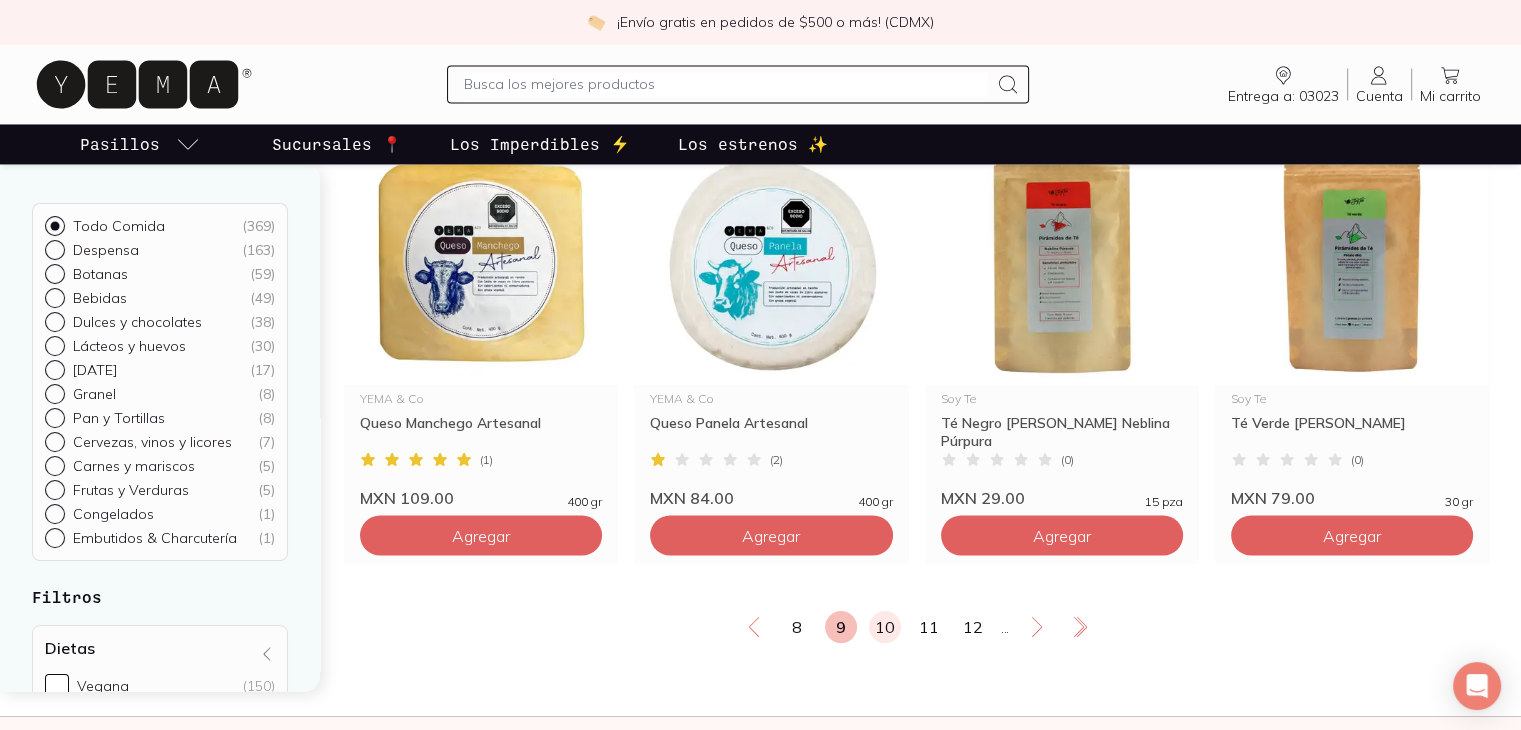 click on "10" at bounding box center [885, 627] 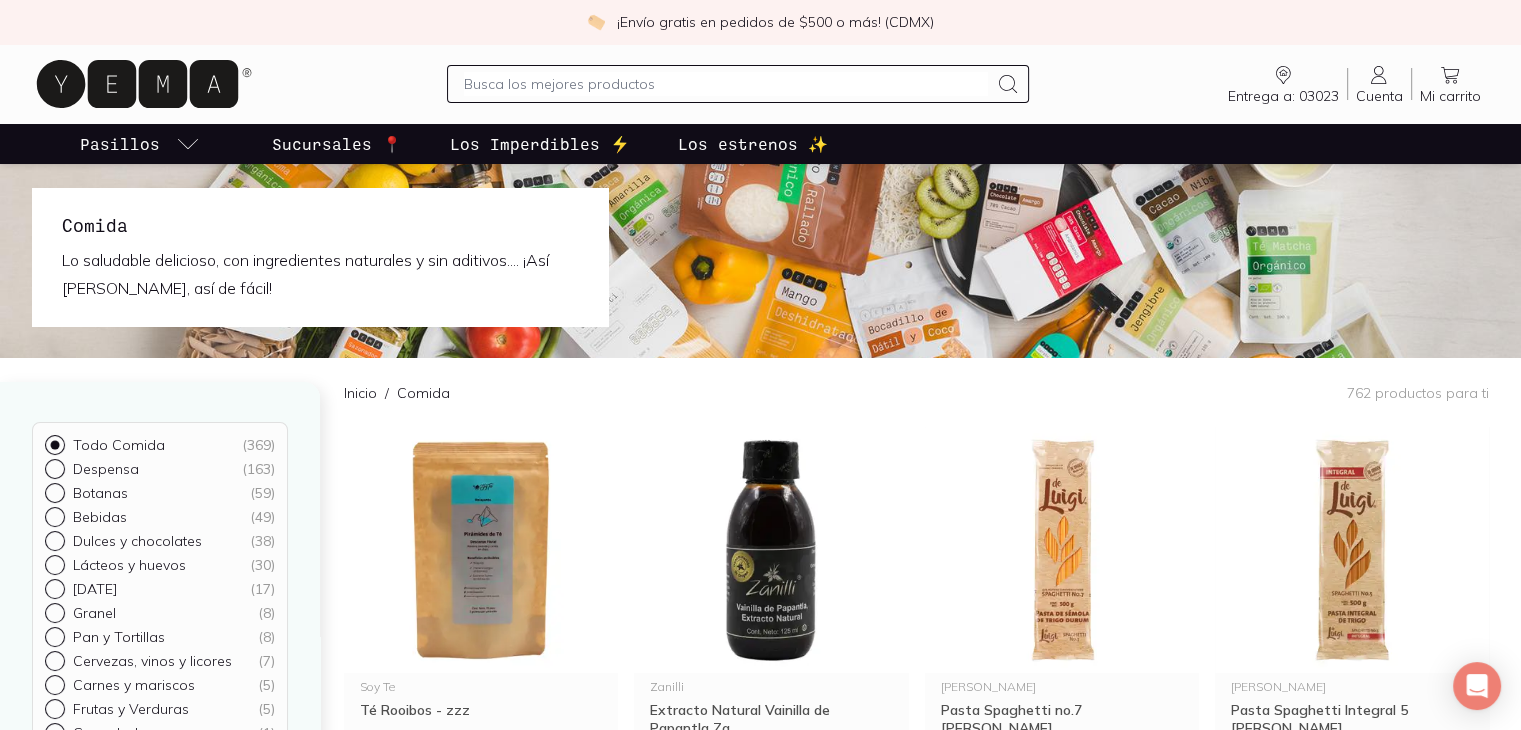 scroll, scrollTop: 0, scrollLeft: 0, axis: both 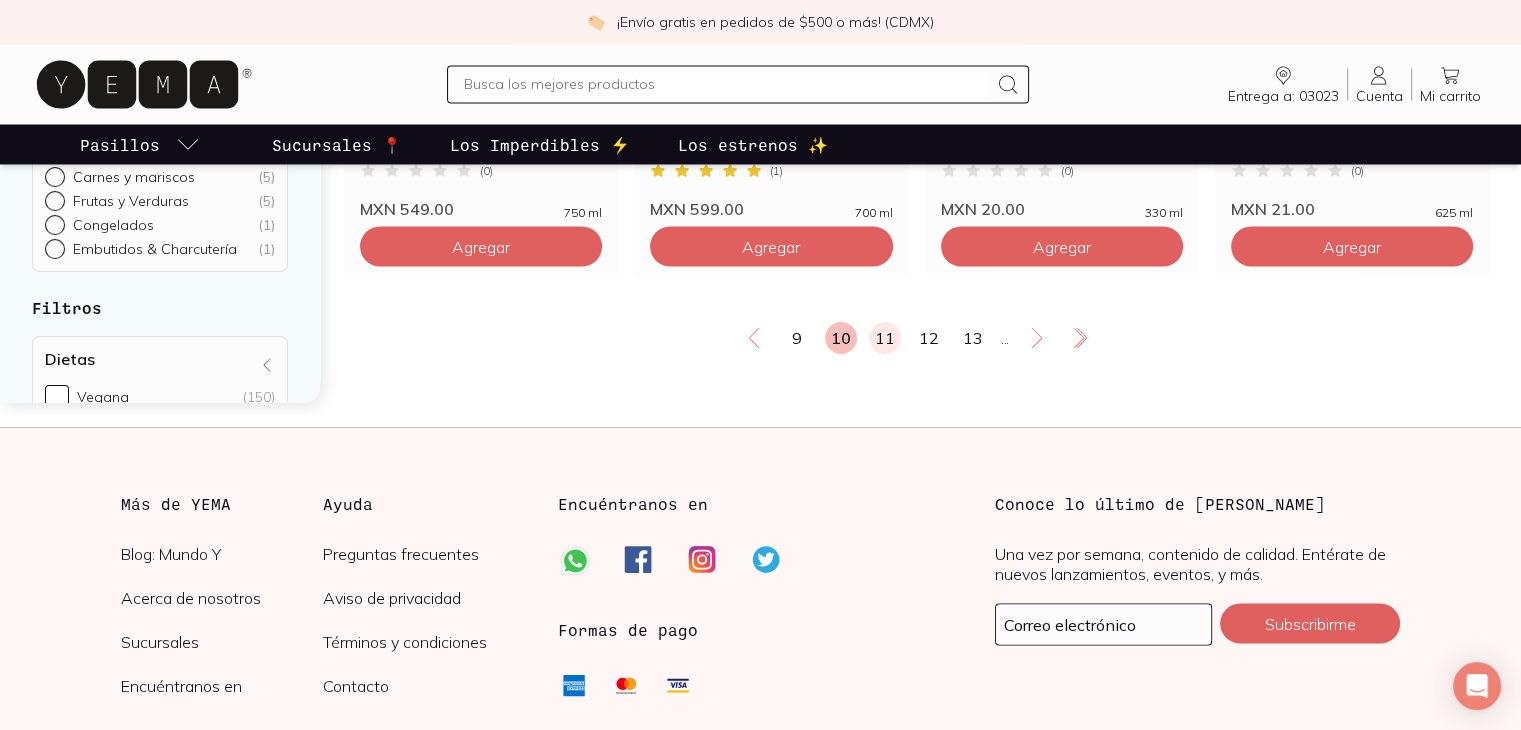 click on "11" at bounding box center (885, 338) 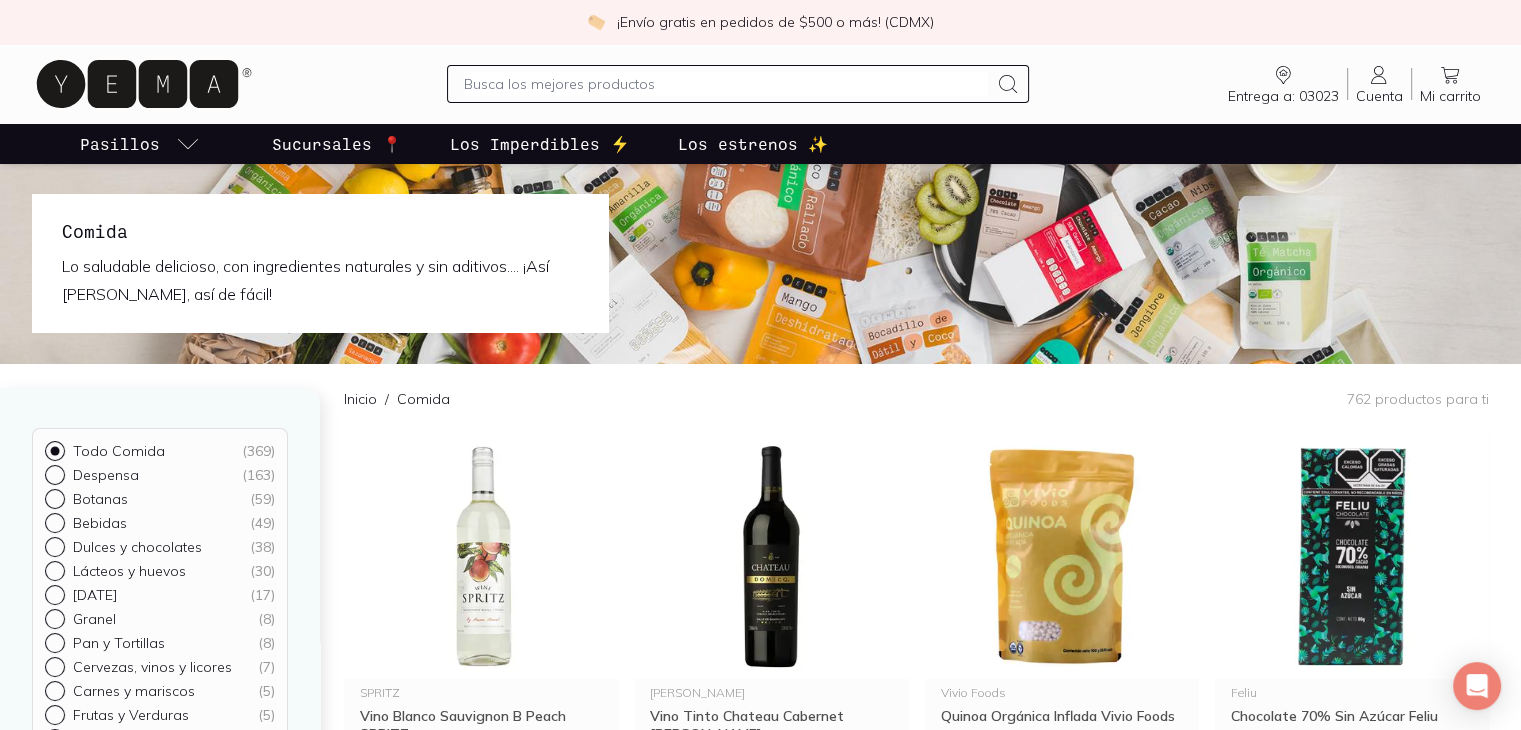 scroll, scrollTop: 0, scrollLeft: 0, axis: both 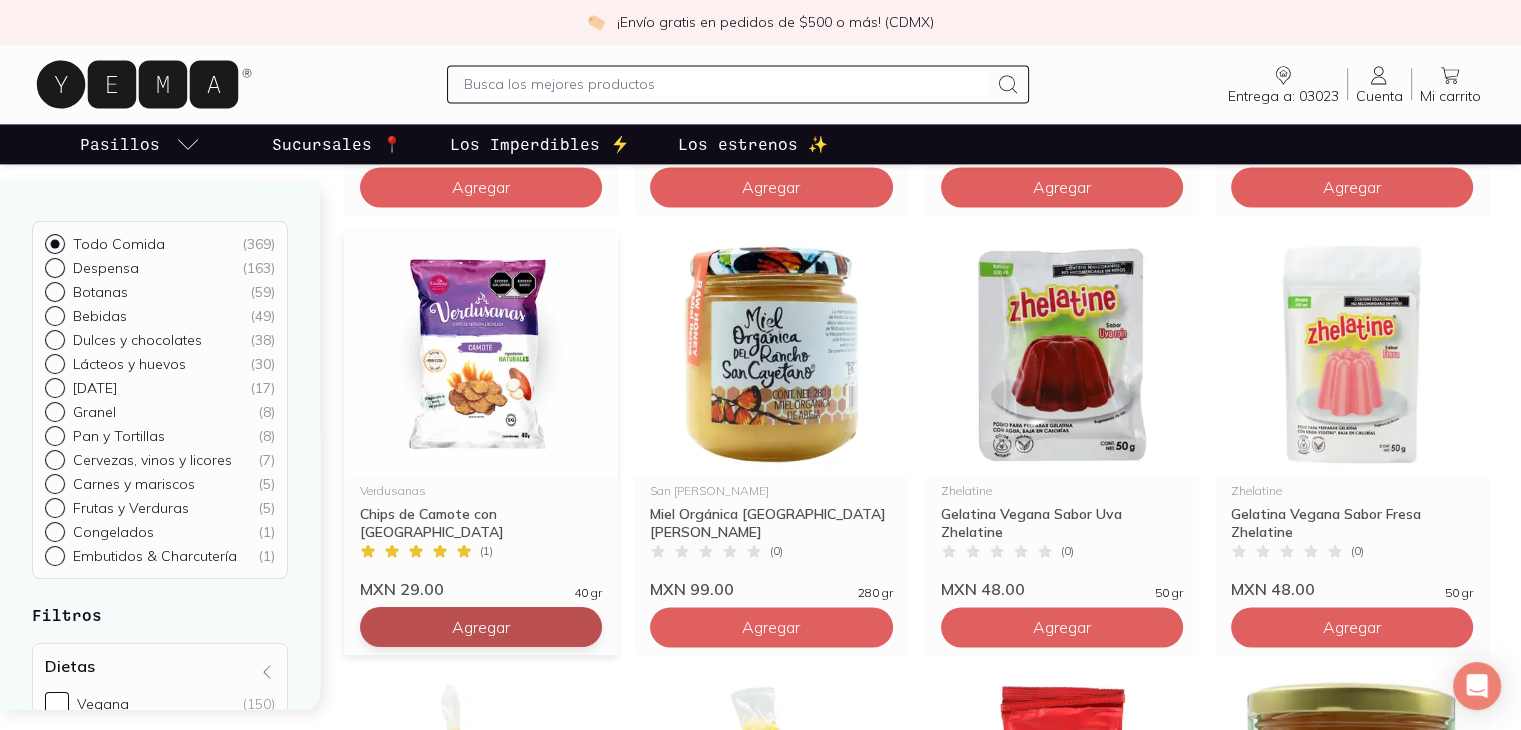 click on "Agregar" at bounding box center (481, -2013) 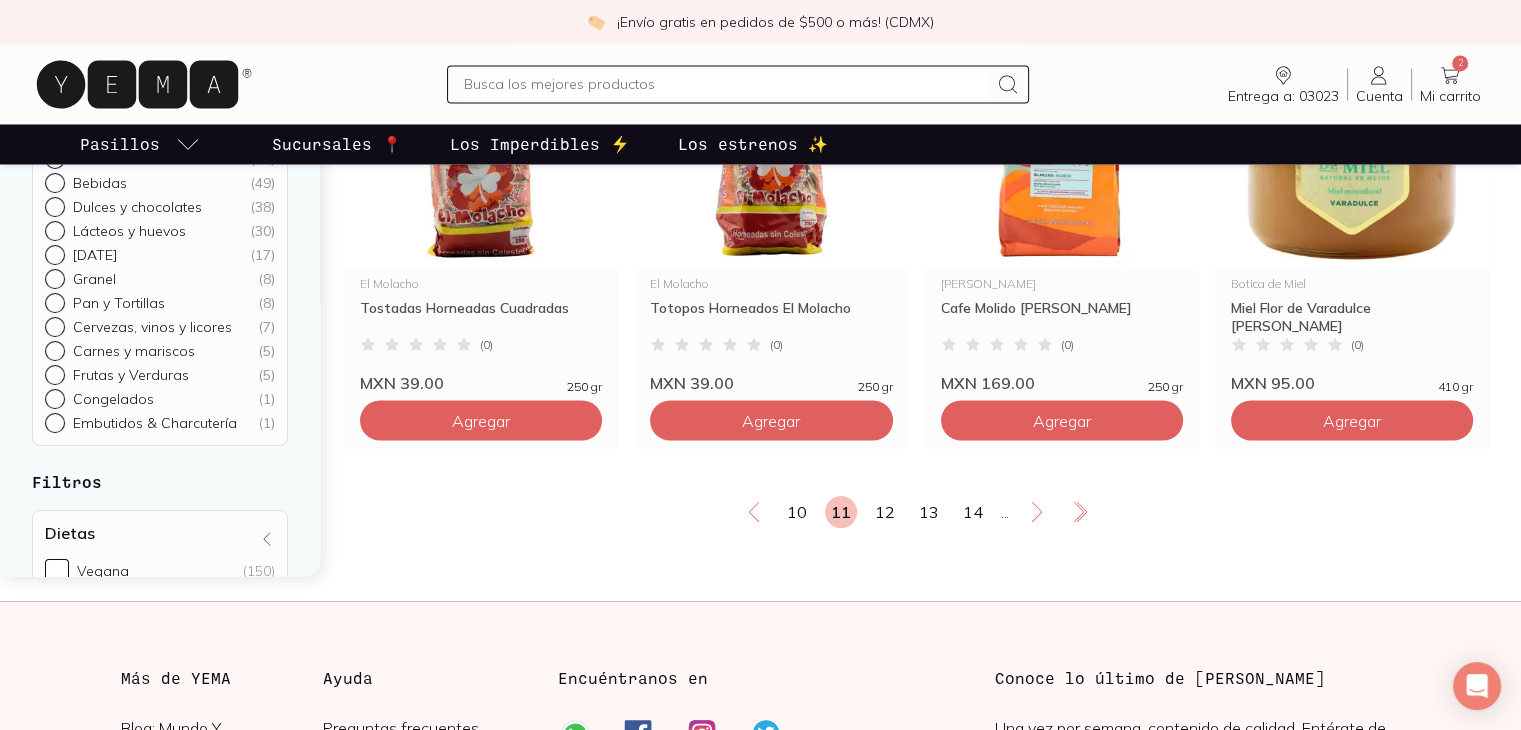 scroll, scrollTop: 3523, scrollLeft: 0, axis: vertical 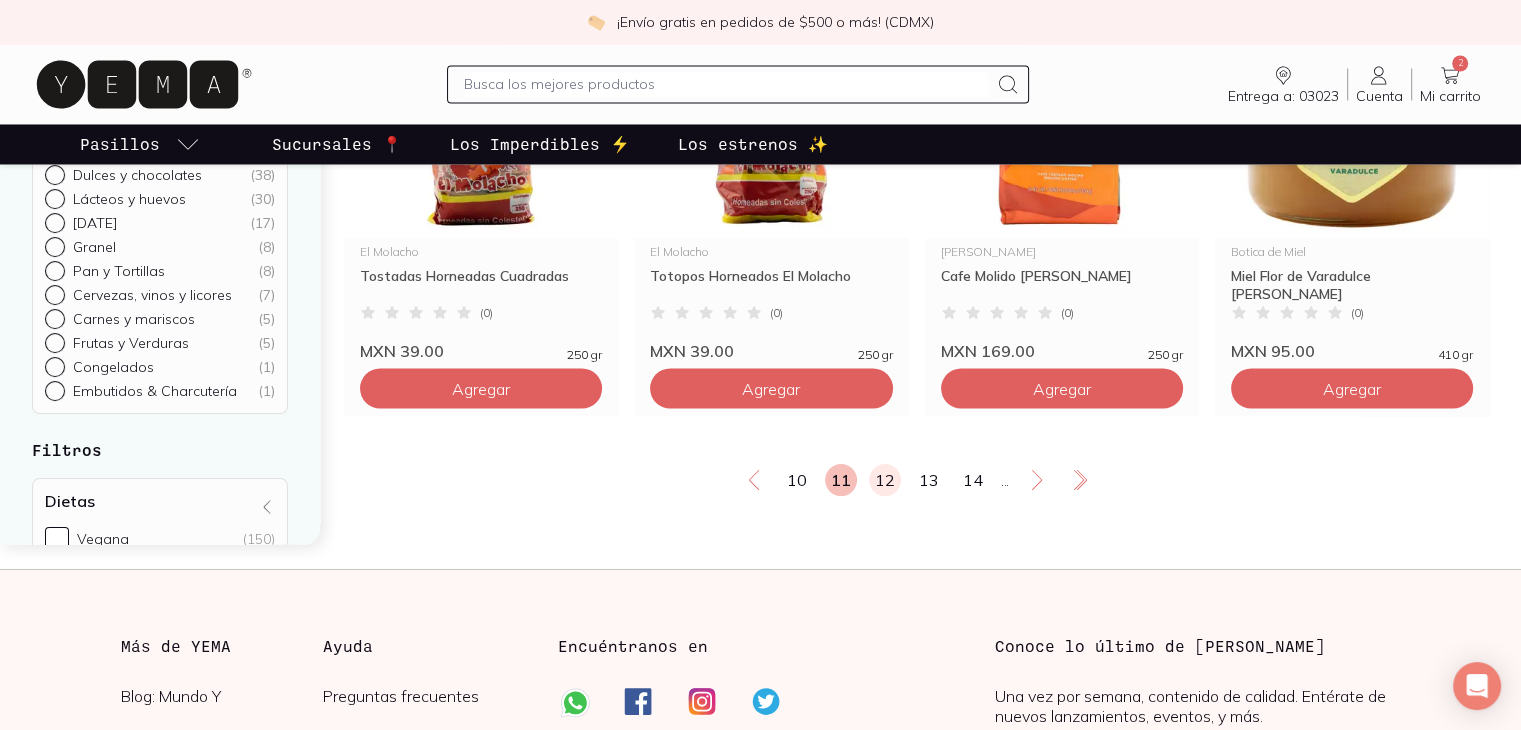 click on "12" at bounding box center (885, 480) 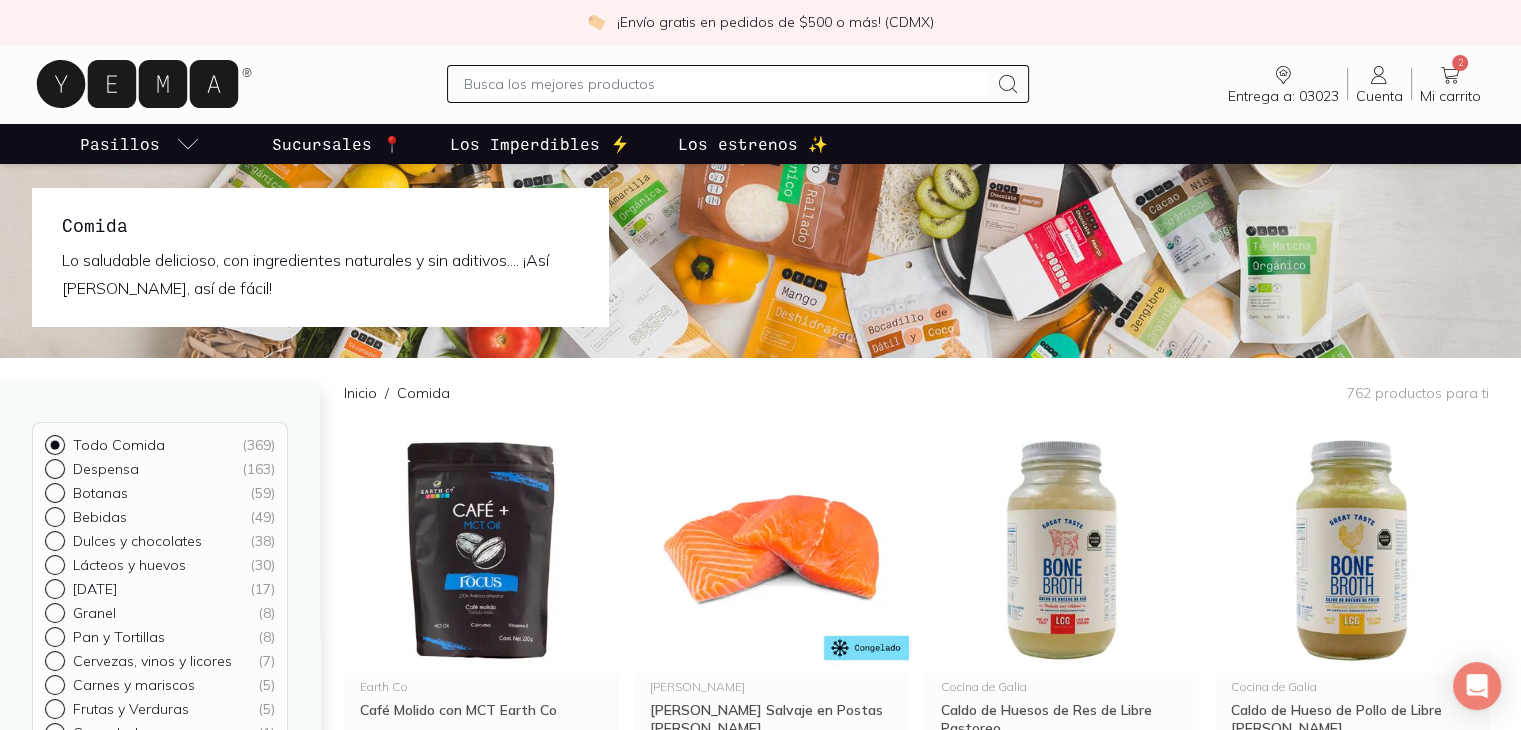 scroll, scrollTop: 0, scrollLeft: 0, axis: both 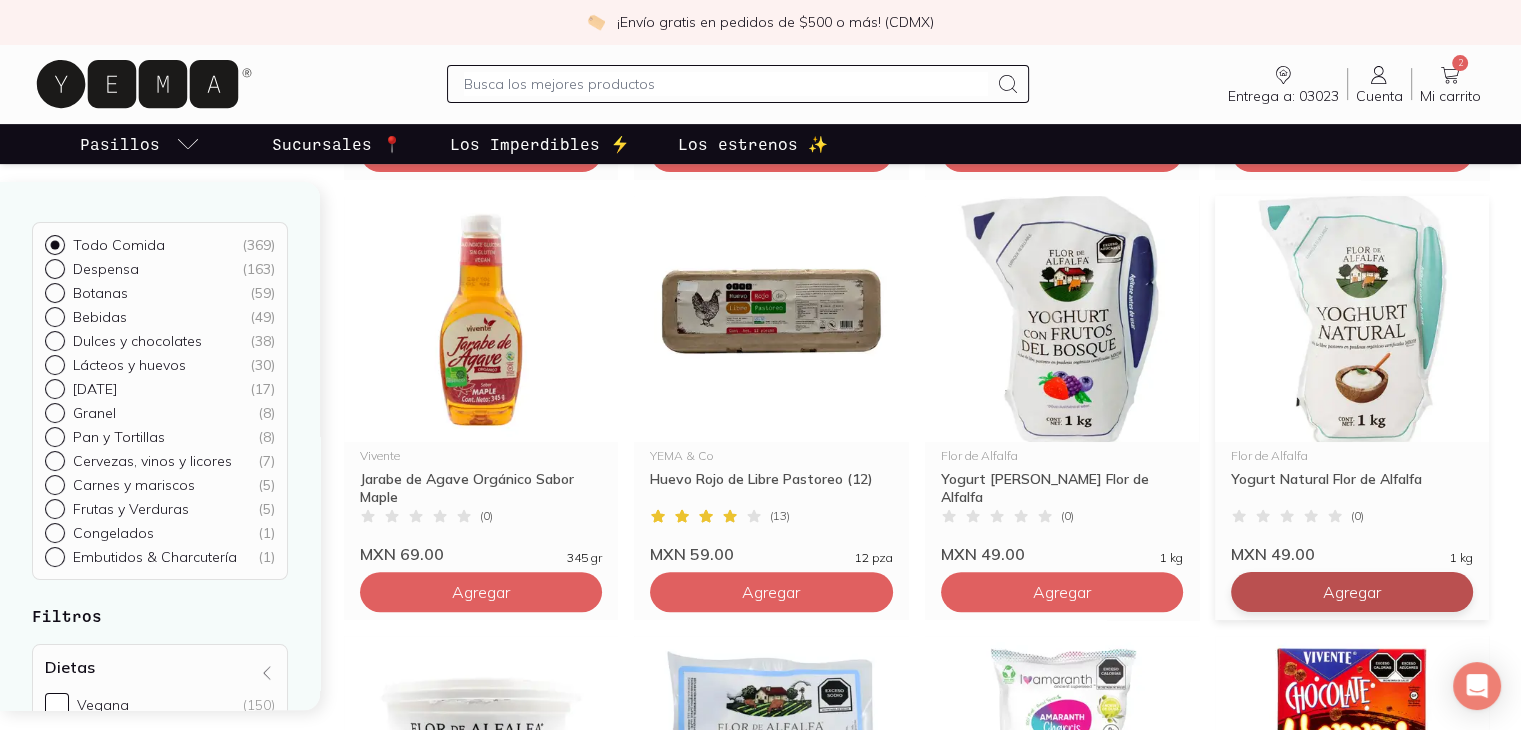 click on "Agregar" at bounding box center (481, 152) 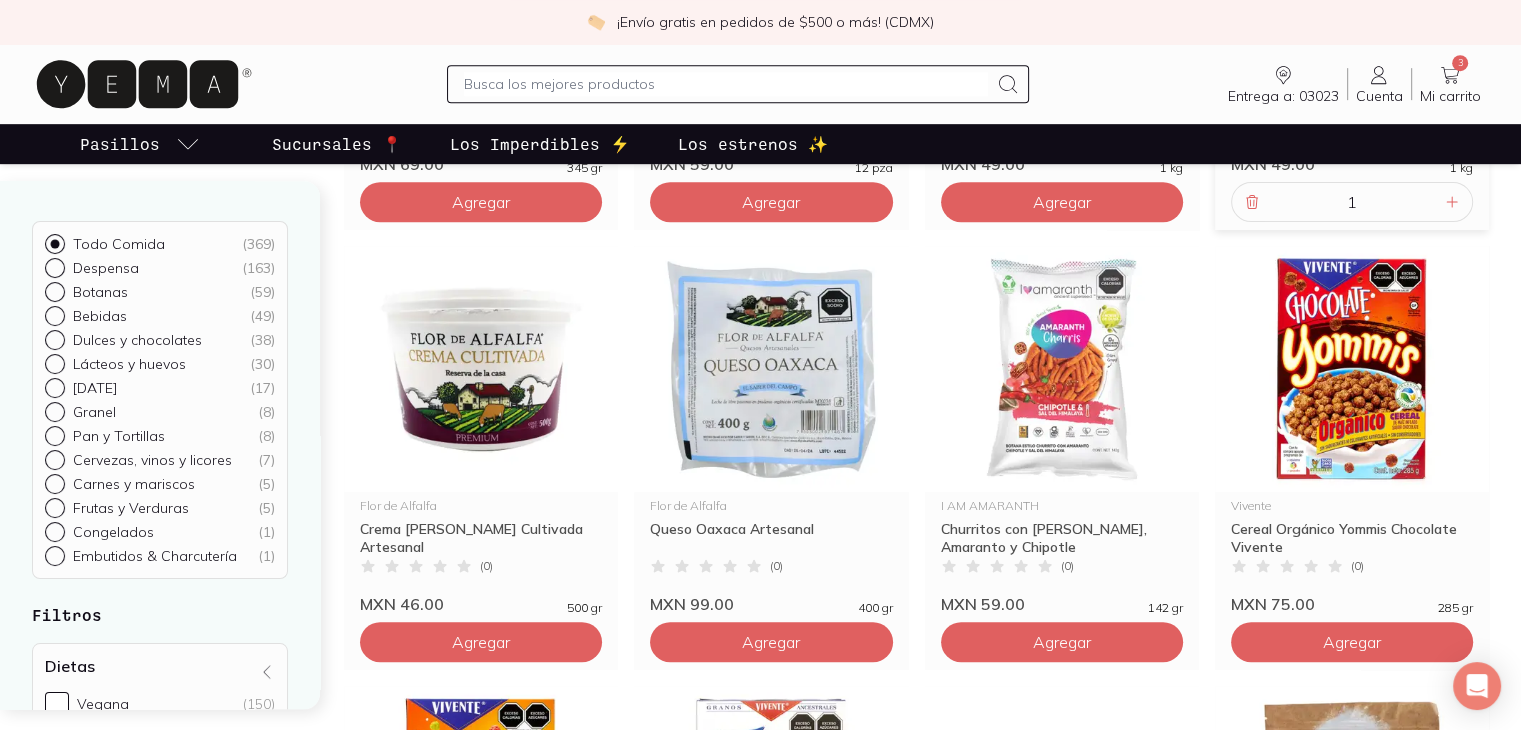 scroll, scrollTop: 1080, scrollLeft: 0, axis: vertical 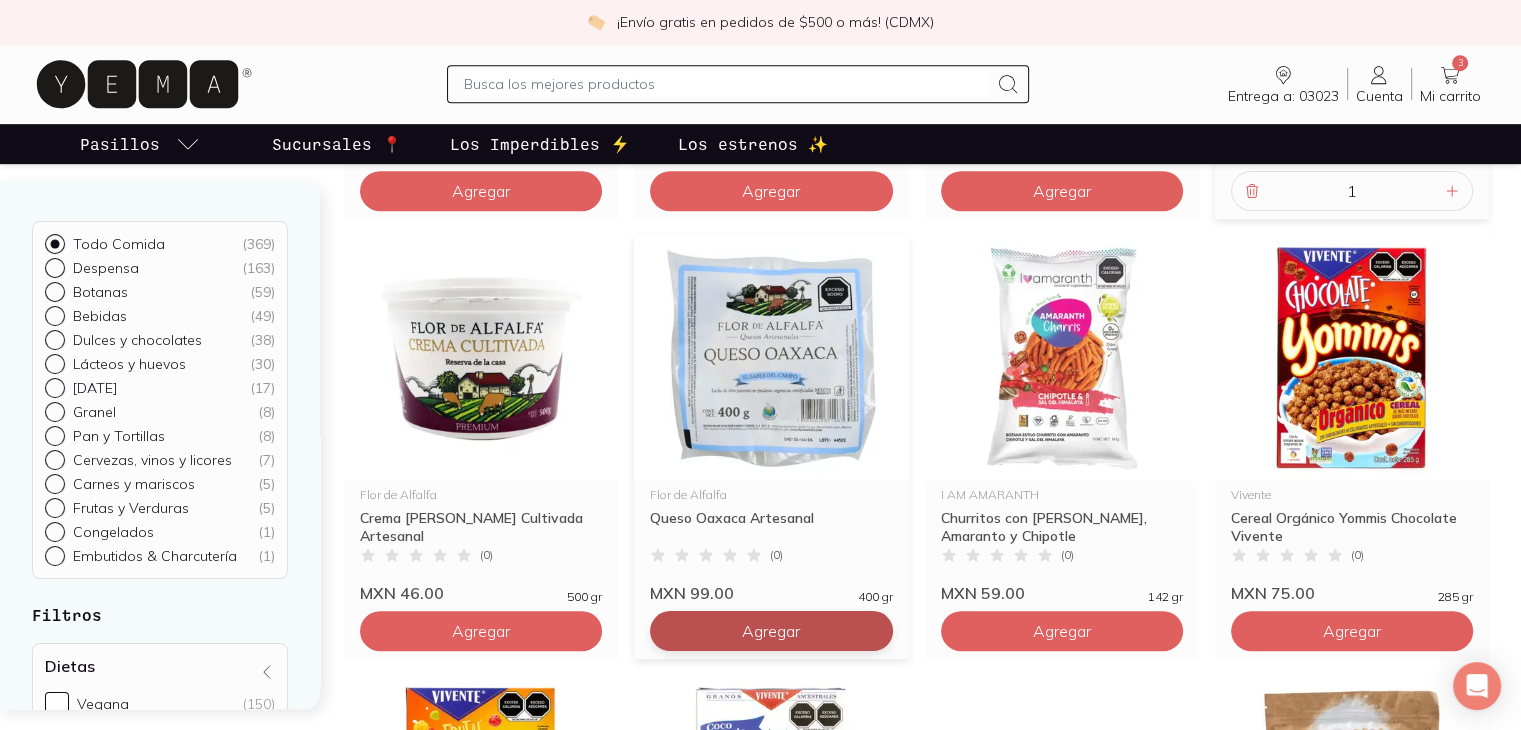 click on "Agregar" at bounding box center (481, -249) 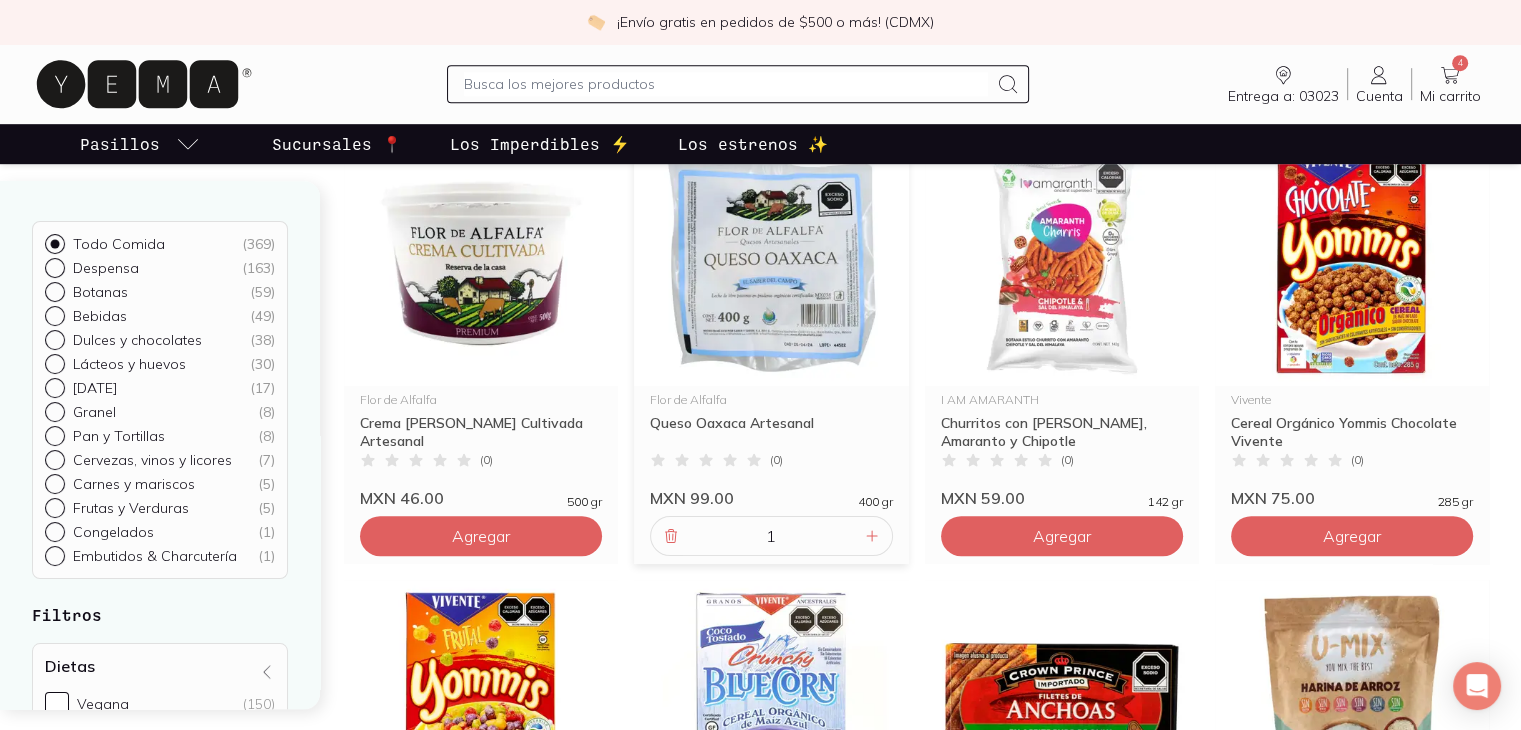 scroll, scrollTop: 1196, scrollLeft: 0, axis: vertical 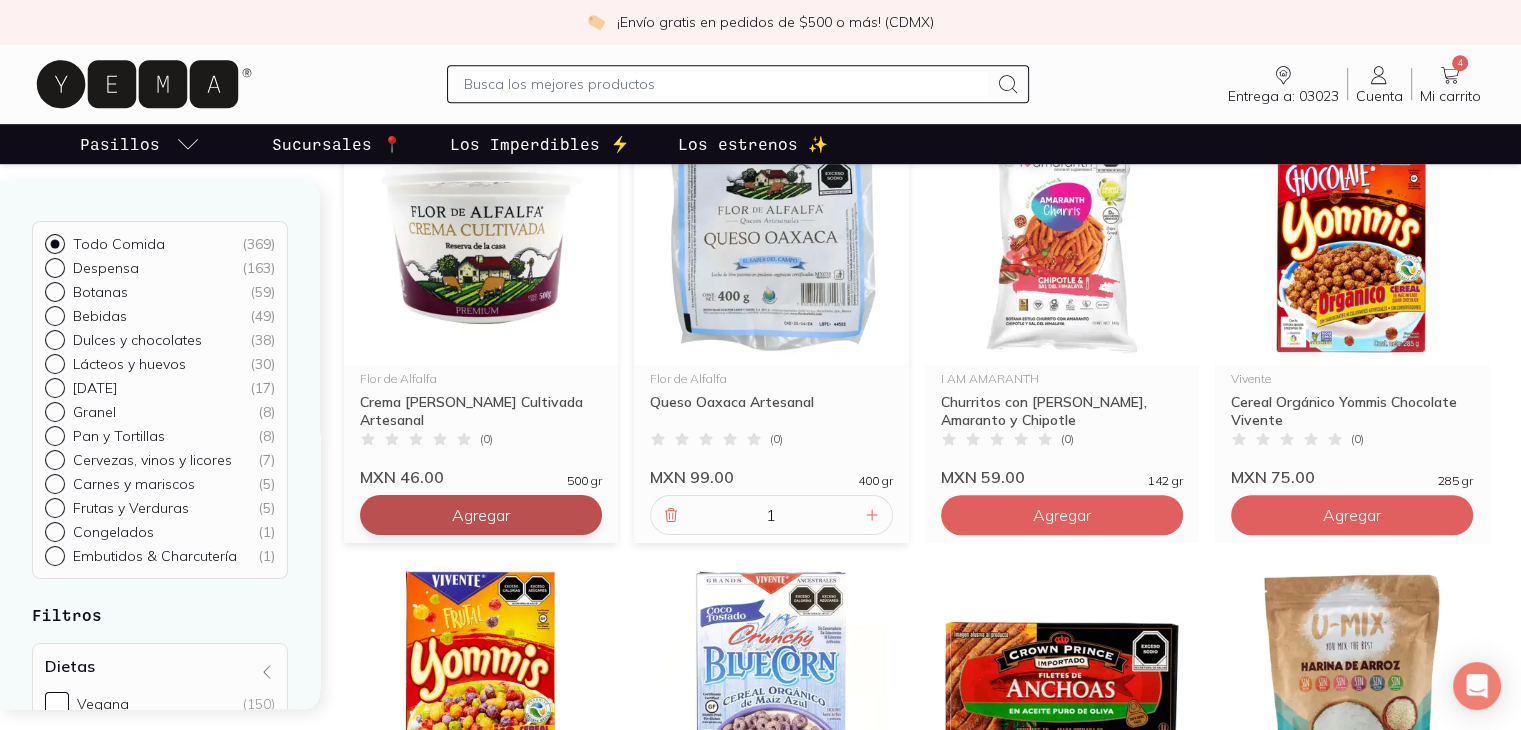 click on "Agregar" at bounding box center (481, -365) 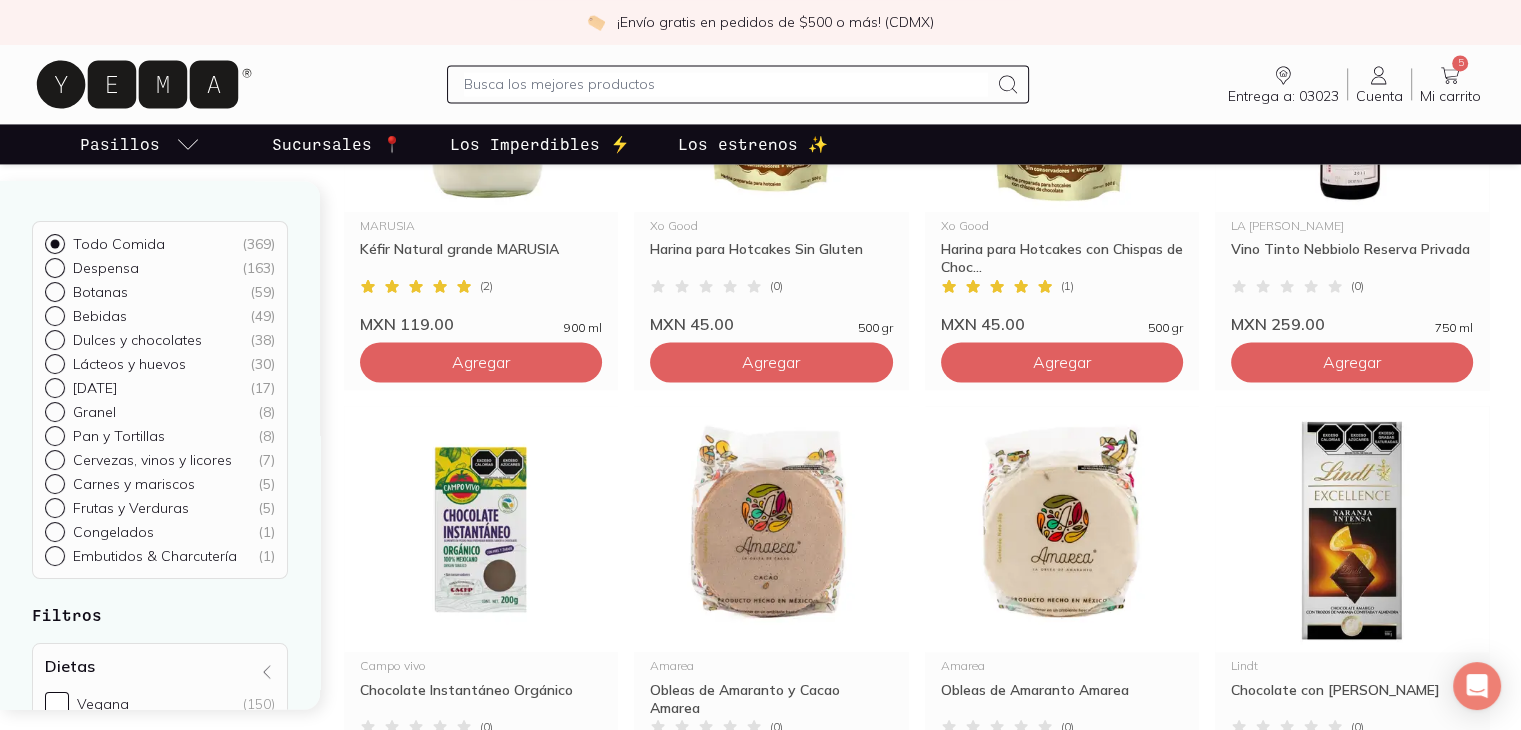 scroll, scrollTop: 3152, scrollLeft: 0, axis: vertical 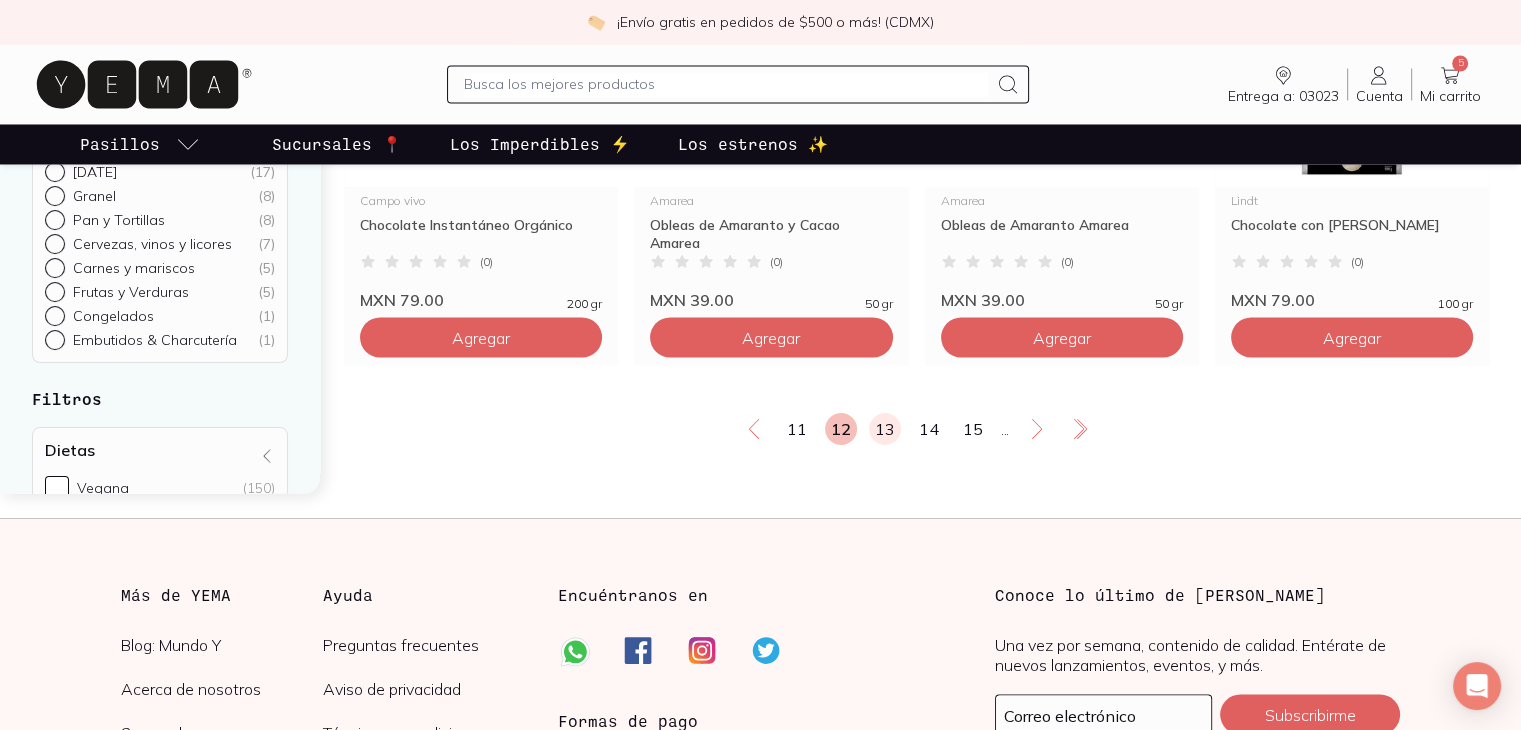 click on "13" at bounding box center (885, 429) 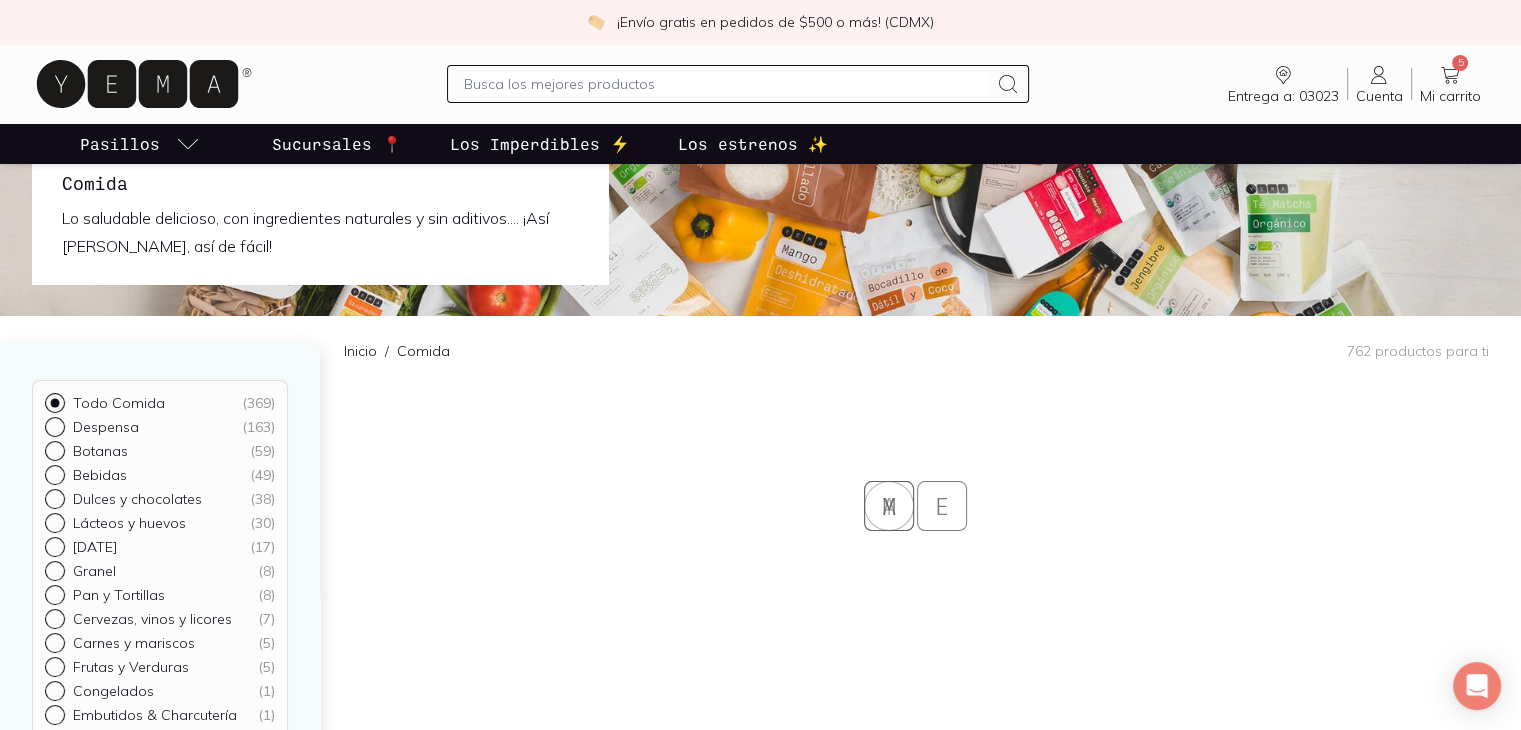 scroll, scrollTop: 0, scrollLeft: 0, axis: both 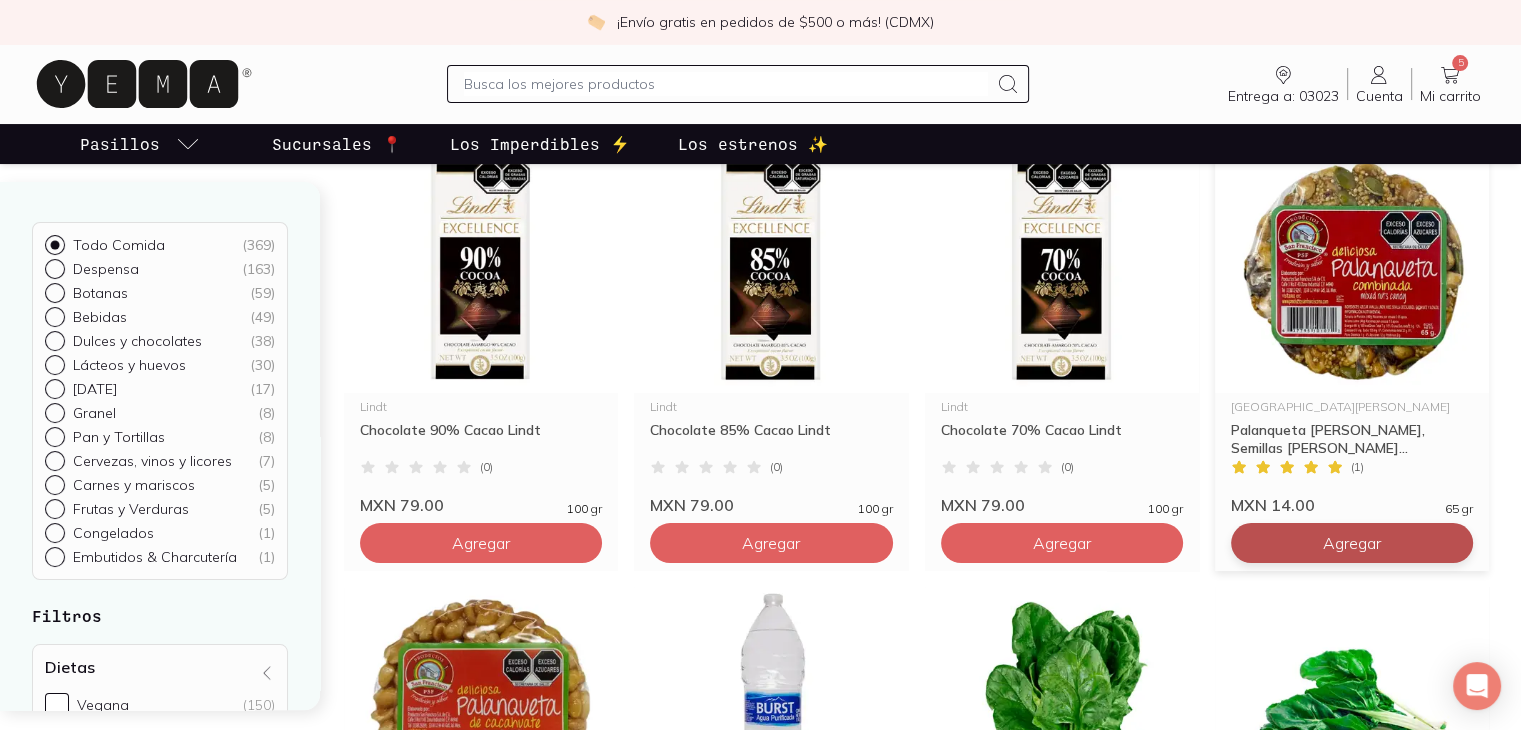 click on "Agregar" at bounding box center [481, 543] 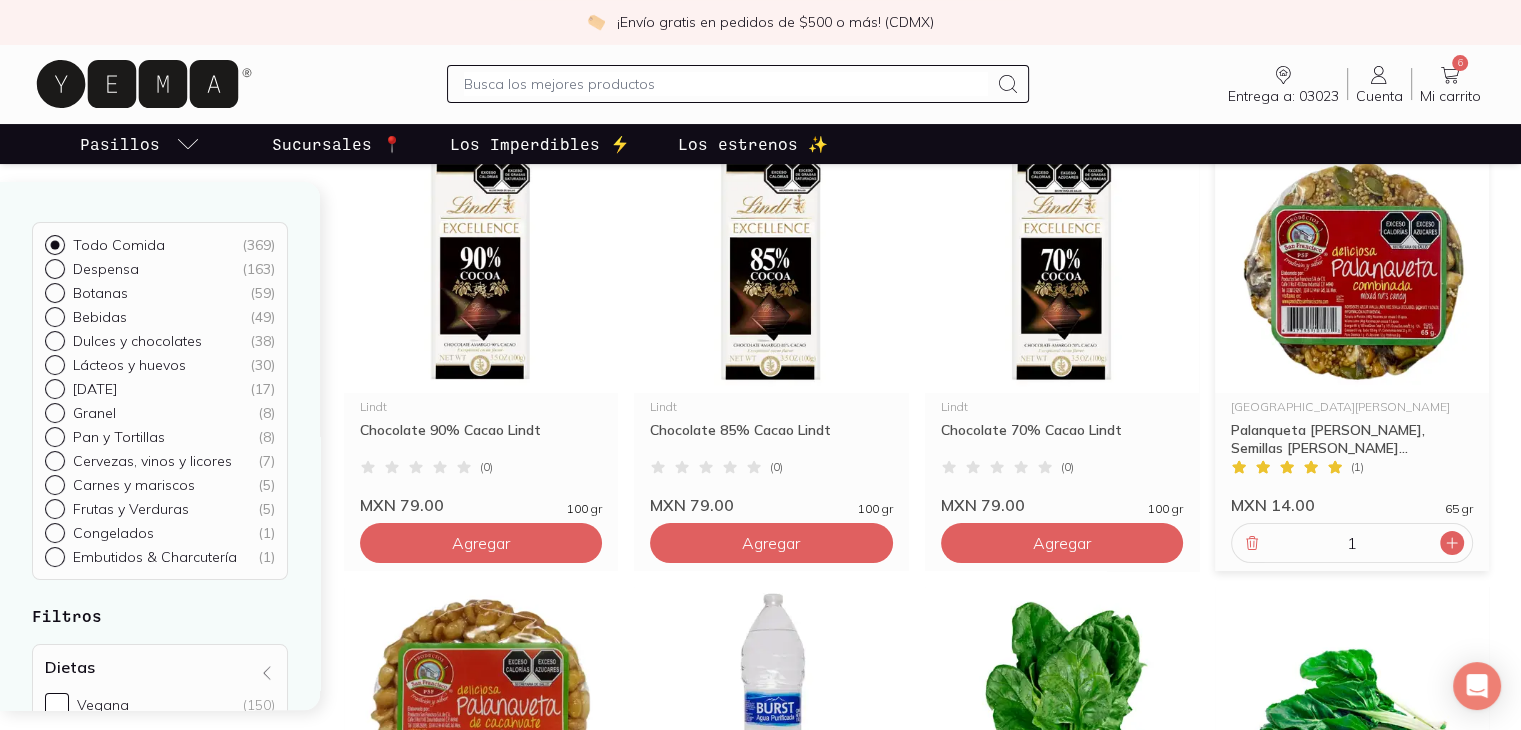 click 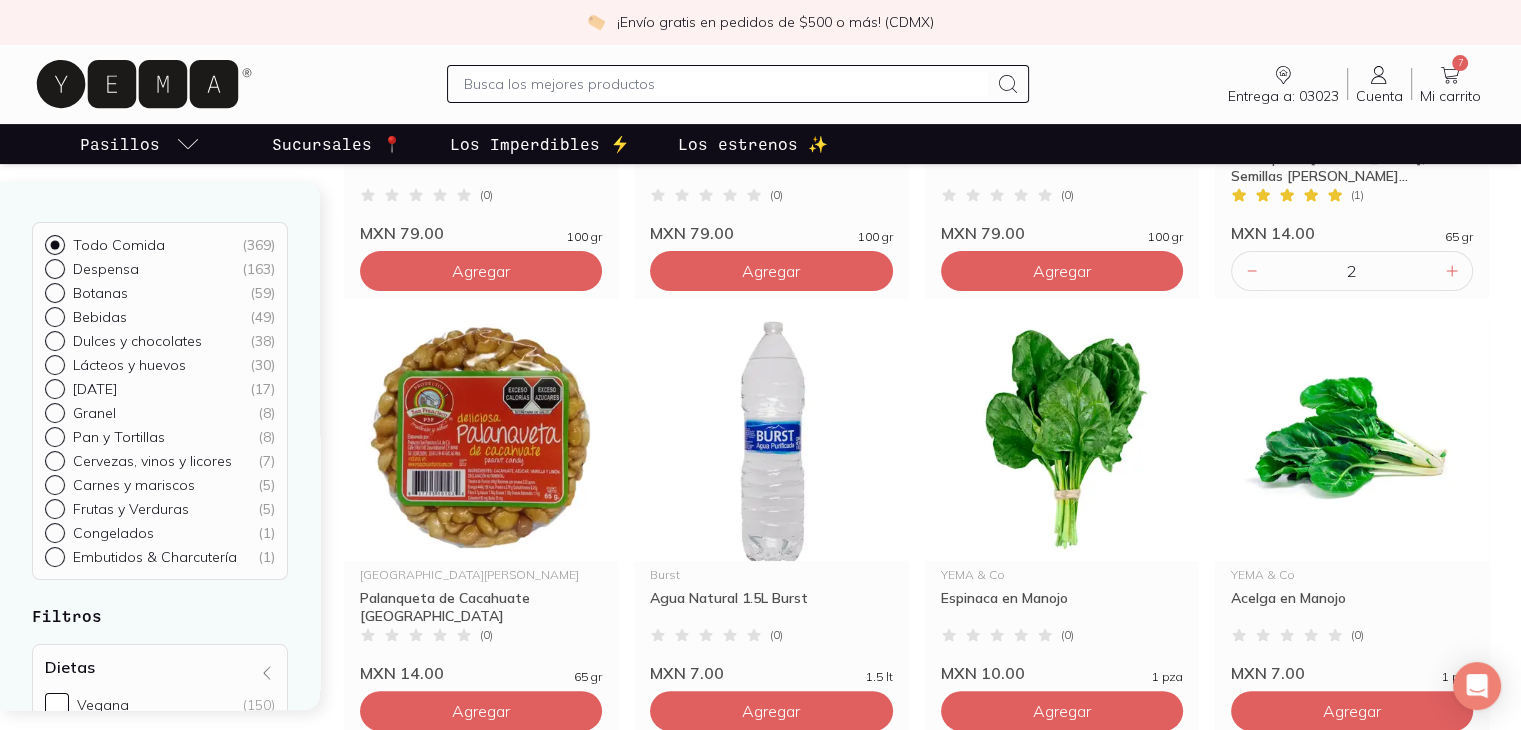 scroll, scrollTop: 587, scrollLeft: 0, axis: vertical 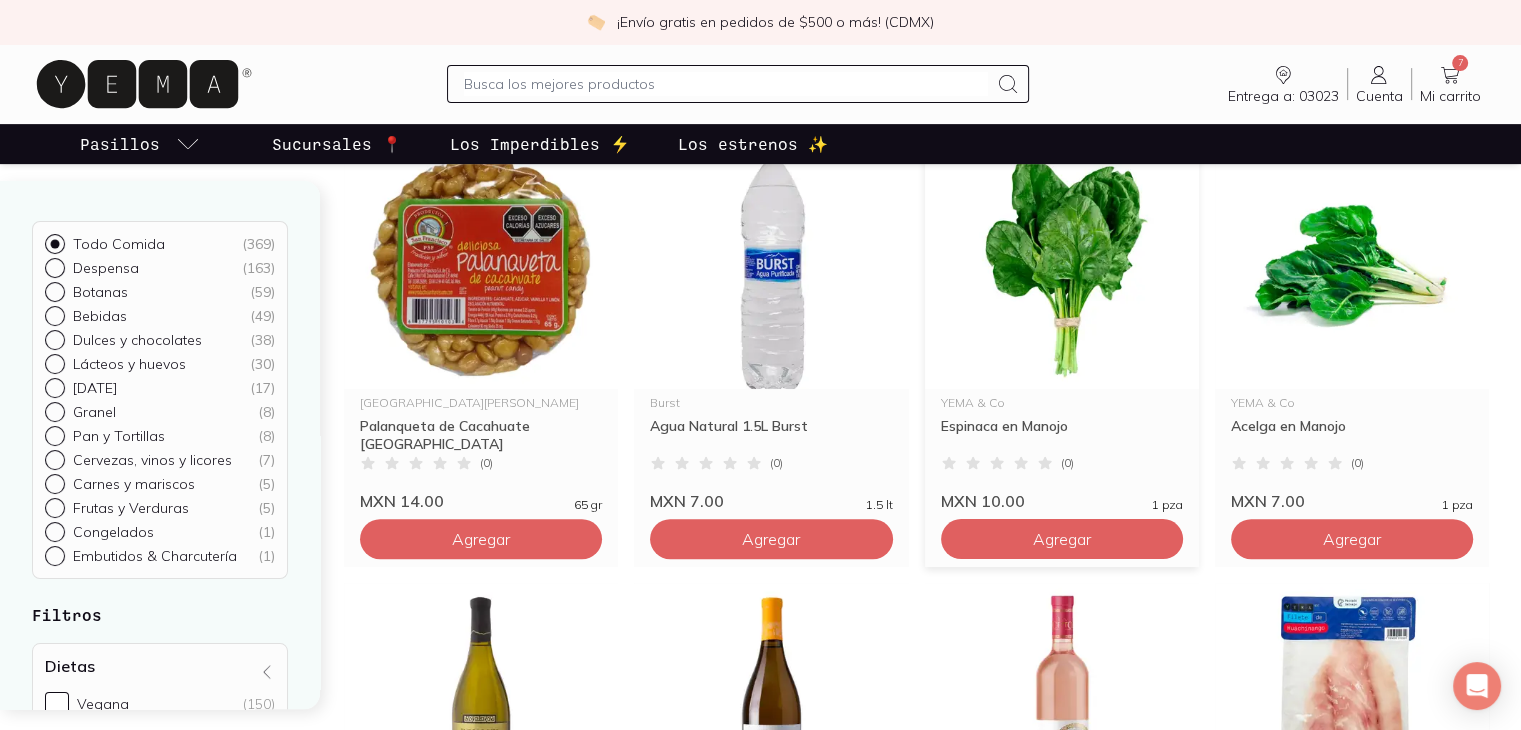 click on "YEMA & Co Espinaca en Manojo ( 0 ) MXN 10.00 1 pza Agregar" at bounding box center (1062, 355) 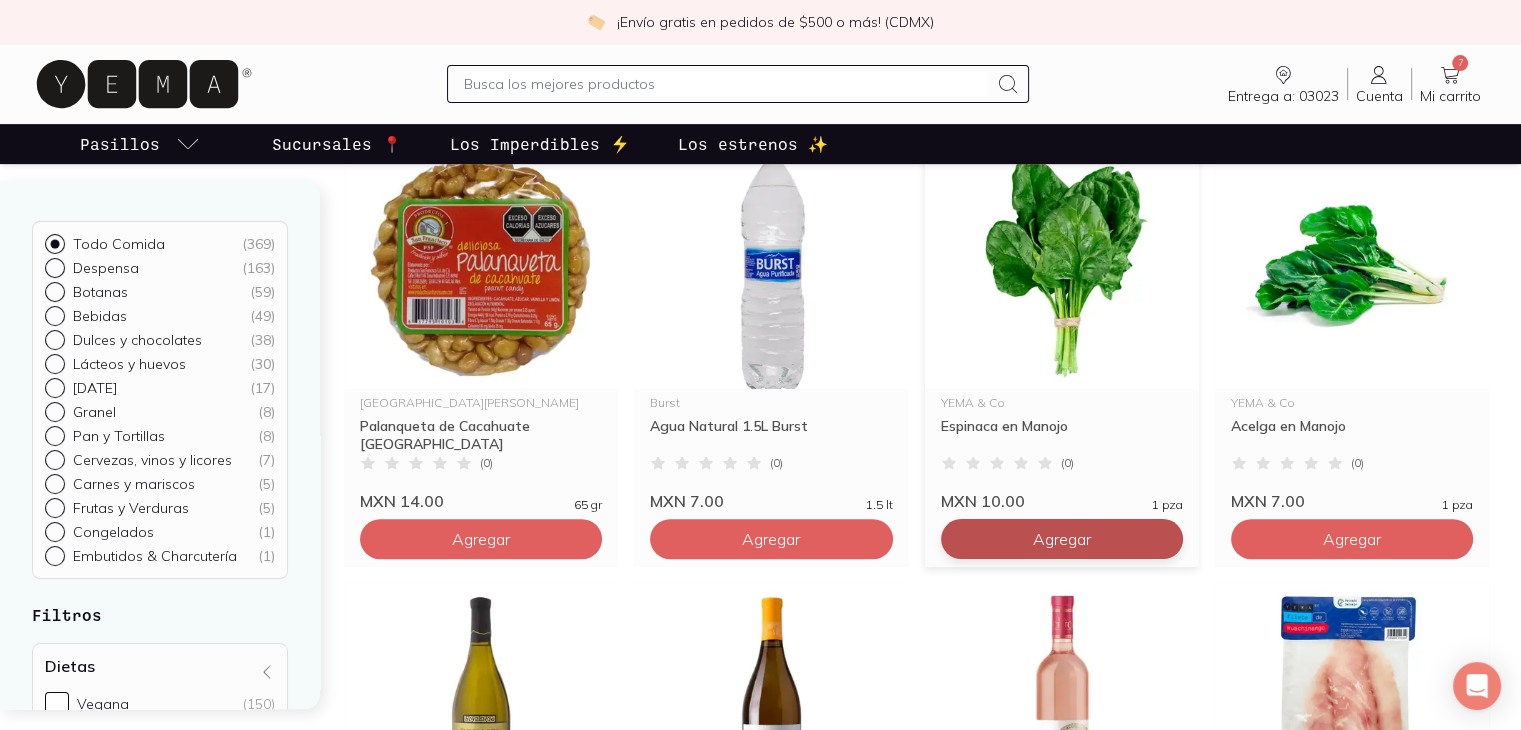 click on "Agregar" at bounding box center (481, 99) 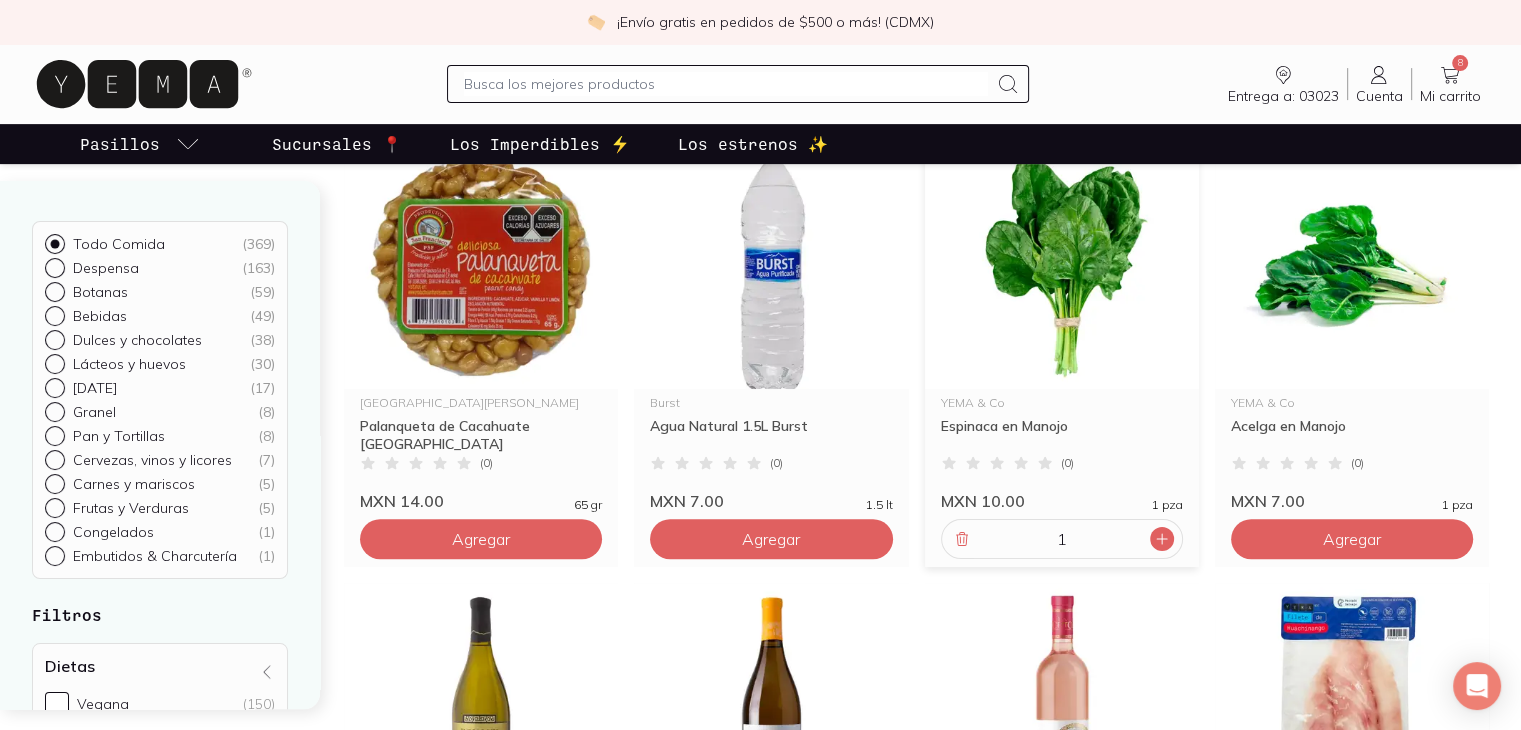 click 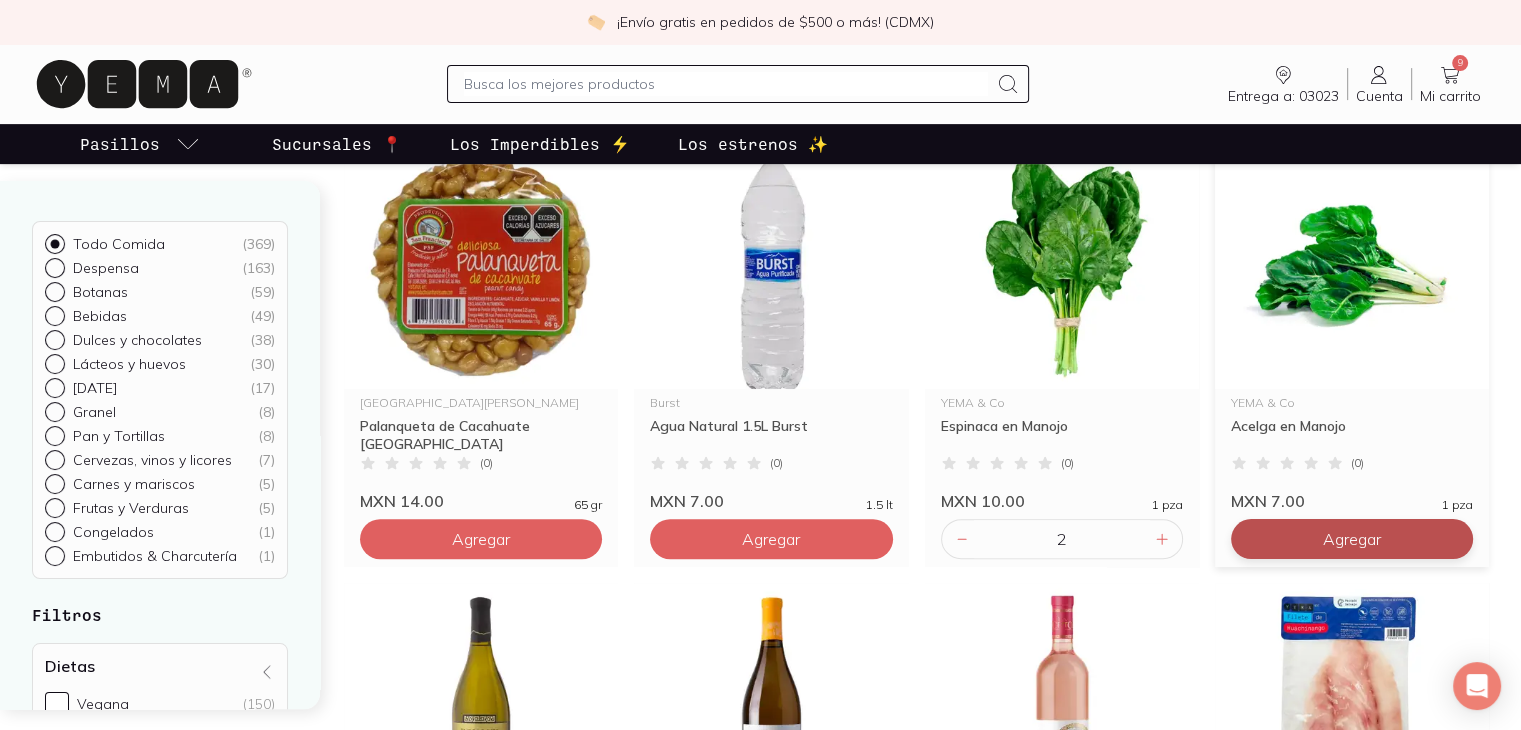 click on "Agregar" at bounding box center [481, 99] 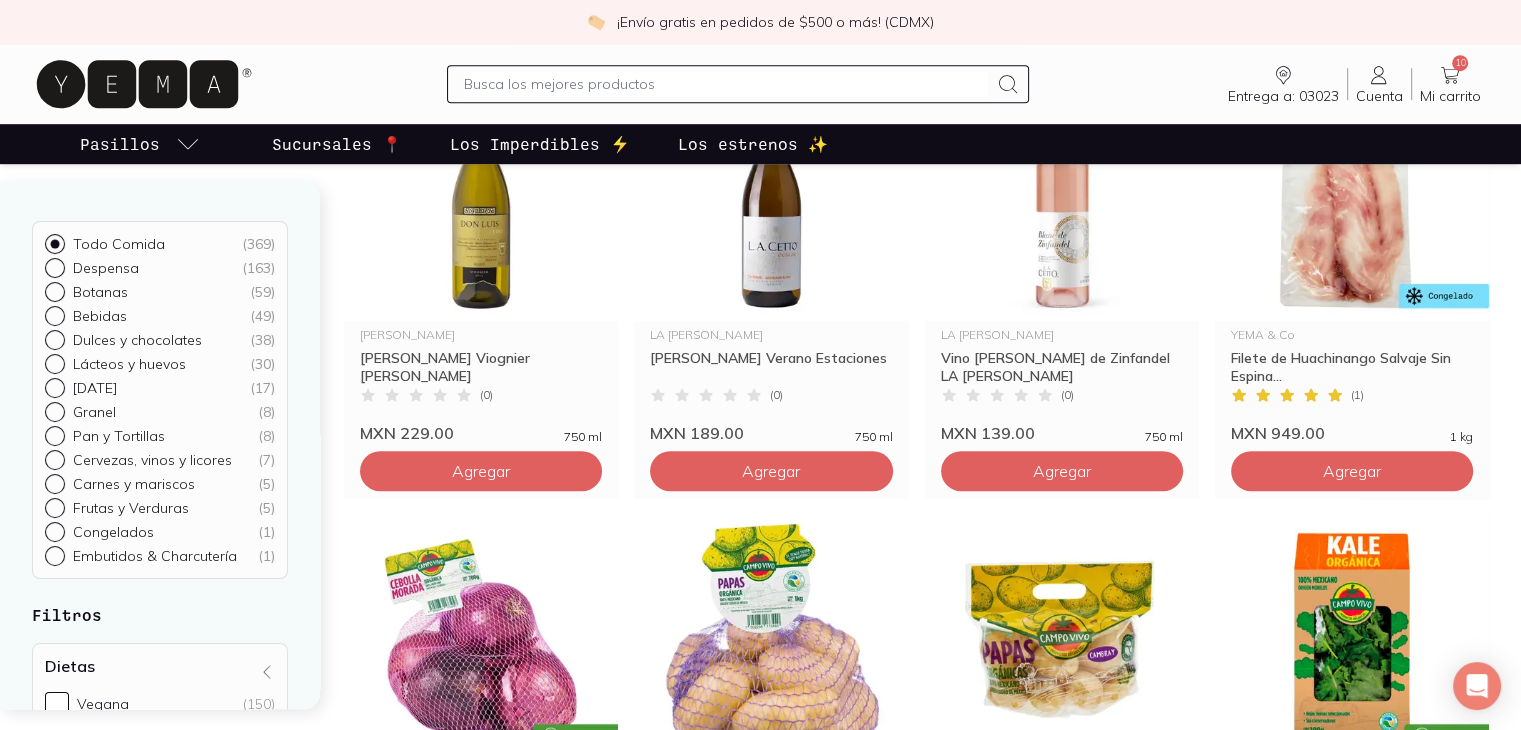 scroll, scrollTop: 1250, scrollLeft: 0, axis: vertical 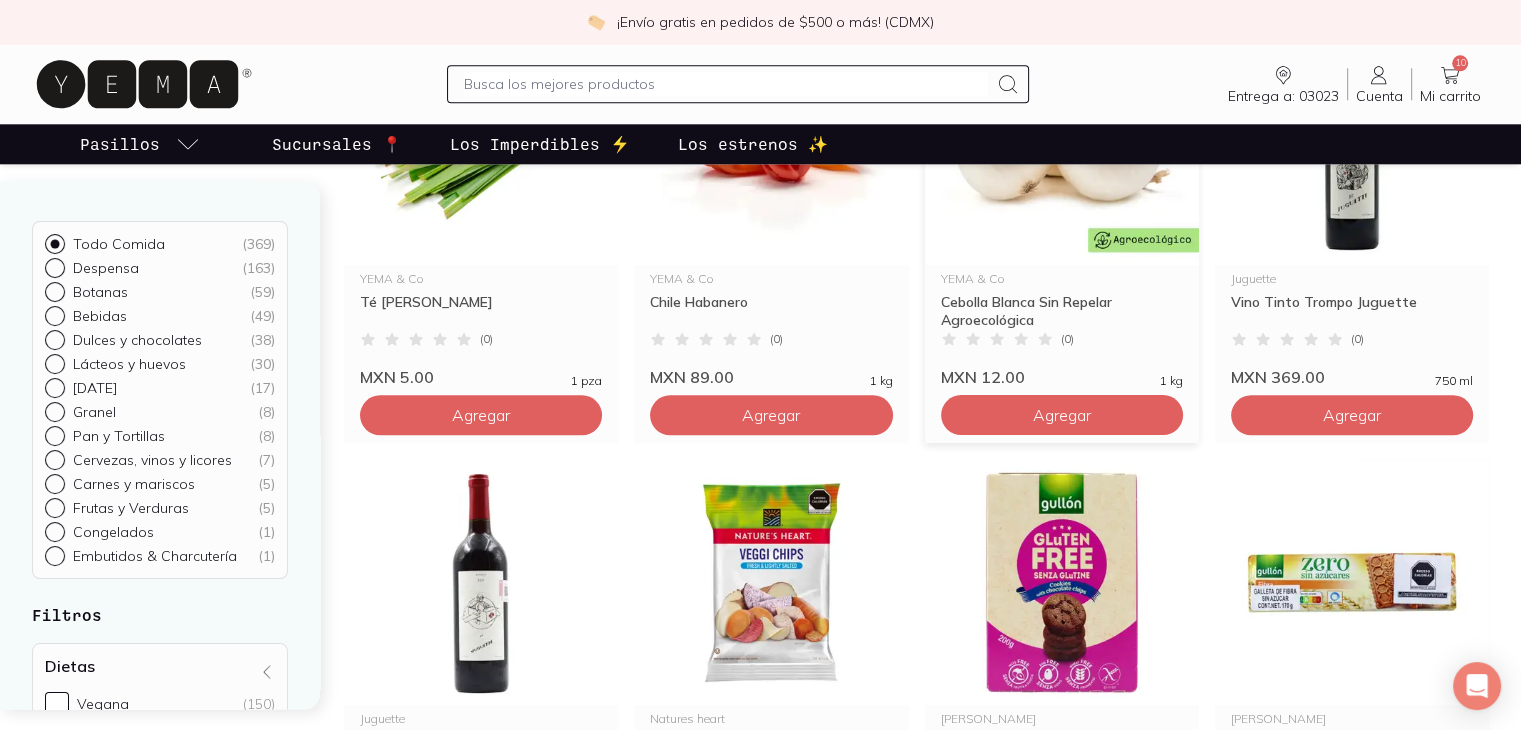 click on "YEMA & Co Cebolla Blanca Sin Repelar Agroecológica ( 0 ) MXN 12.00 1 kg Agregar" at bounding box center [1062, 231] 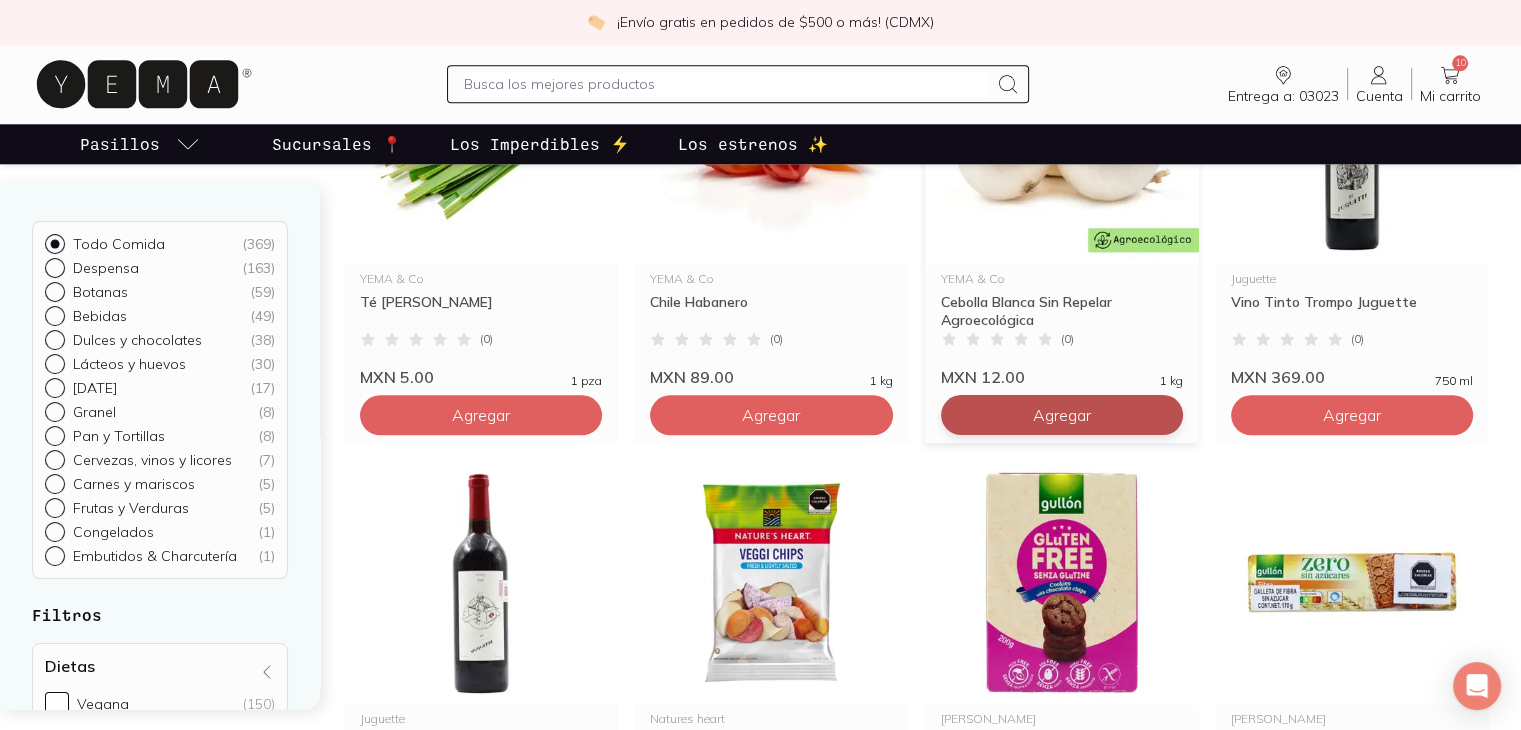 click on "Agregar" at bounding box center (481, -1345) 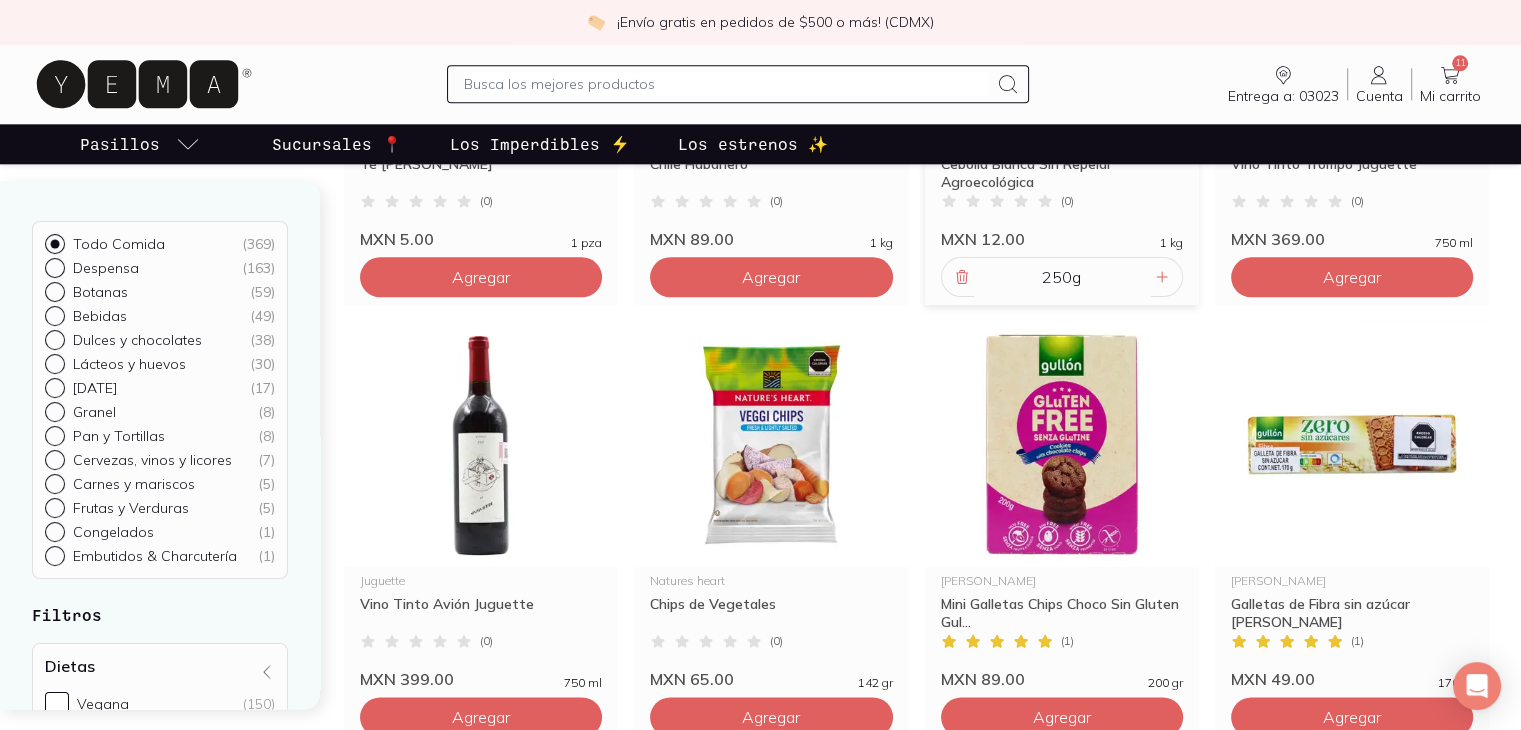 scroll, scrollTop: 2309, scrollLeft: 0, axis: vertical 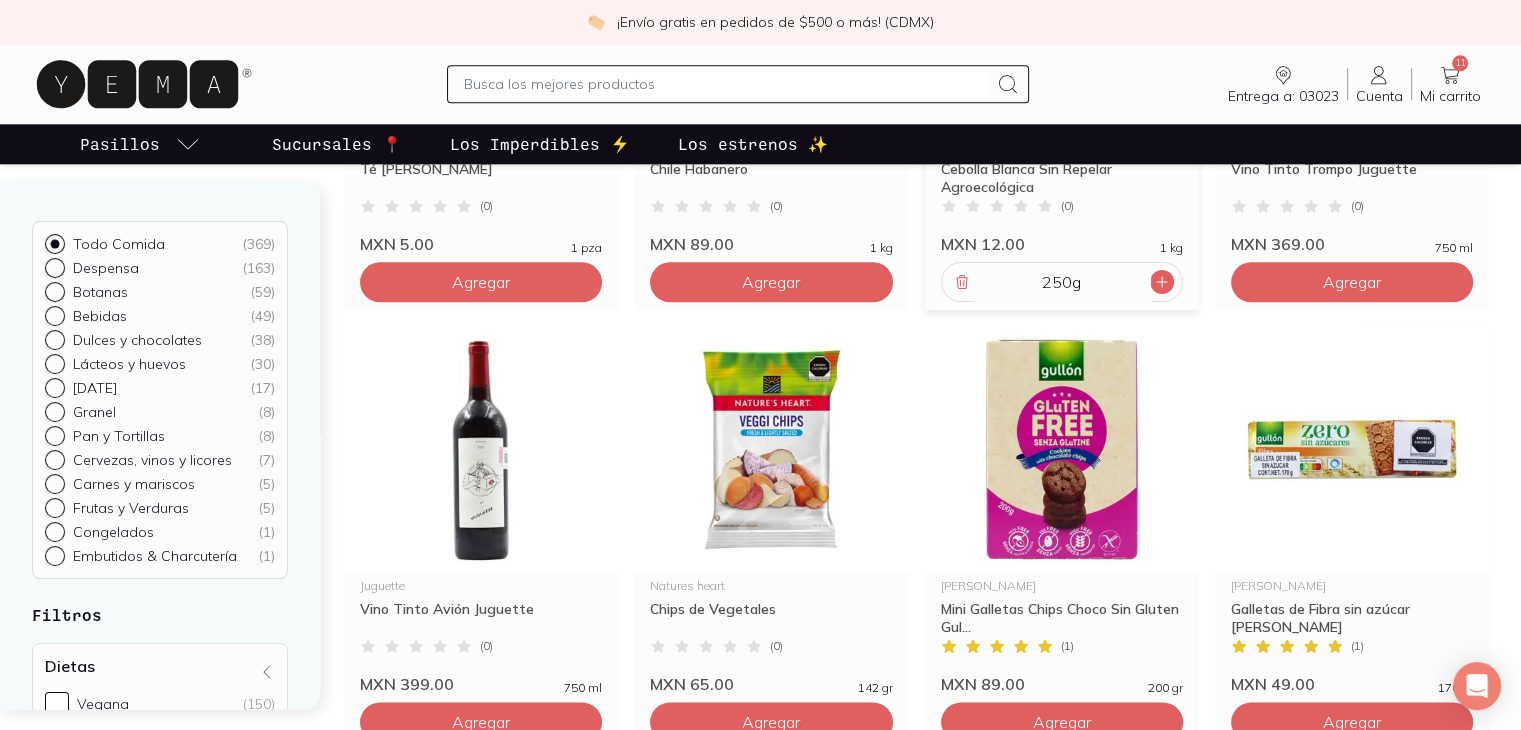click 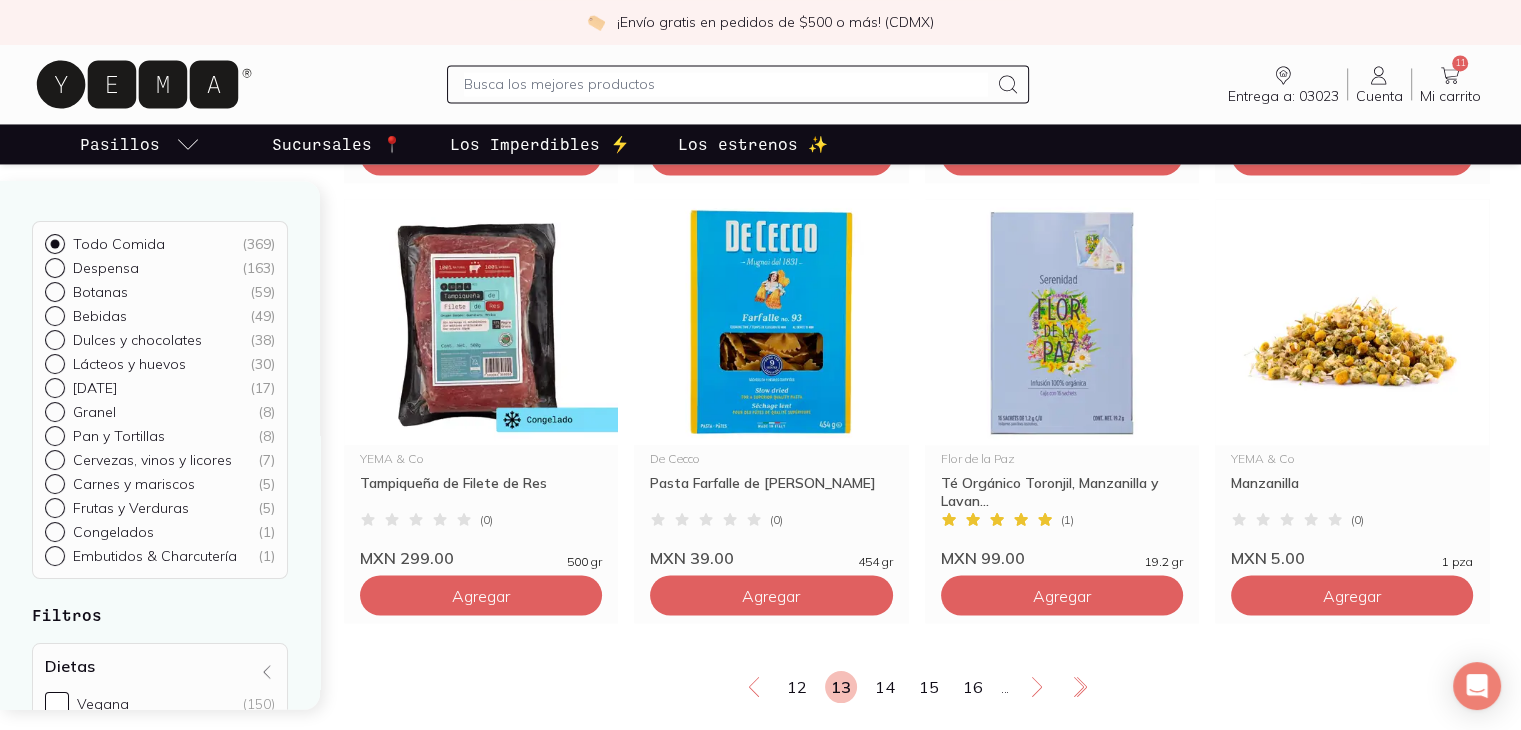 scroll, scrollTop: 3310, scrollLeft: 0, axis: vertical 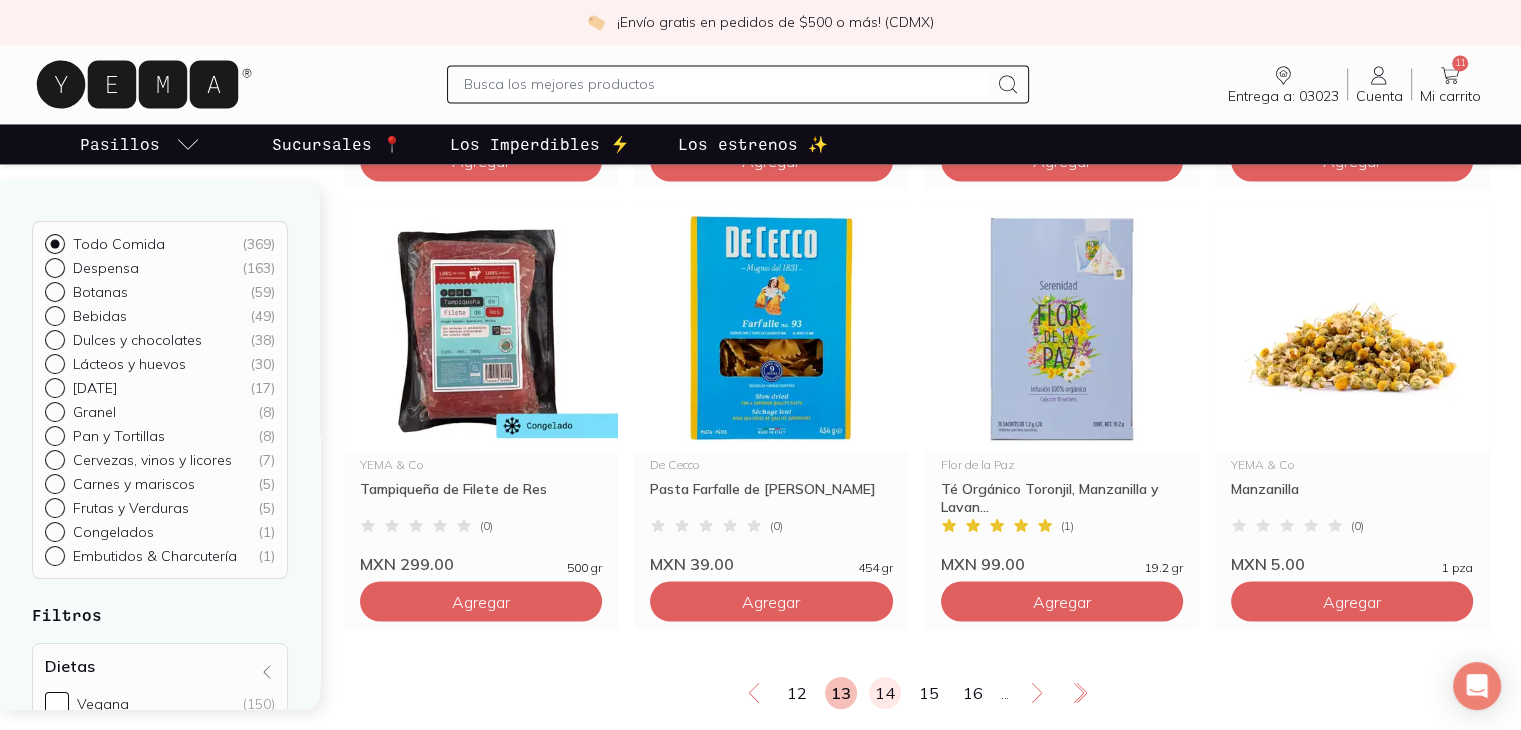click on "14" at bounding box center (885, 693) 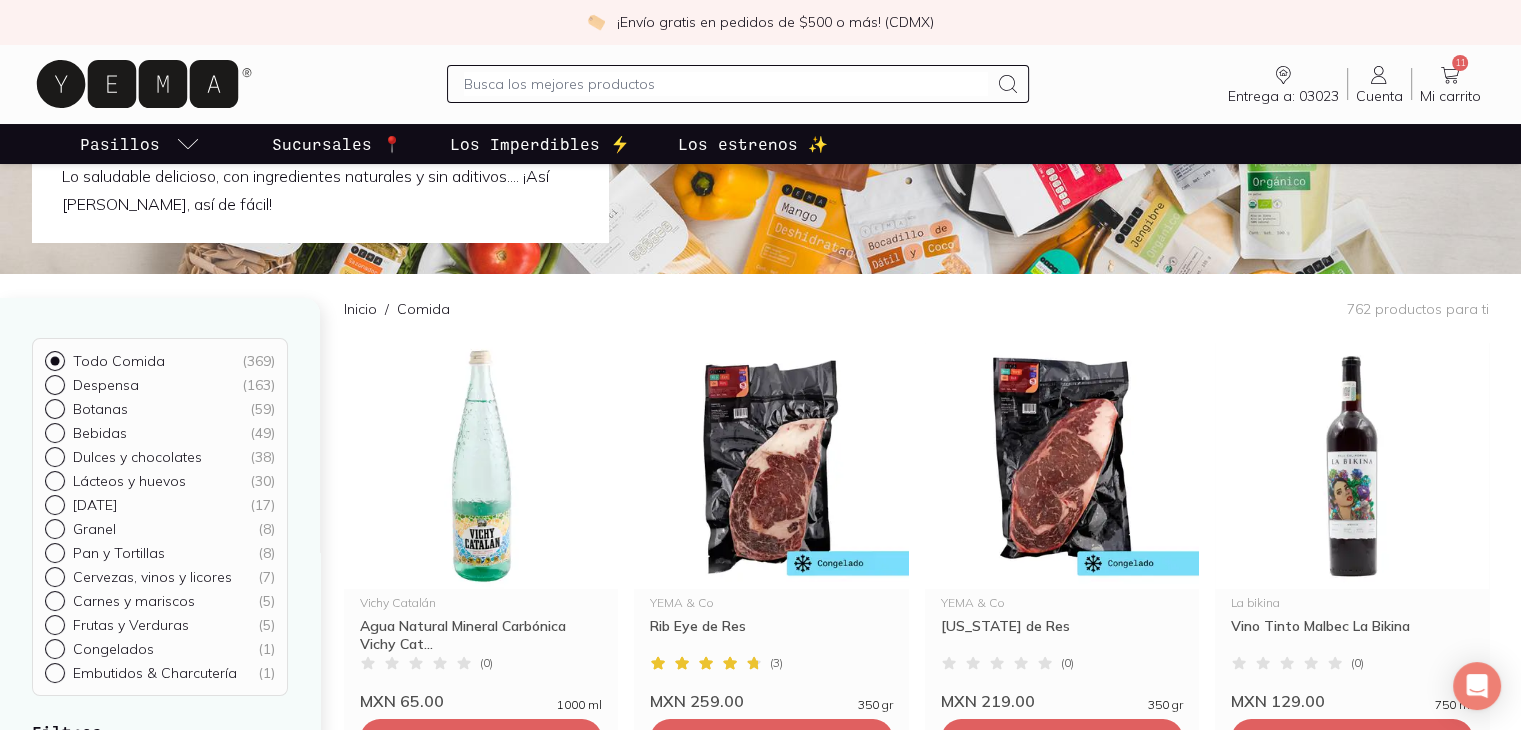 scroll, scrollTop: 0, scrollLeft: 0, axis: both 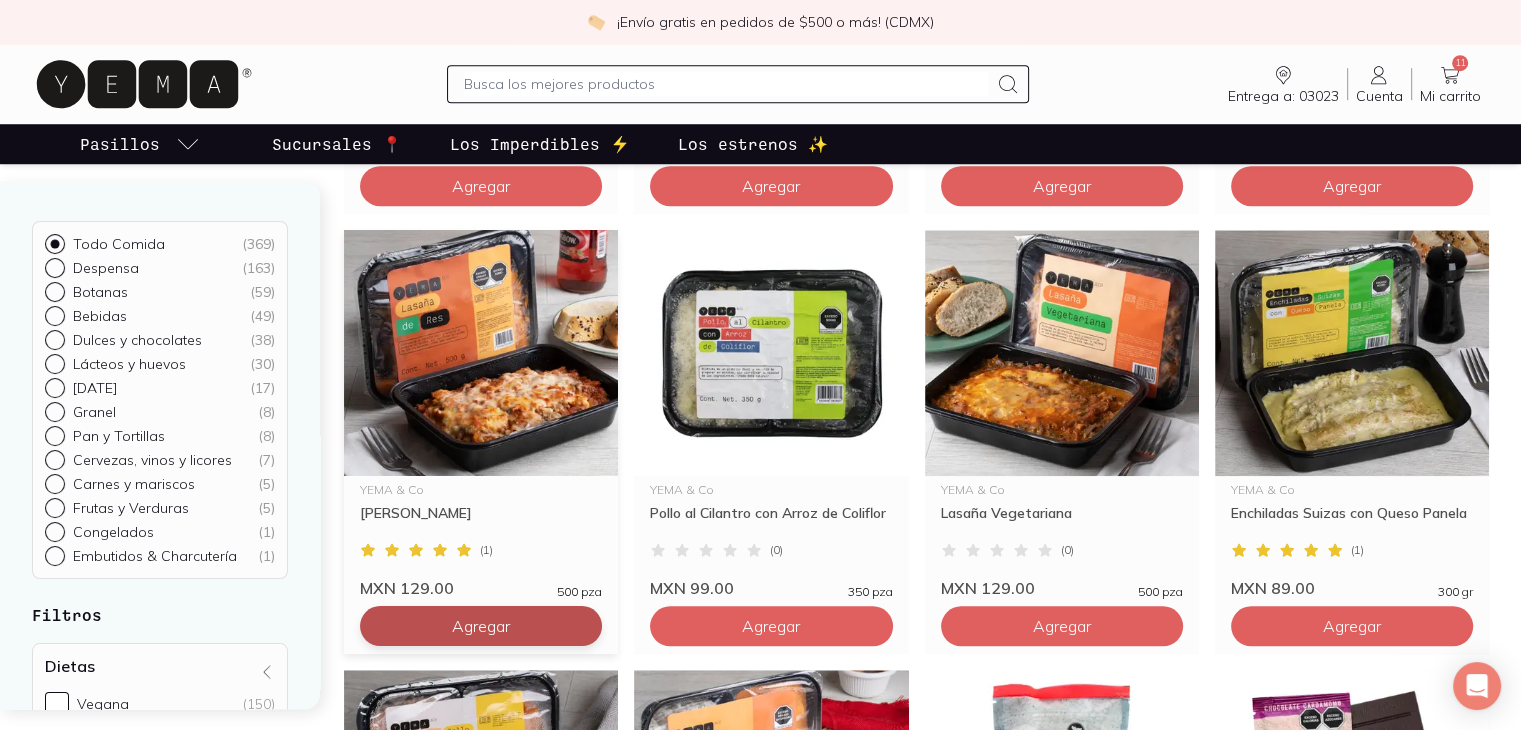 click on "Agregar" at bounding box center (481, -694) 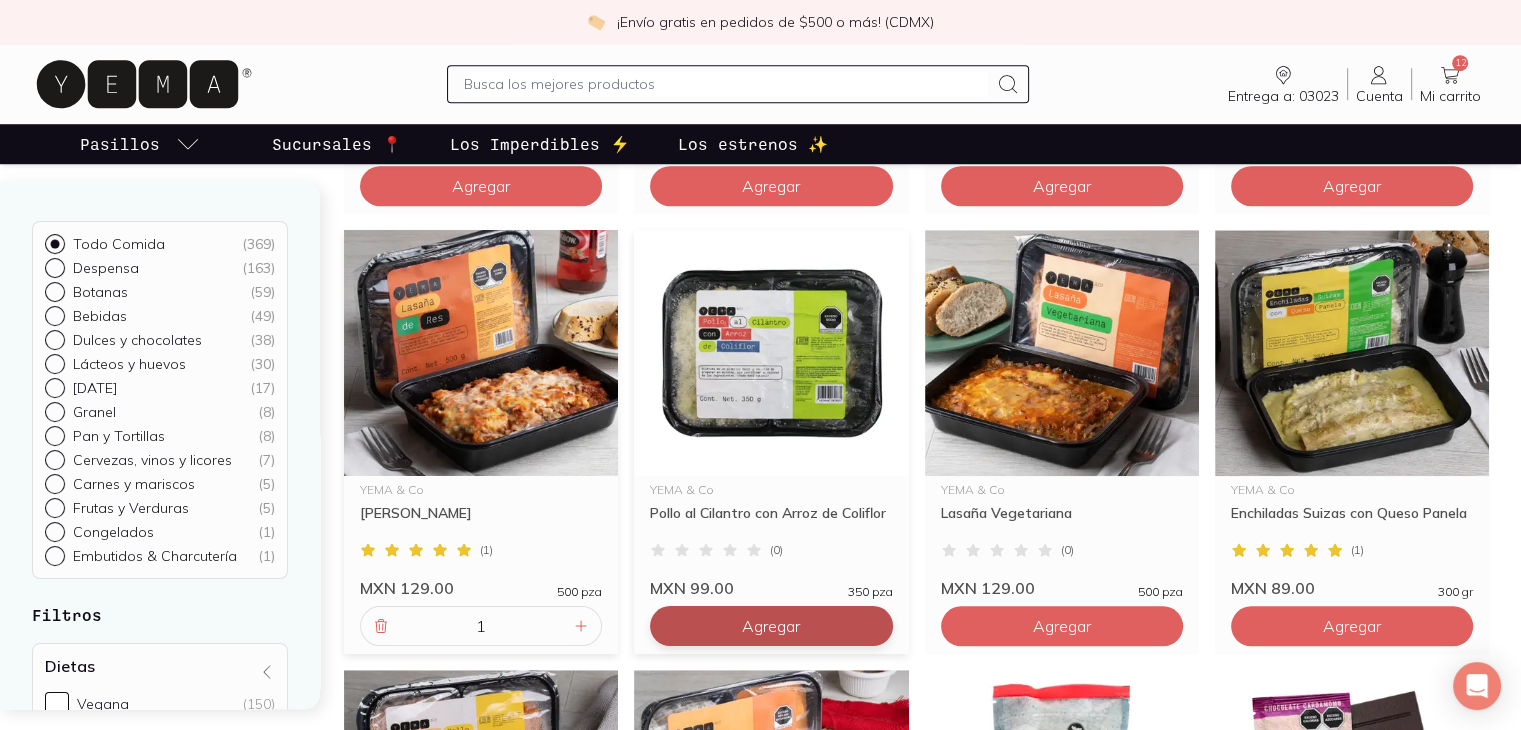 click on "Agregar" at bounding box center [481, -694] 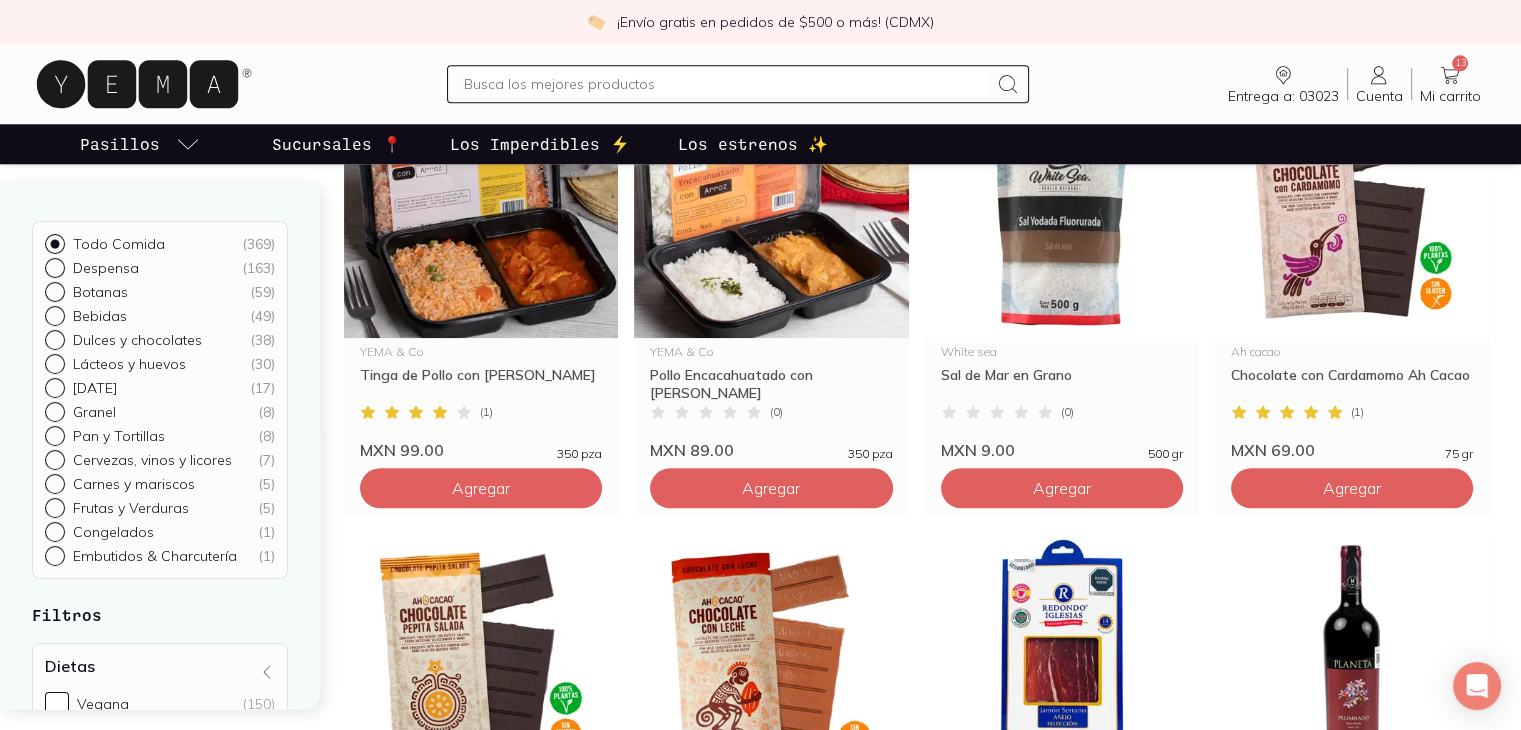 scroll, scrollTop: 2177, scrollLeft: 0, axis: vertical 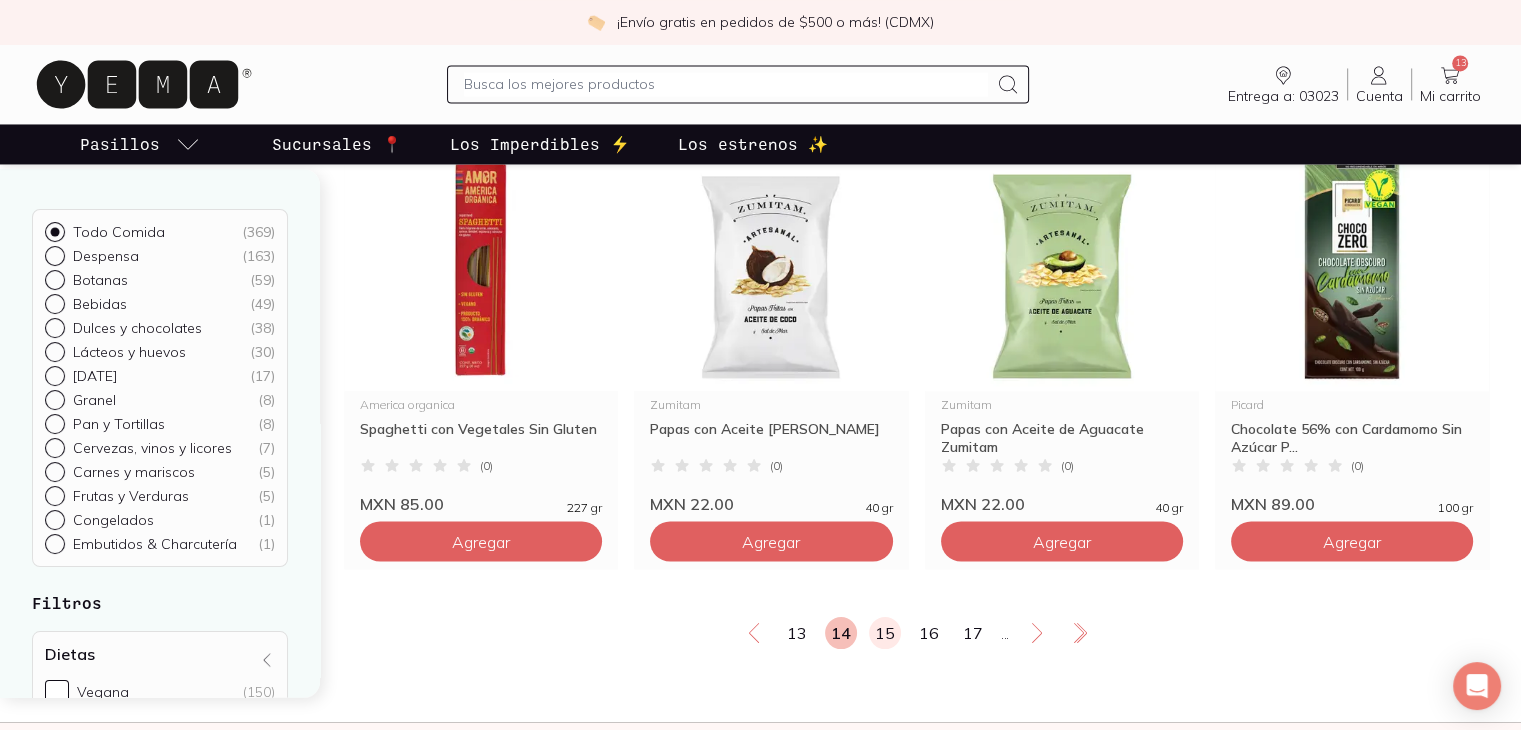 click on "15" at bounding box center (885, 633) 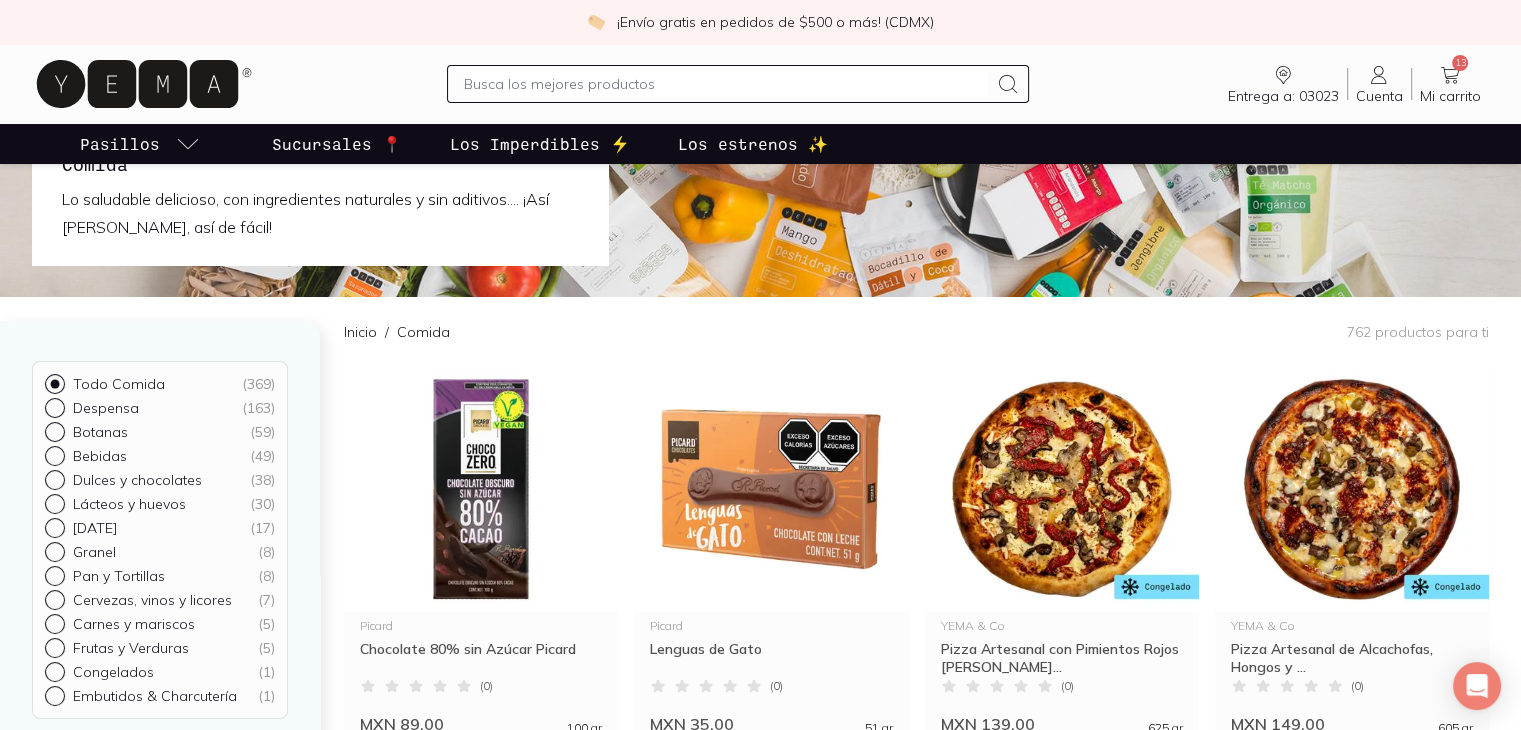 scroll, scrollTop: 0, scrollLeft: 0, axis: both 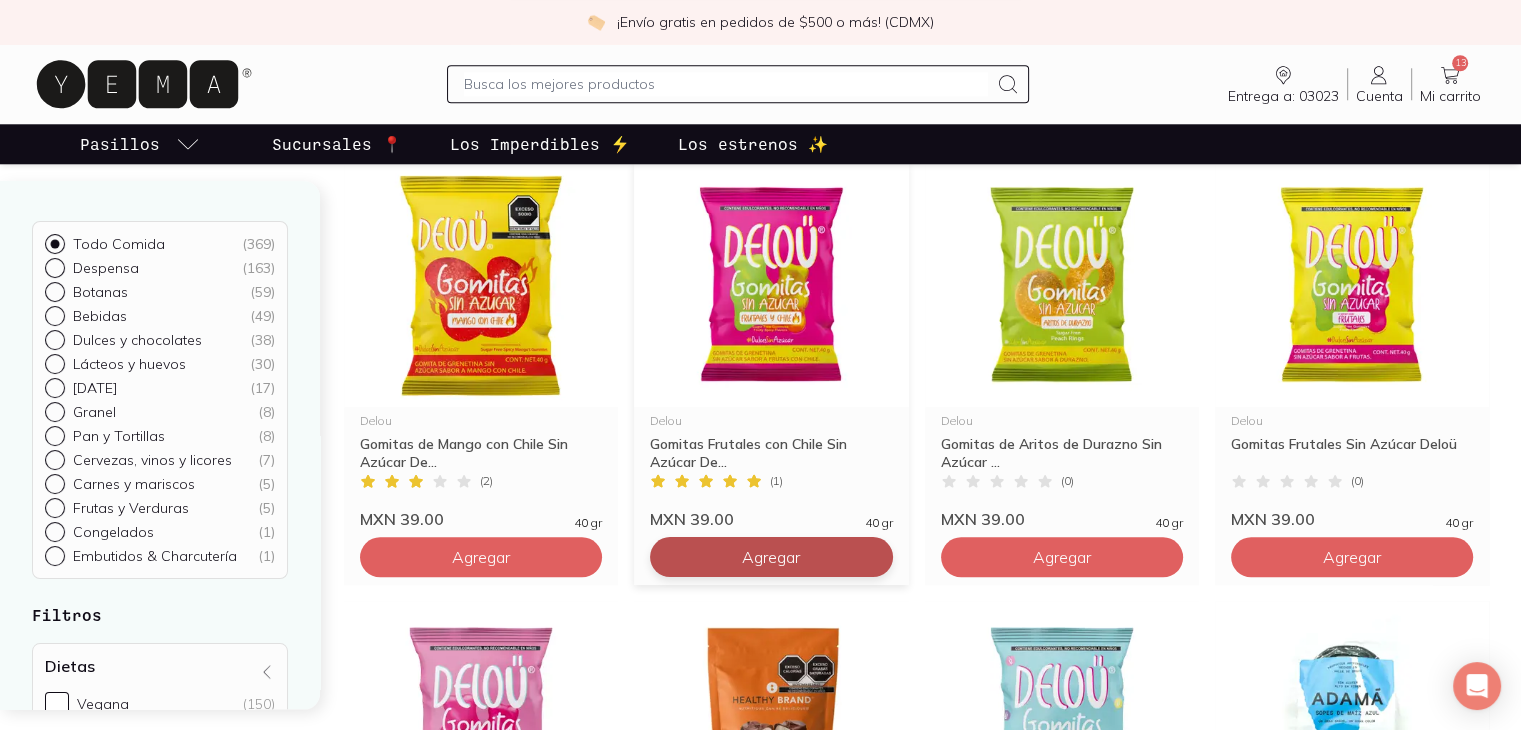 click on "Agregar" at bounding box center (481, -1203) 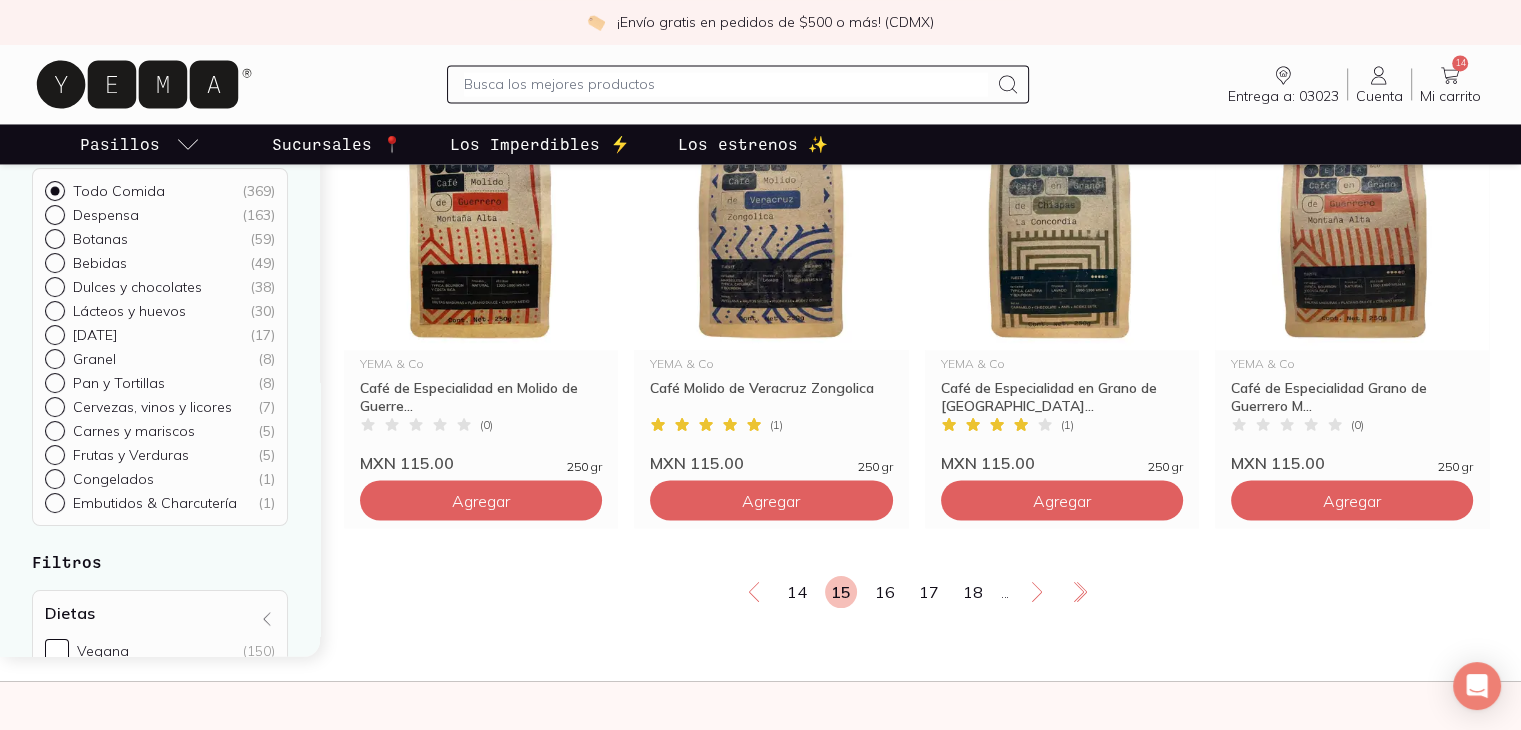 scroll, scrollTop: 3389, scrollLeft: 0, axis: vertical 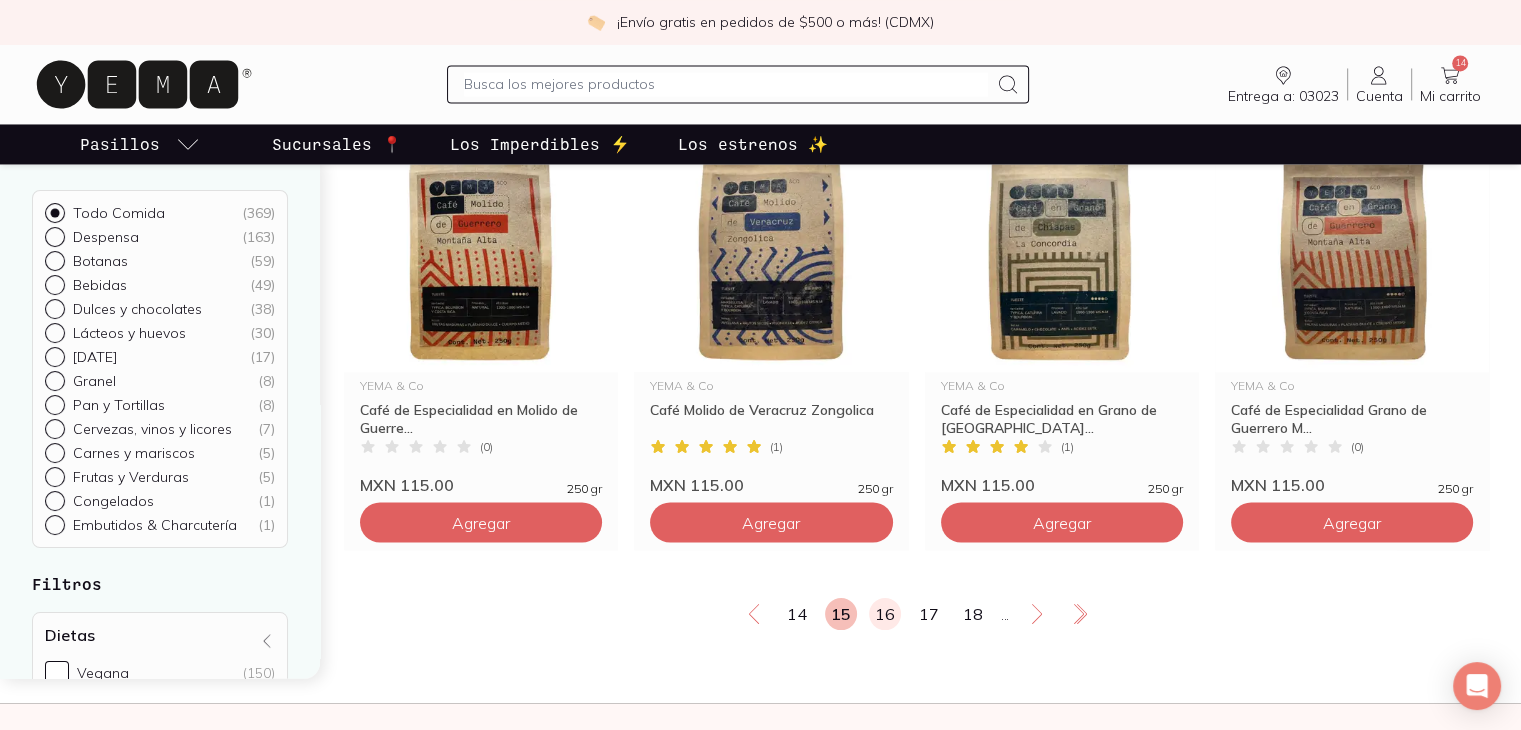 click on "16" at bounding box center [885, 614] 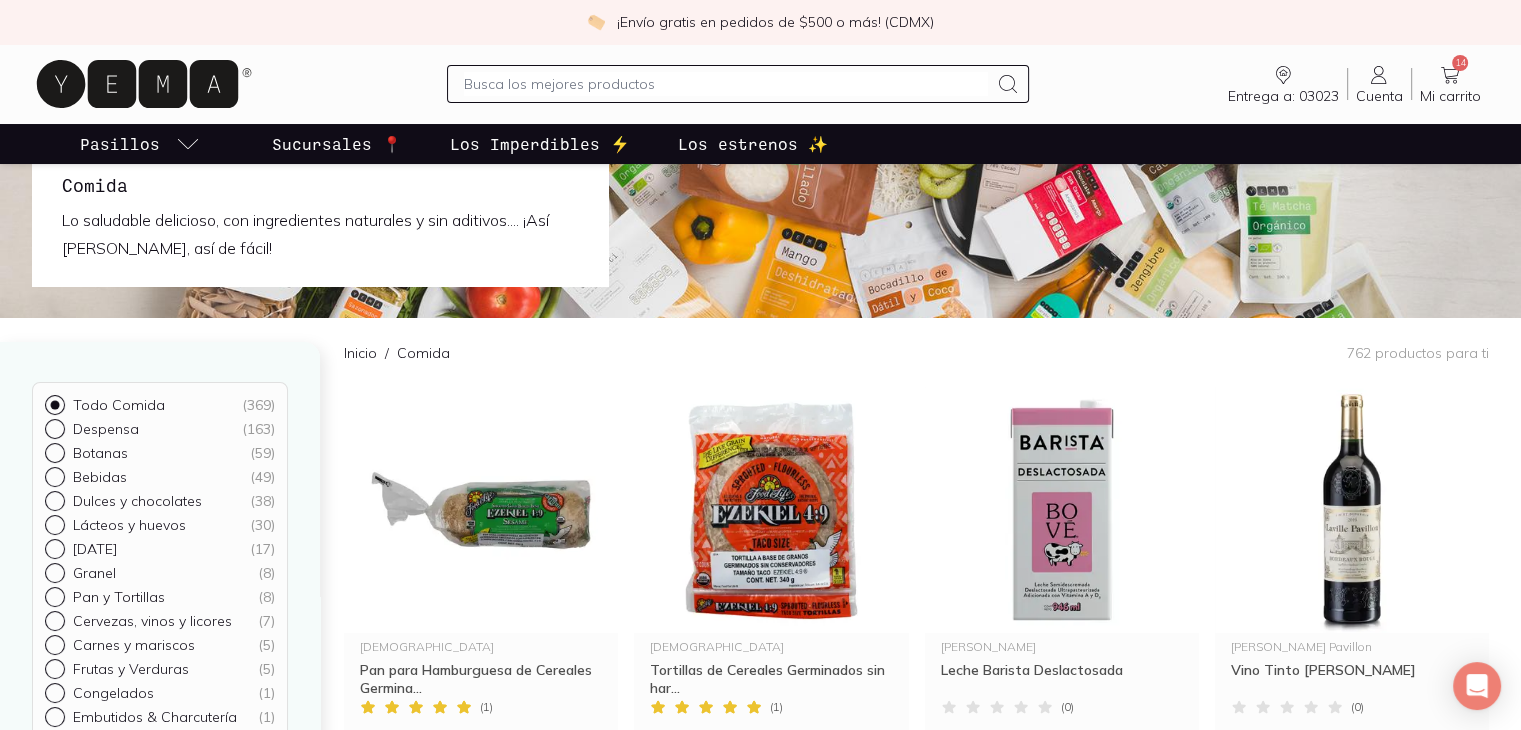 scroll, scrollTop: 0, scrollLeft: 0, axis: both 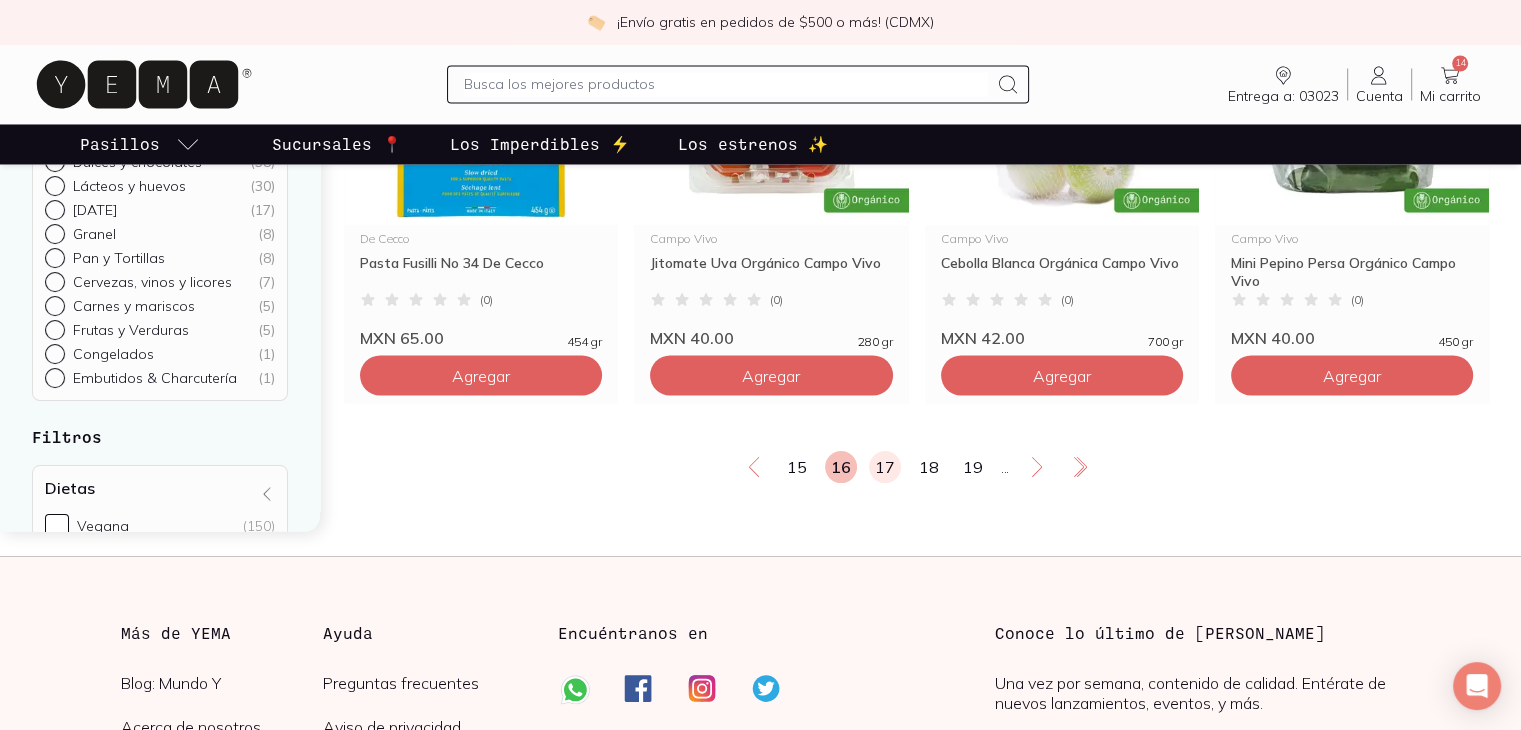 click on "17" at bounding box center (885, 467) 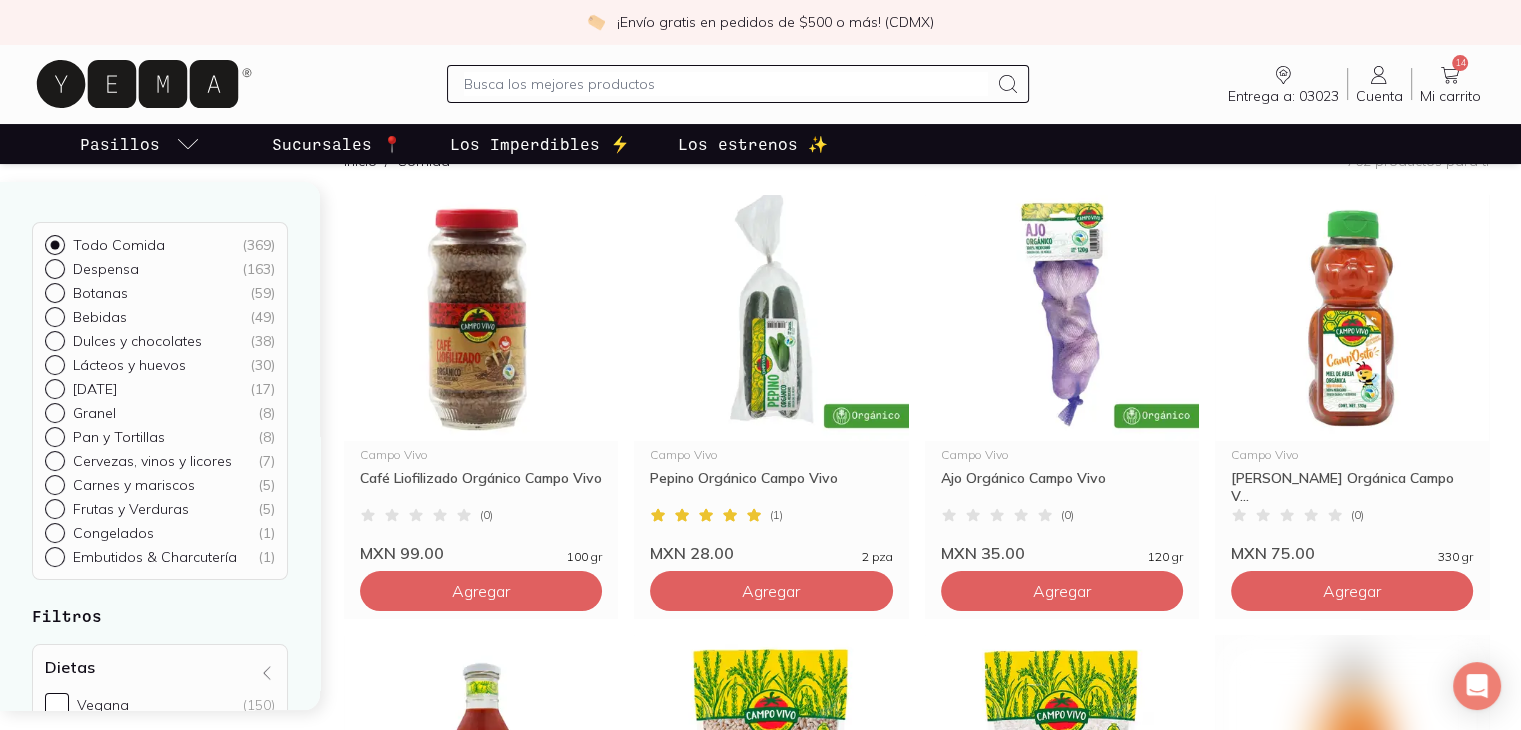 scroll, scrollTop: 0, scrollLeft: 0, axis: both 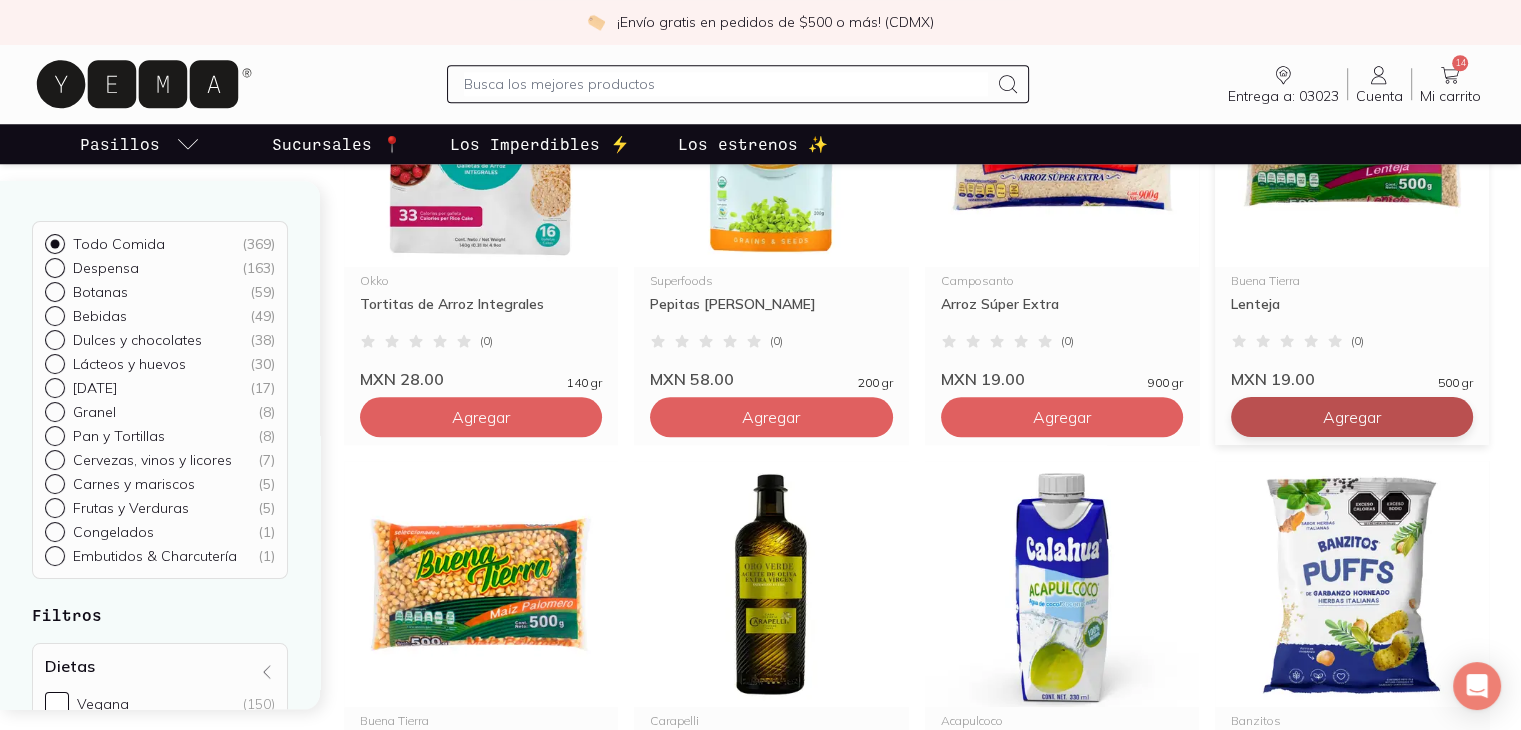 click on "Agregar" at bounding box center [481, -903] 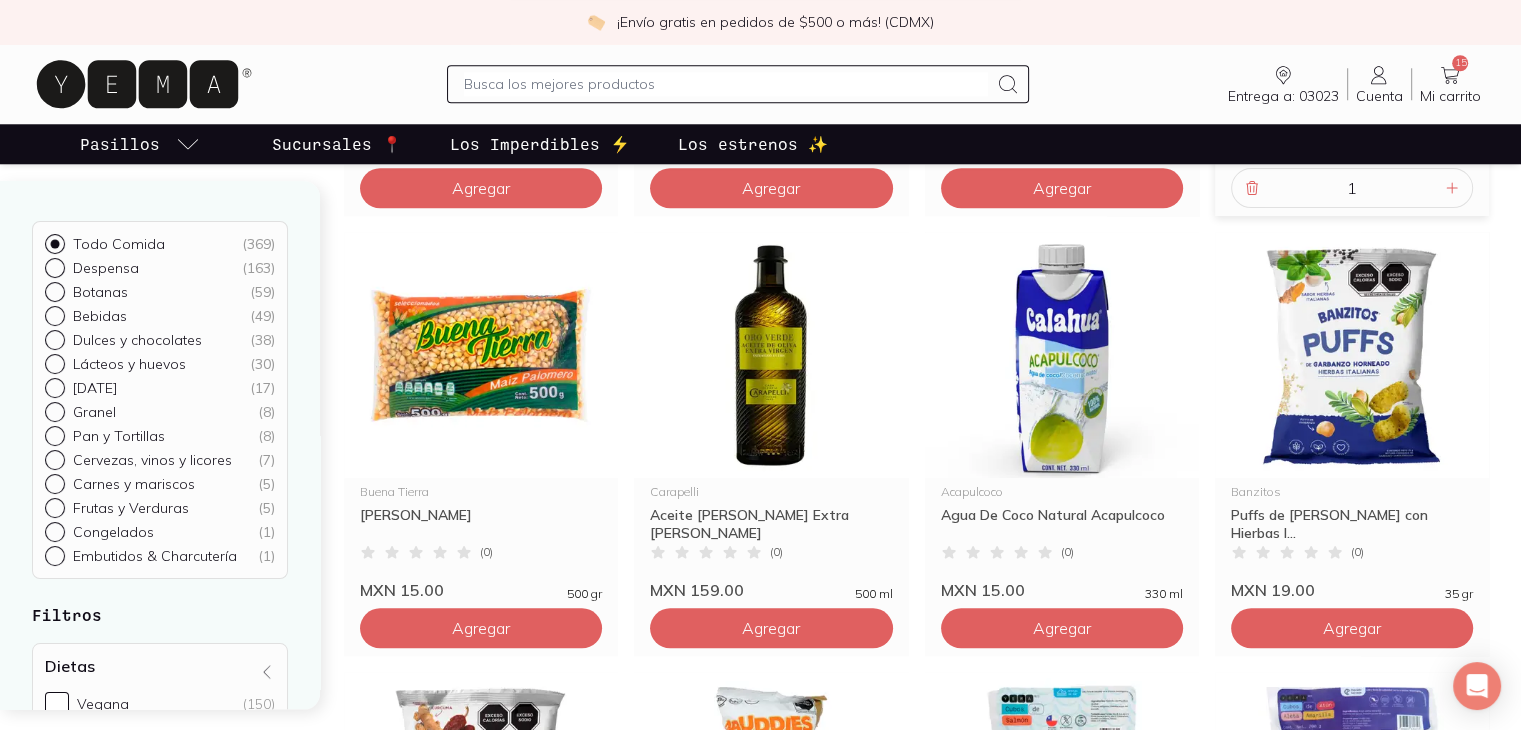 scroll, scrollTop: 1979, scrollLeft: 0, axis: vertical 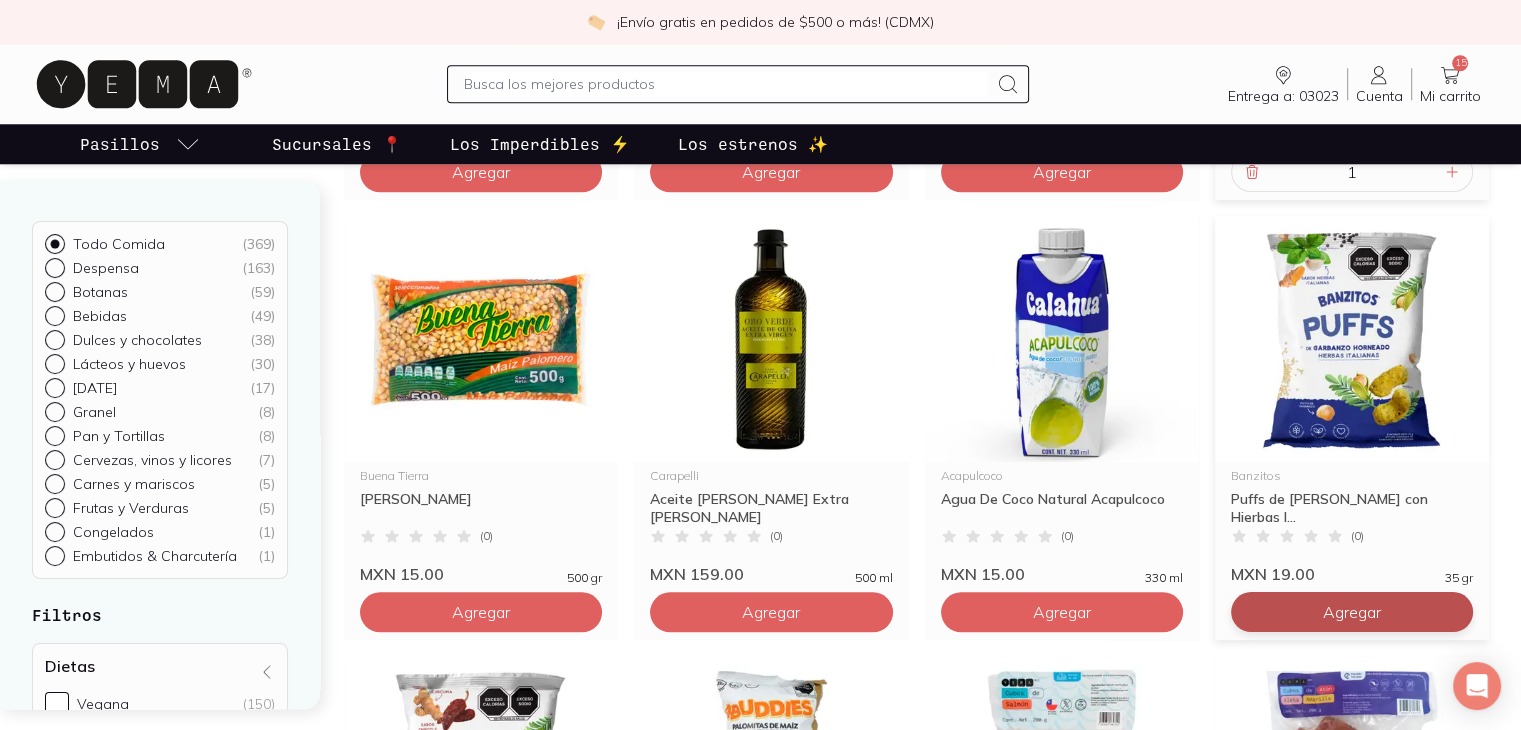 click on "Agregar" at bounding box center [481, -1148] 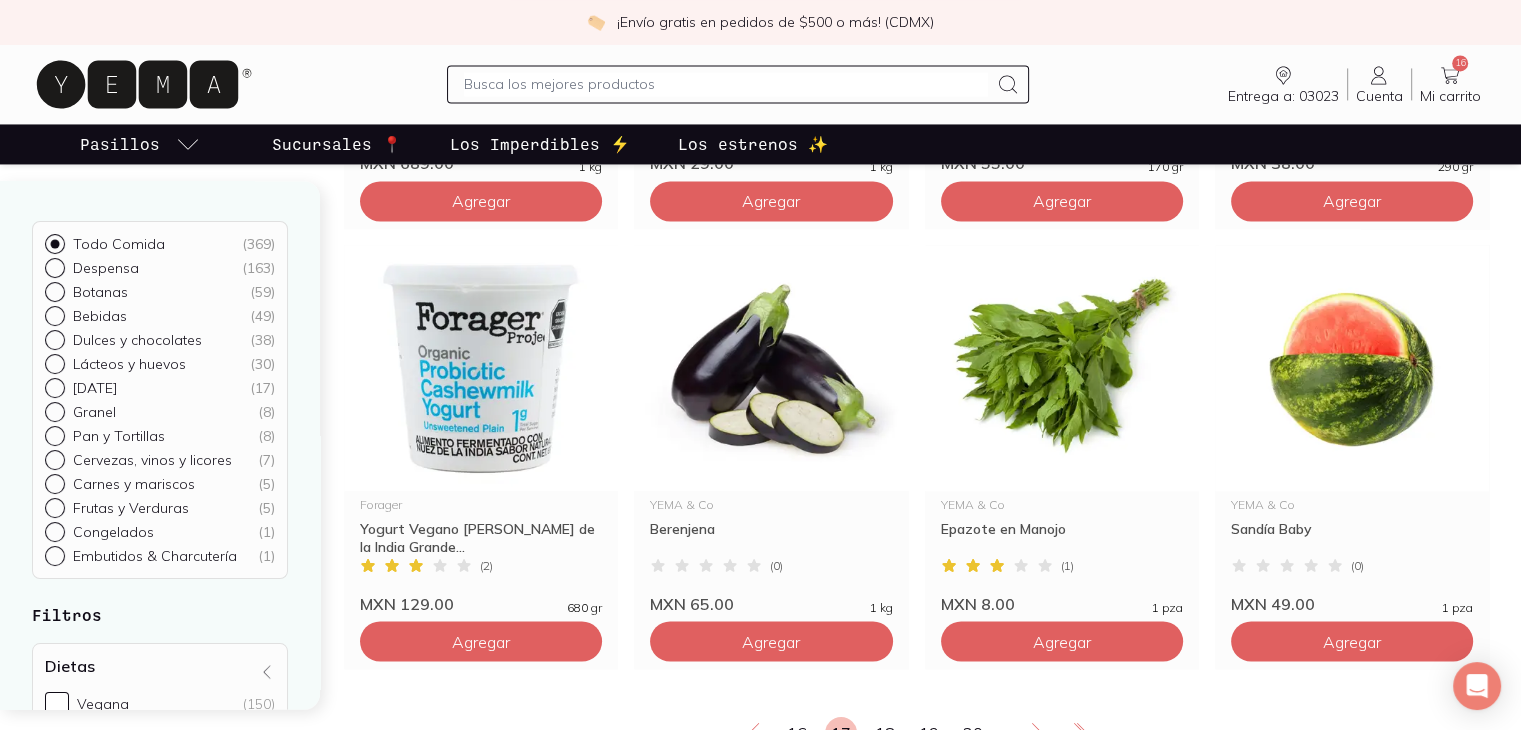 scroll, scrollTop: 3324, scrollLeft: 0, axis: vertical 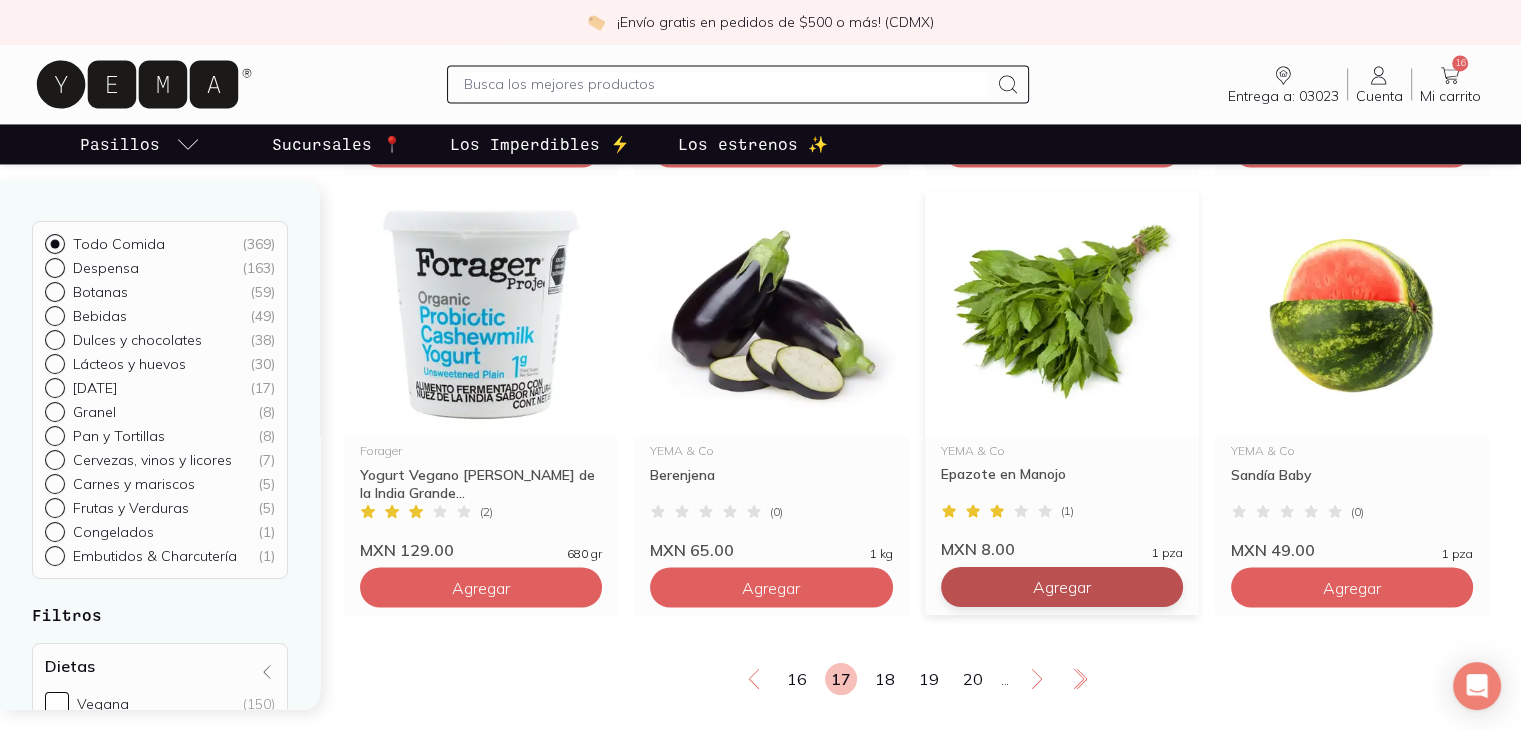 click on "Agregar" at bounding box center [481, -2493] 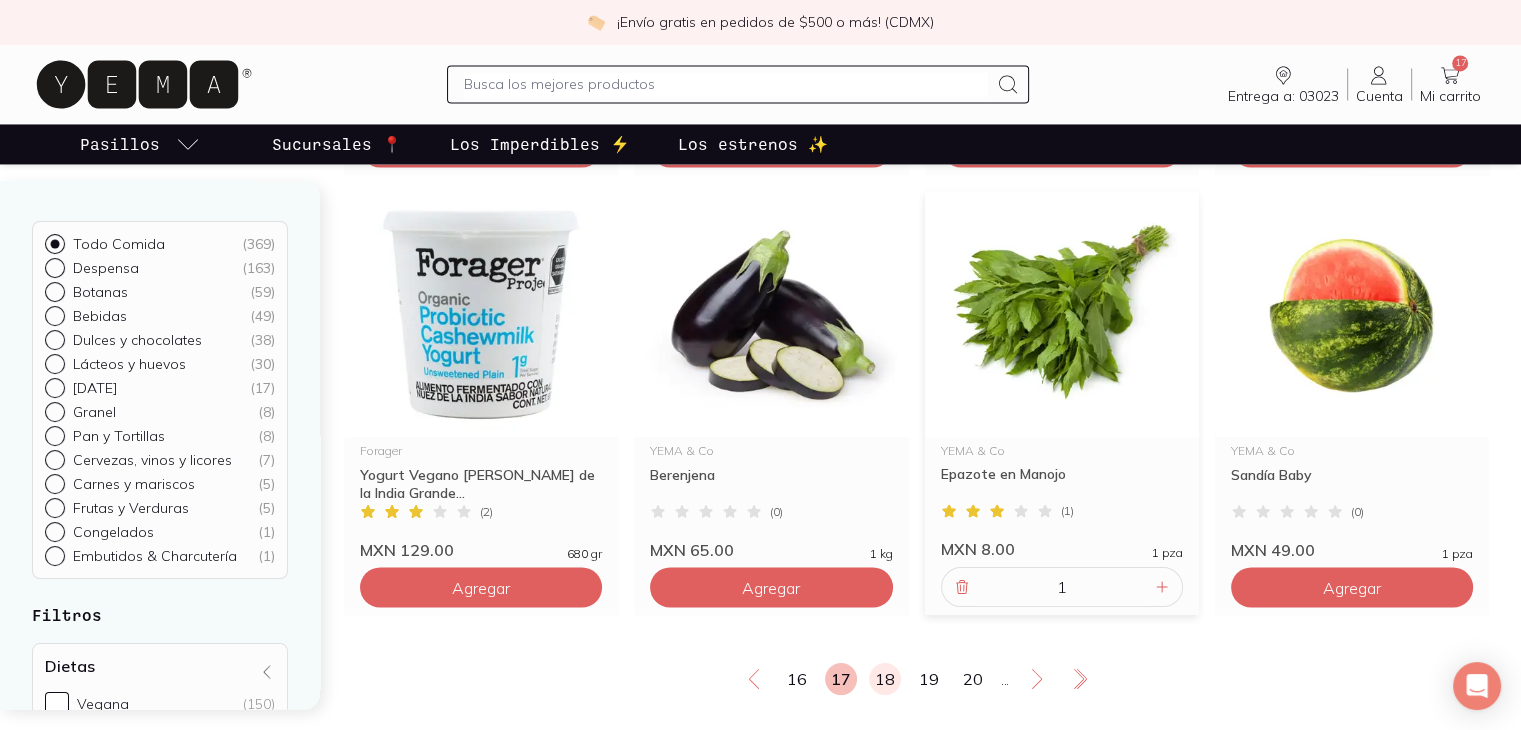 click on "18" at bounding box center (885, 679) 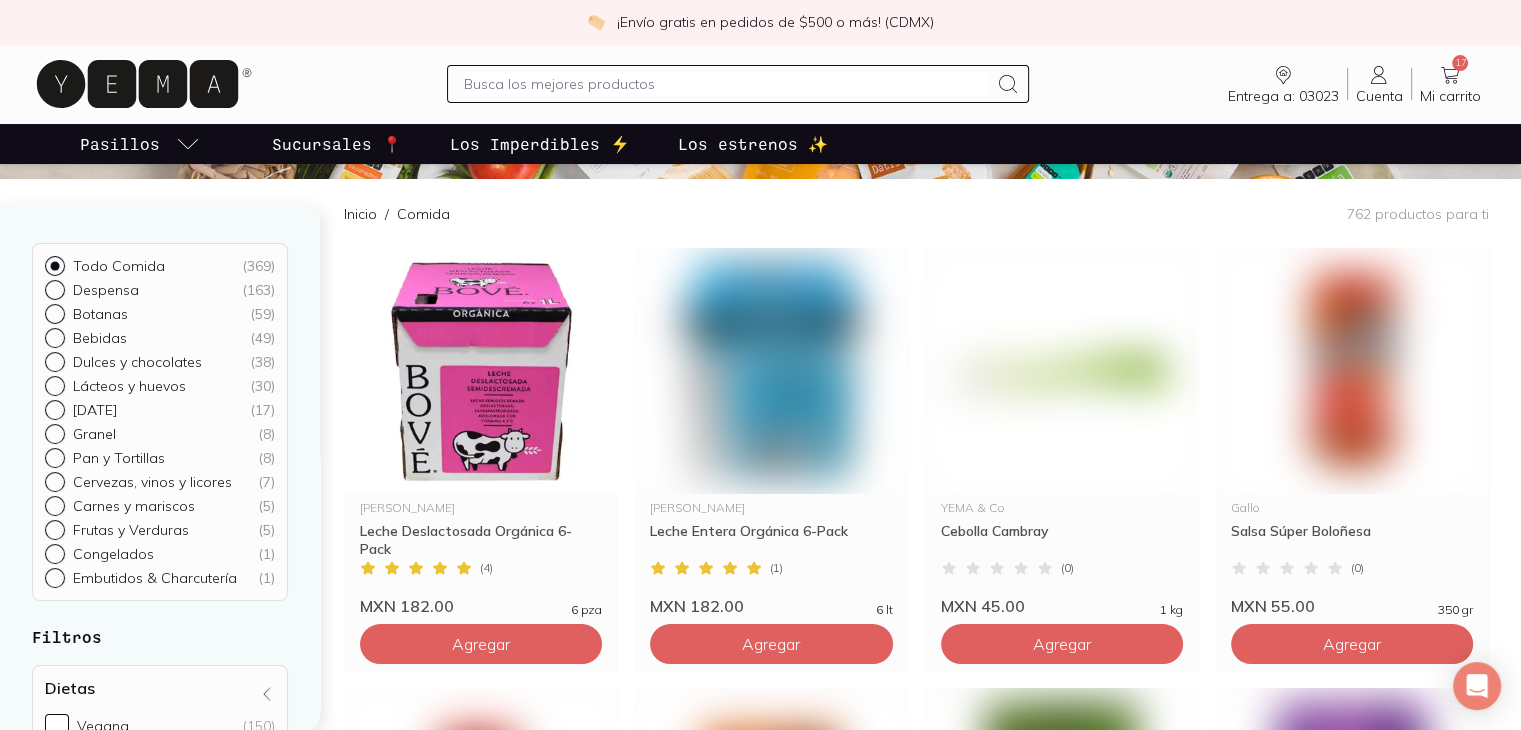 scroll, scrollTop: 0, scrollLeft: 0, axis: both 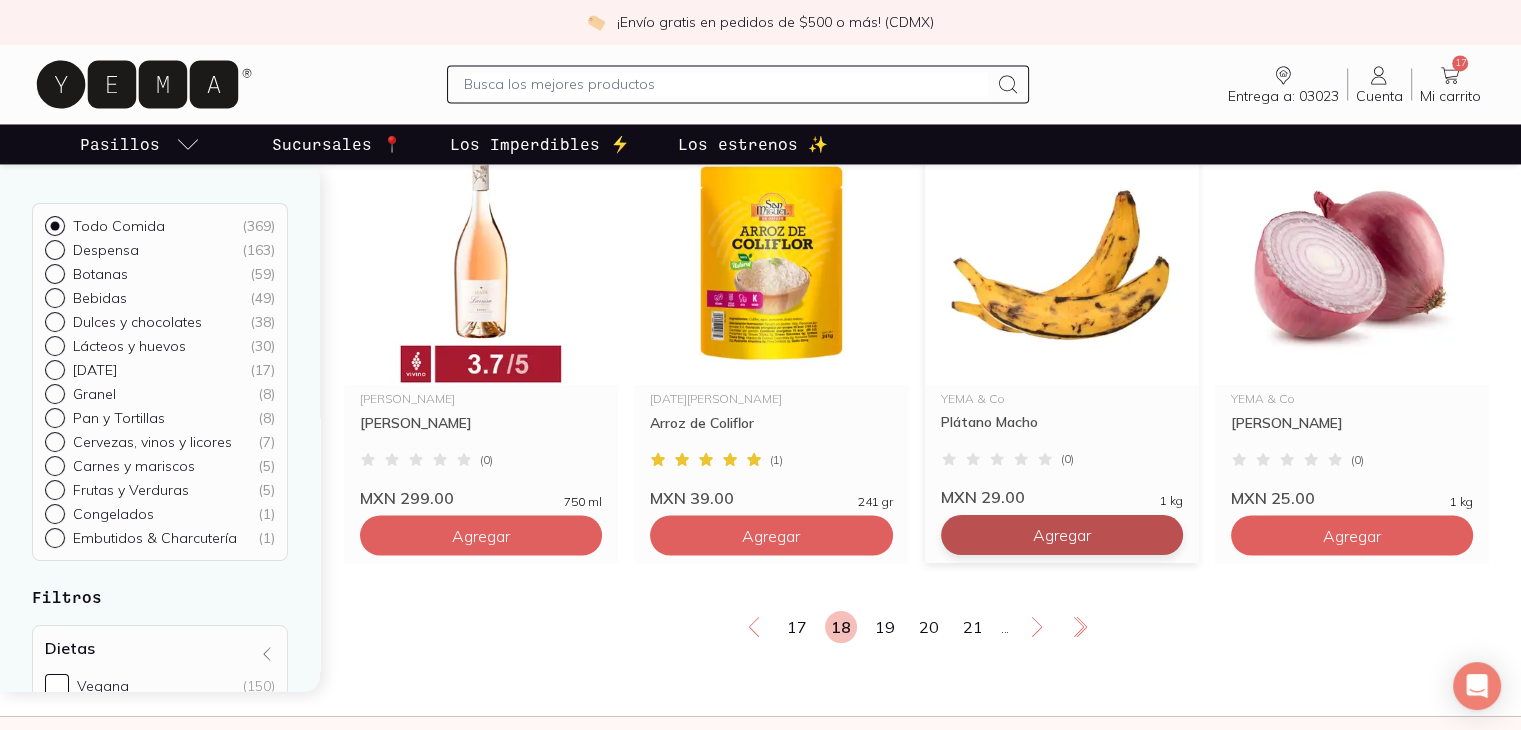 click on "Agregar" at bounding box center (481, -2545) 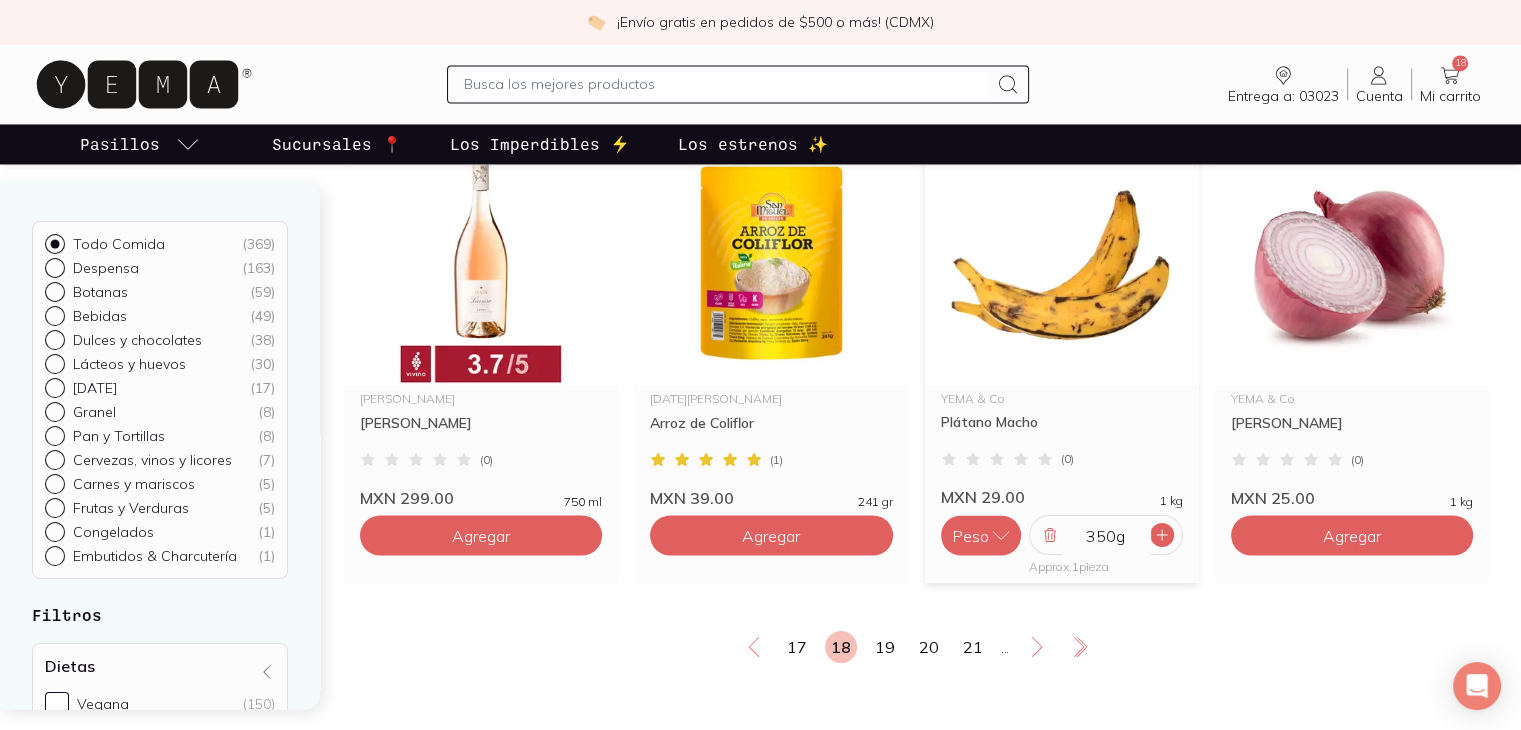 click 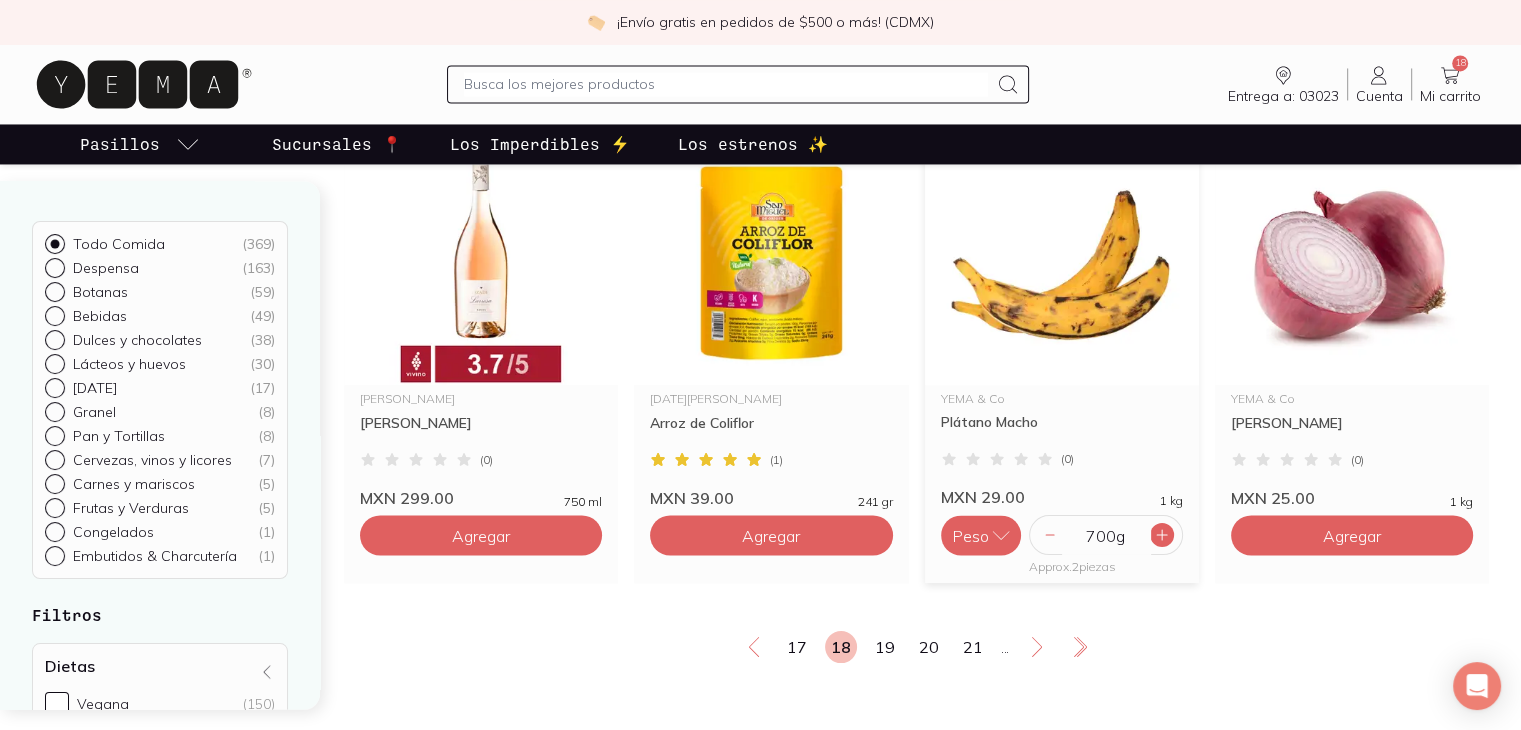click 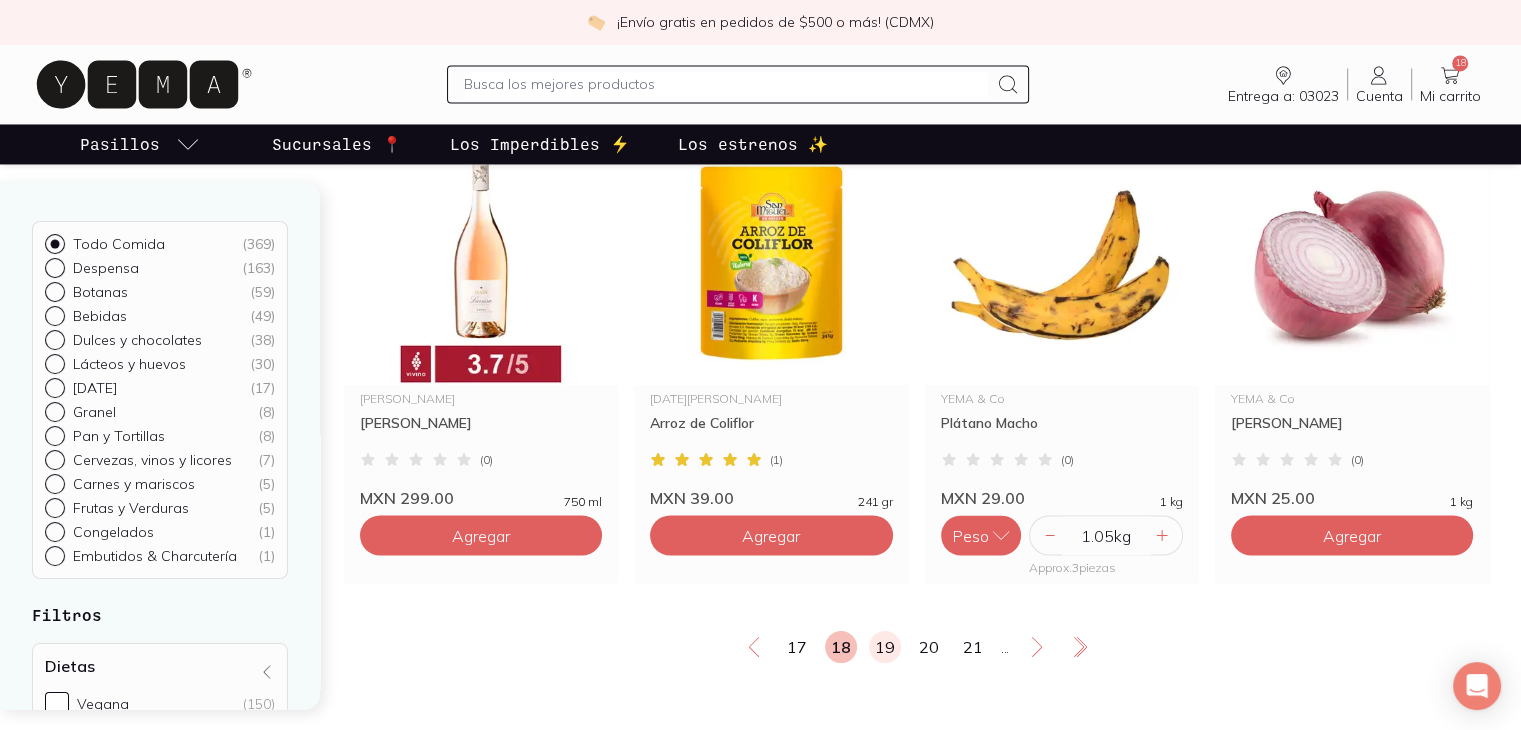 click on "19" at bounding box center (885, 647) 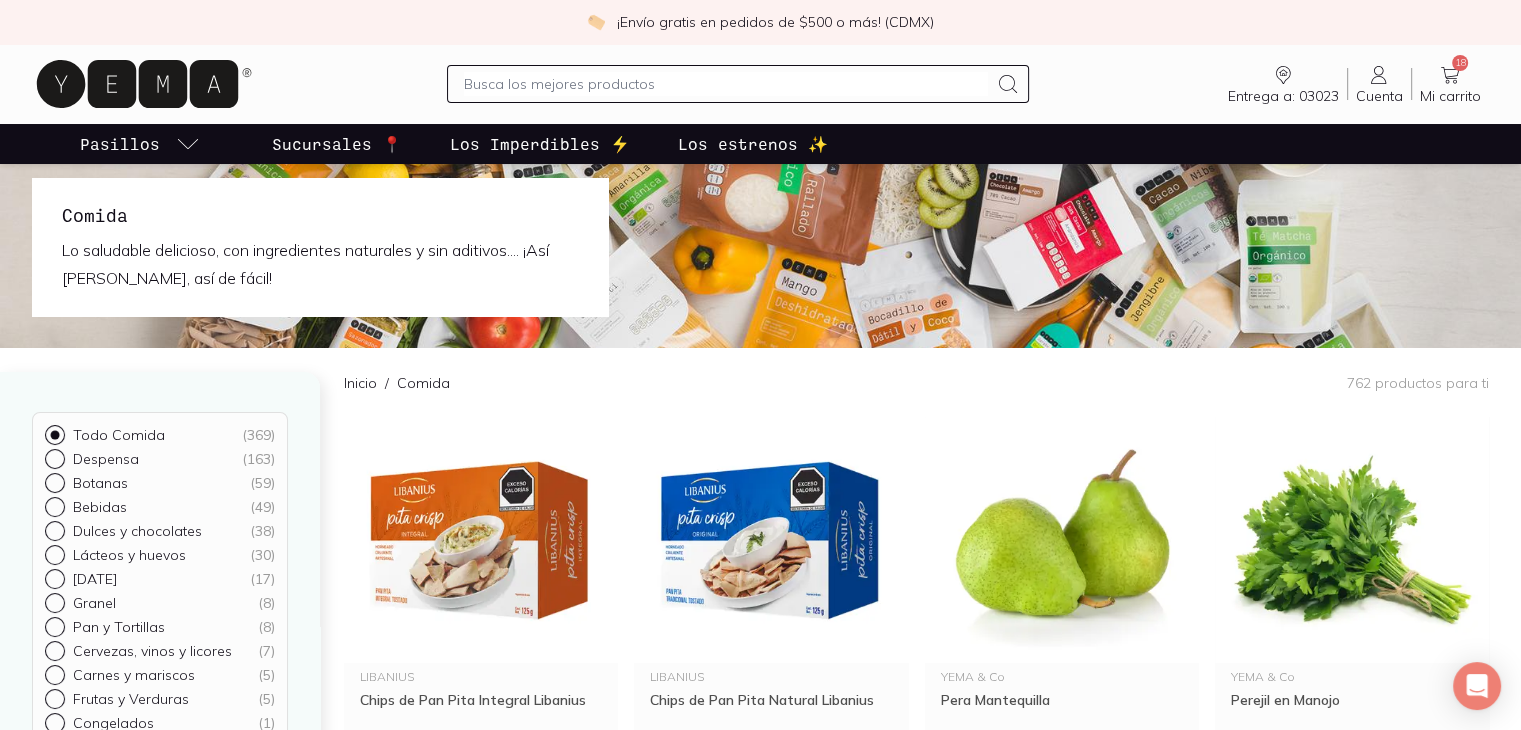scroll, scrollTop: 0, scrollLeft: 0, axis: both 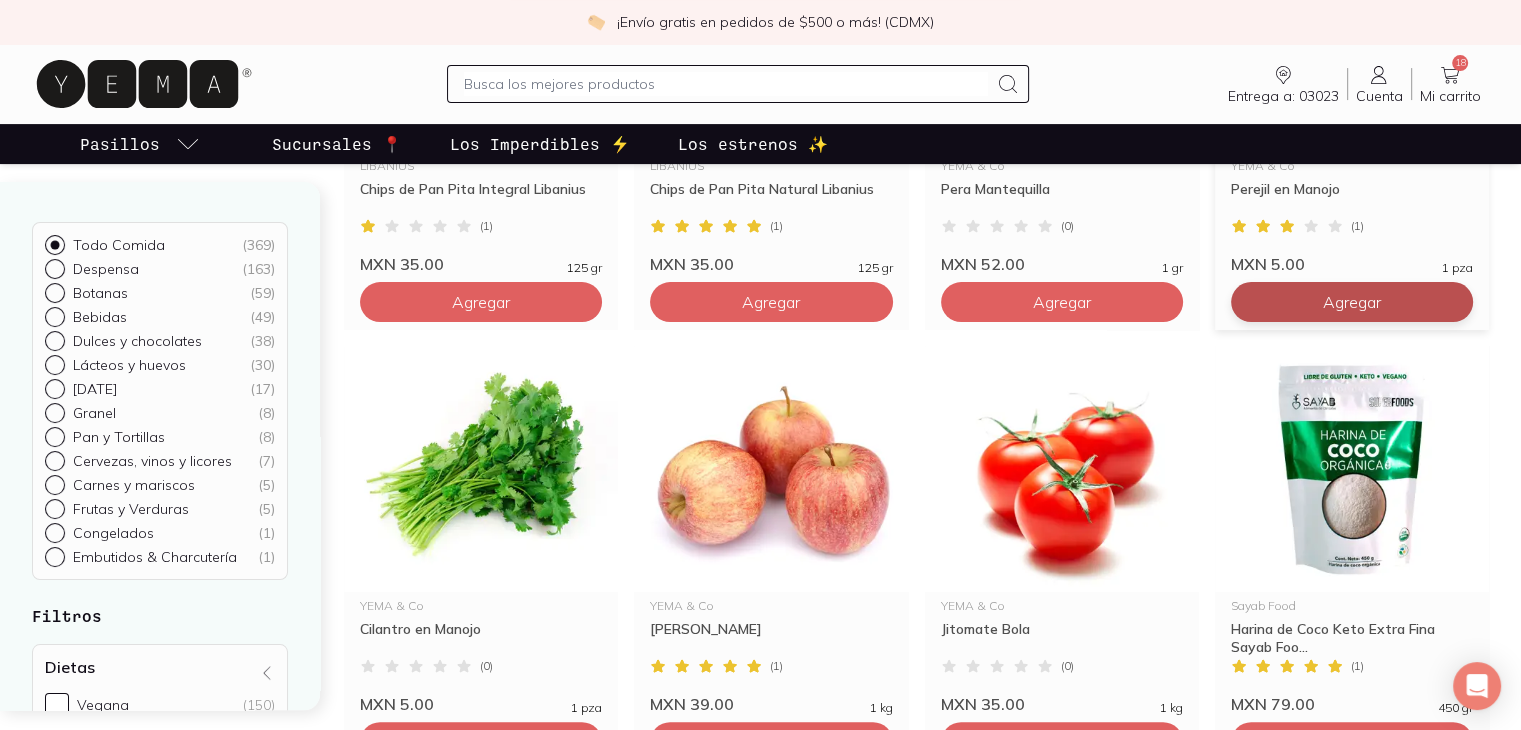 click on "Agregar" at bounding box center (481, 302) 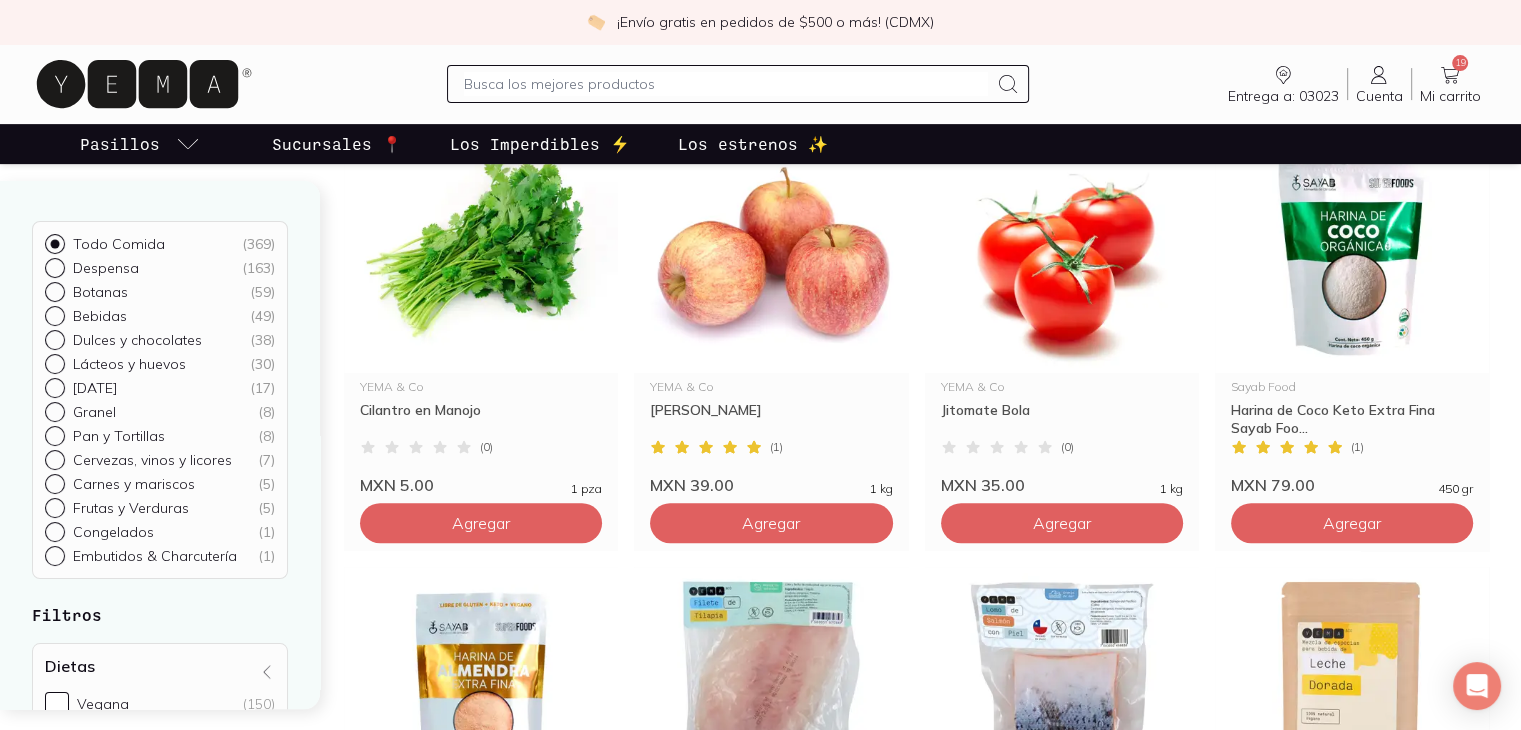 scroll, scrollTop: 774, scrollLeft: 0, axis: vertical 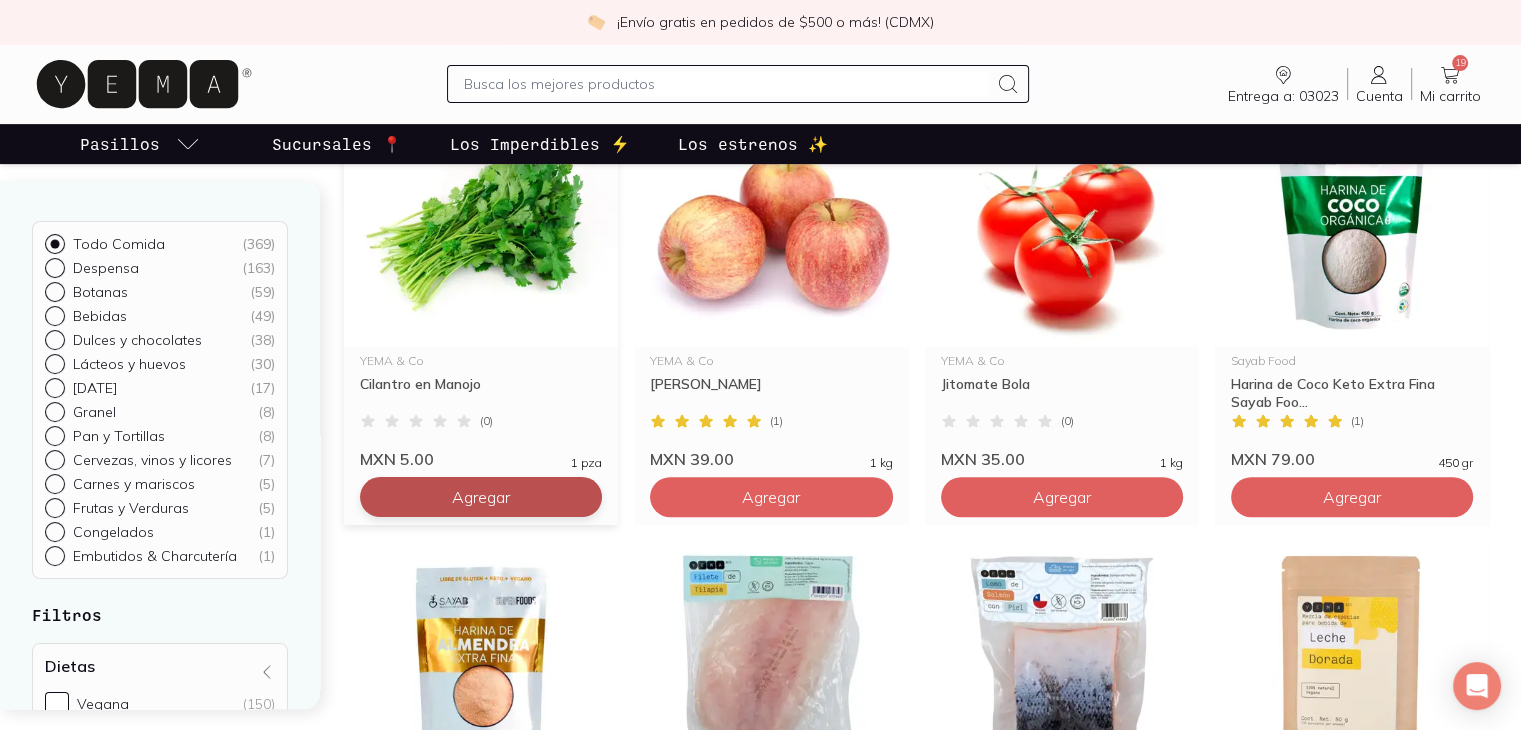 click on "Agregar" at bounding box center [481, 57] 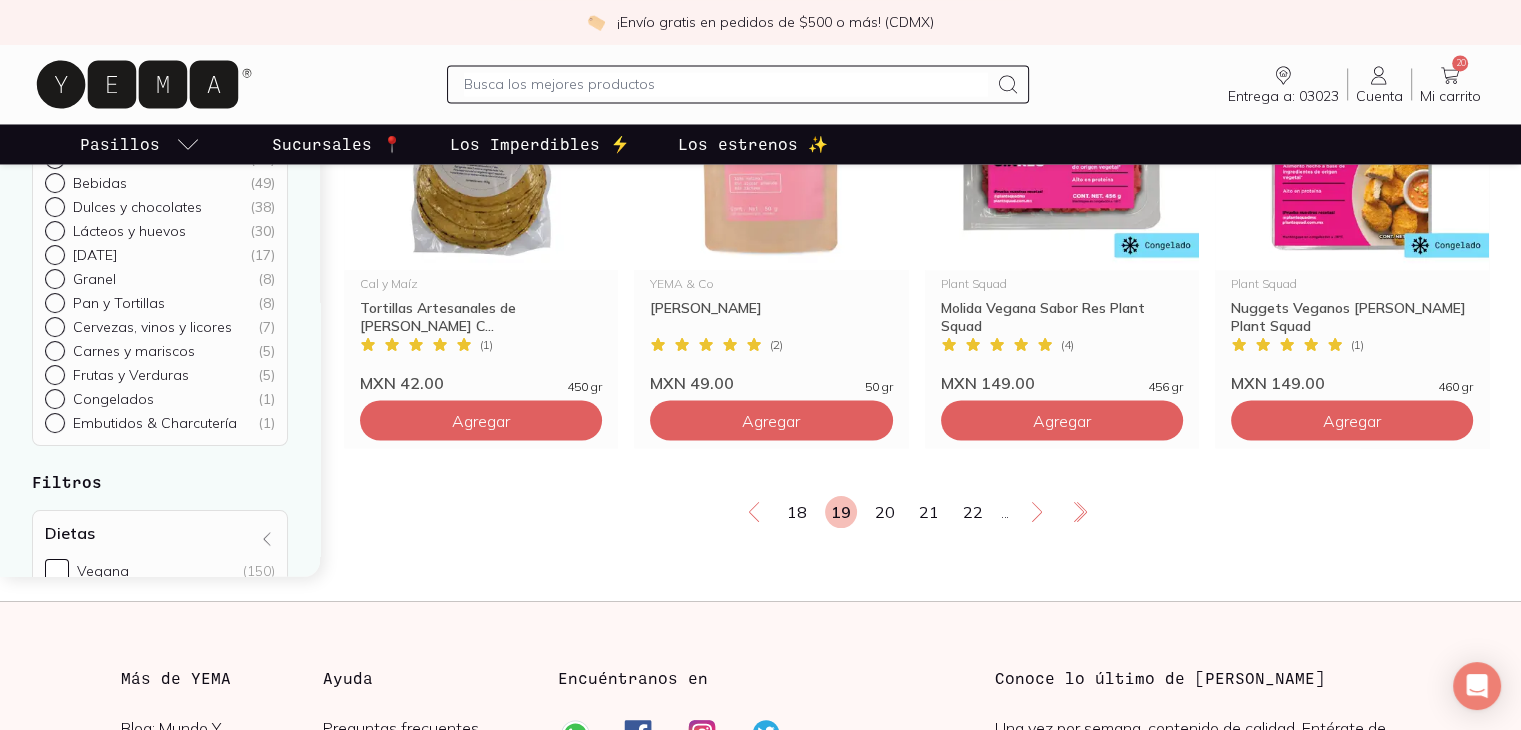 scroll, scrollTop: 3448, scrollLeft: 0, axis: vertical 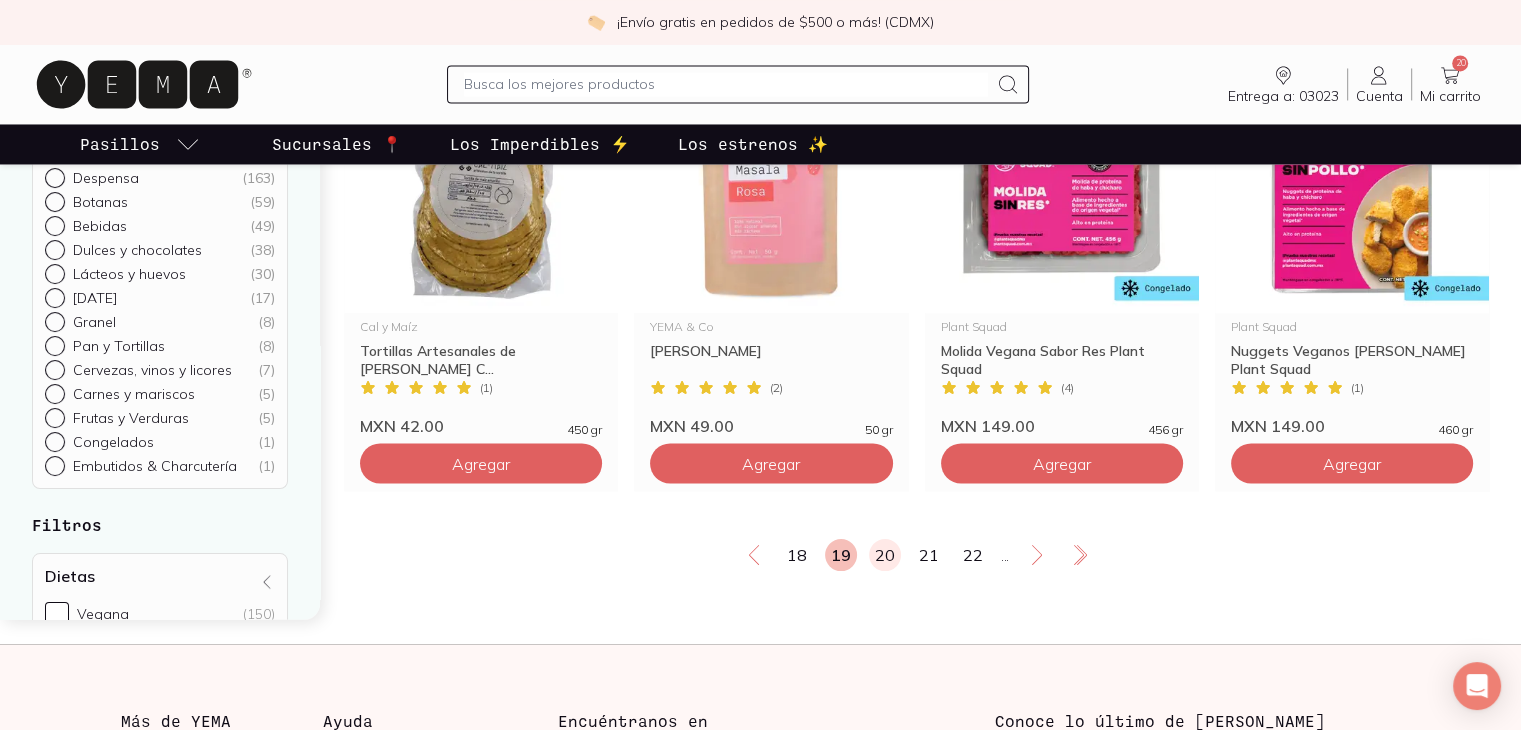 click on "20" at bounding box center [885, 555] 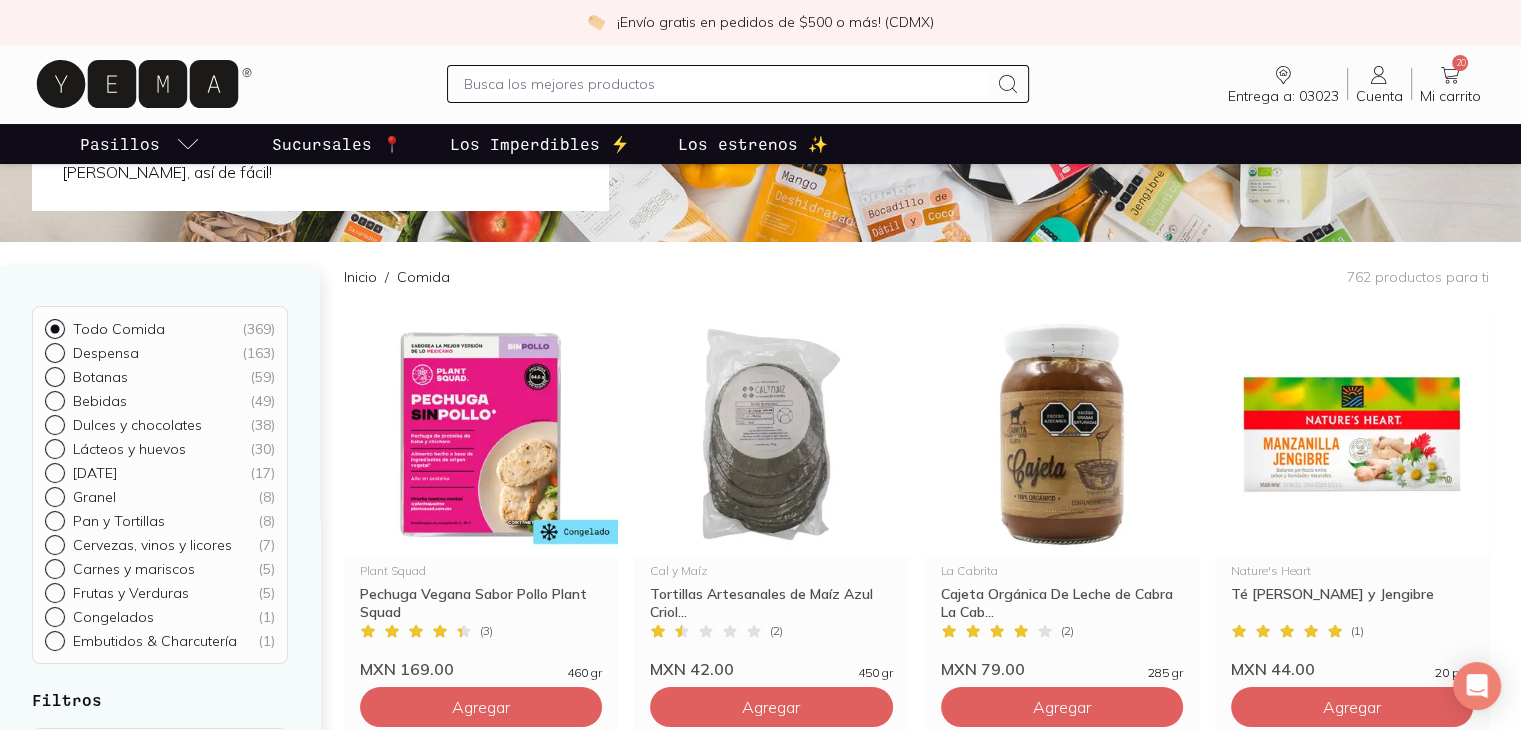 scroll, scrollTop: 0, scrollLeft: 0, axis: both 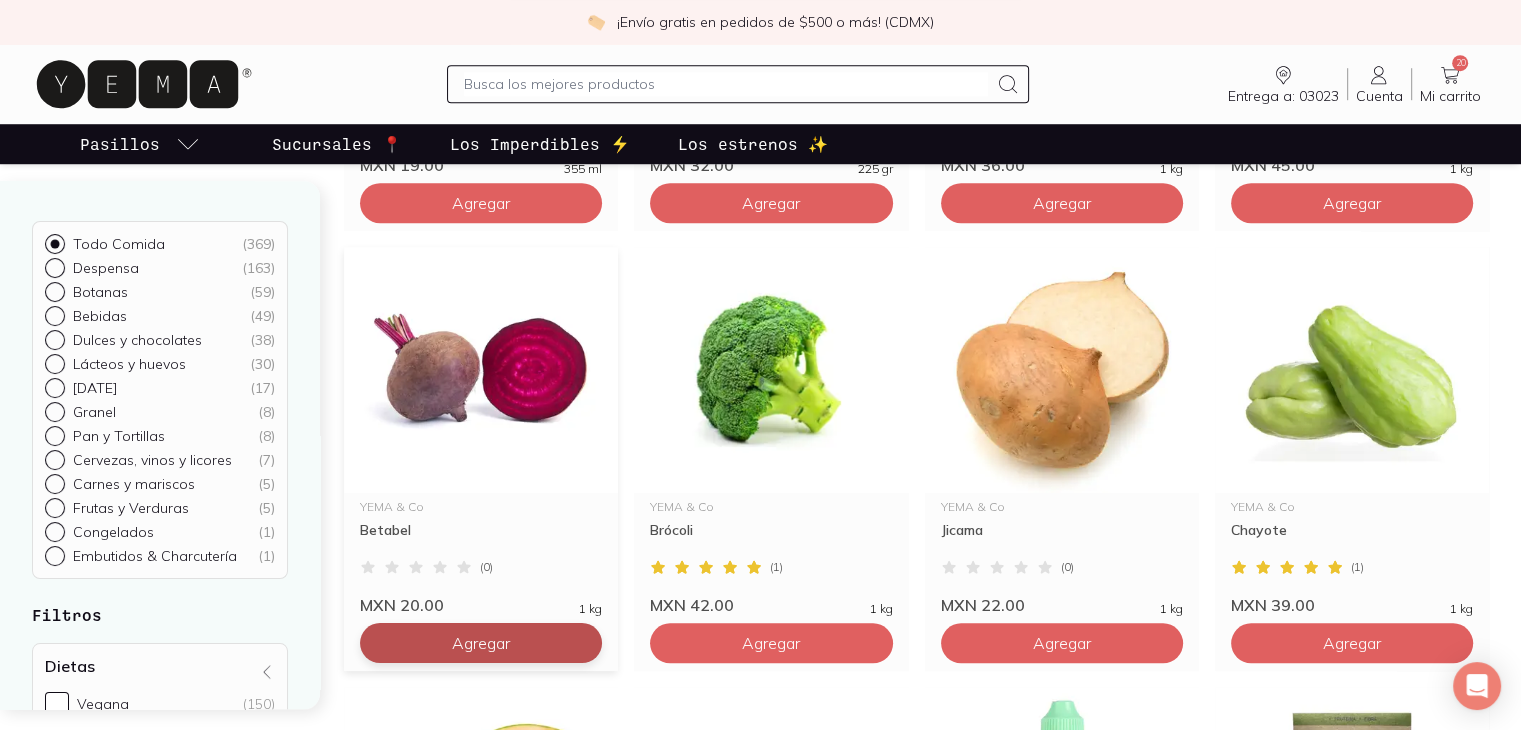 click on "Agregar" at bounding box center (481, -677) 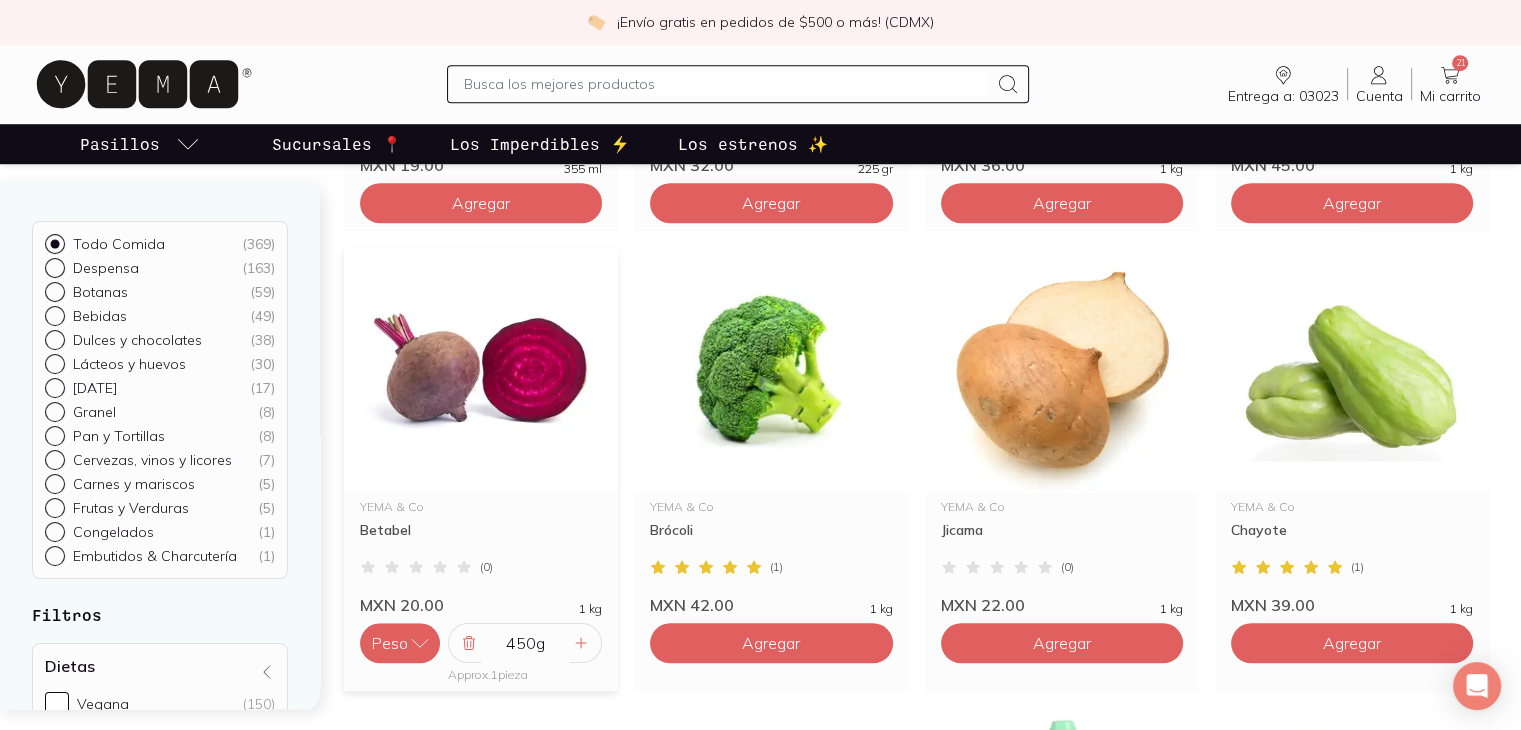 click on "450 g" at bounding box center (525, 643) 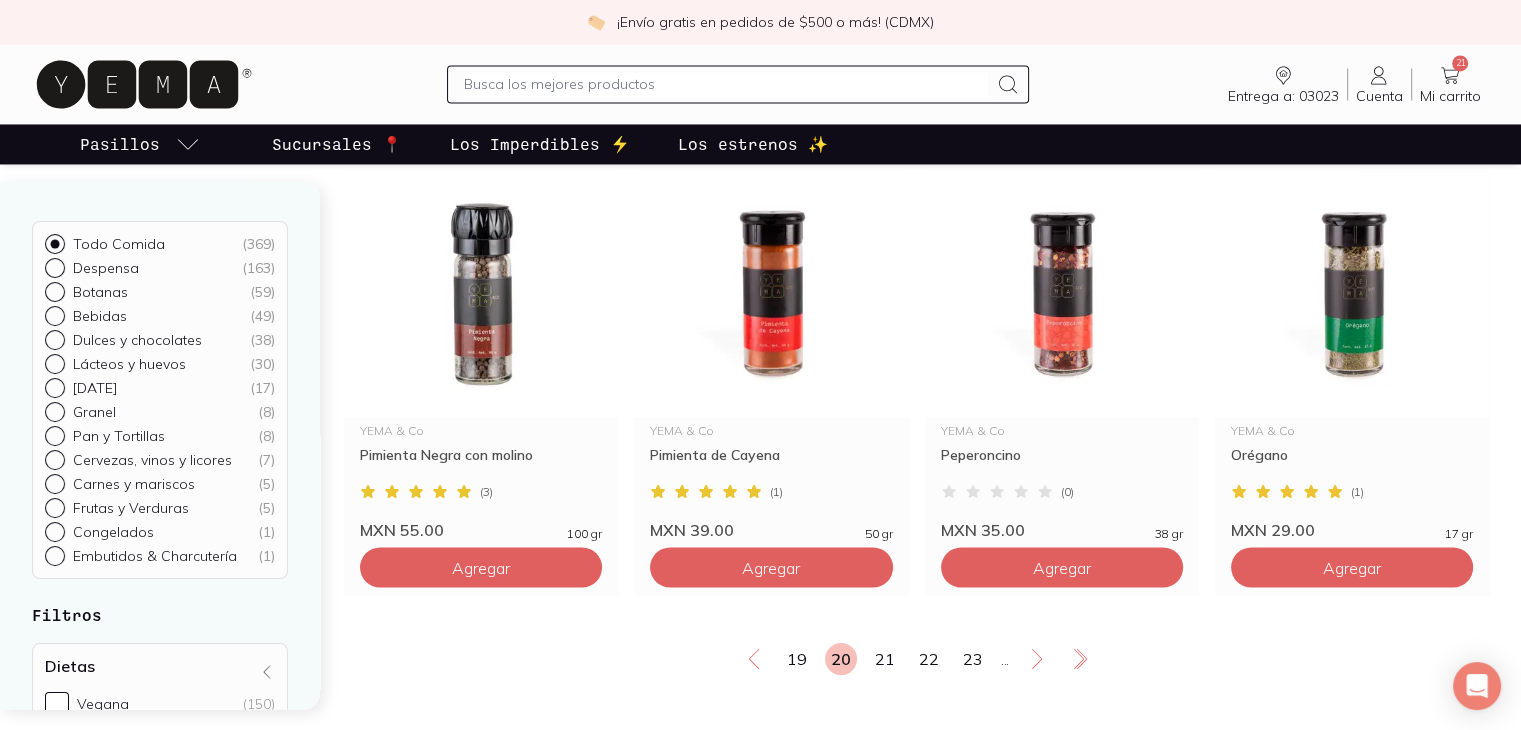scroll, scrollTop: 3359, scrollLeft: 0, axis: vertical 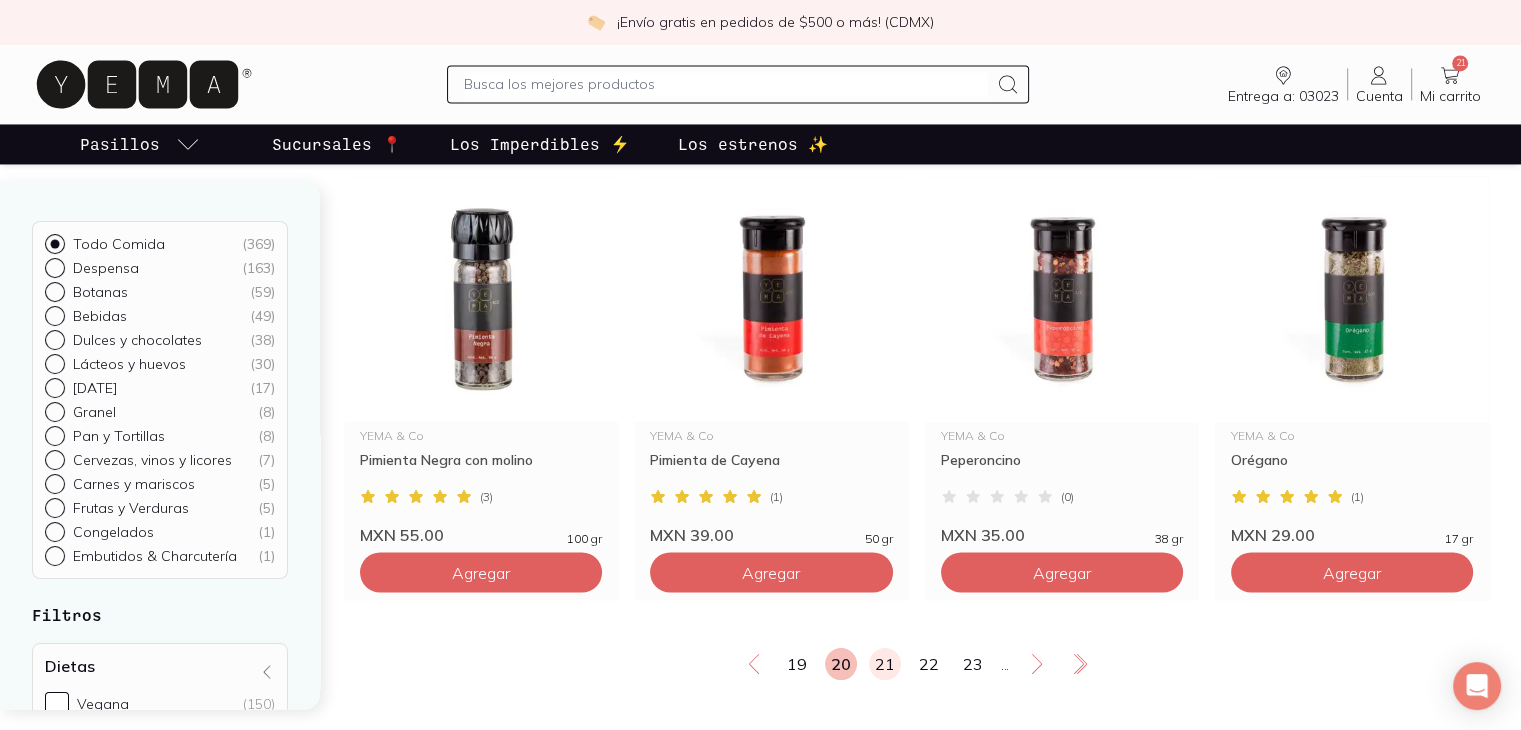 click on "21" at bounding box center (885, 664) 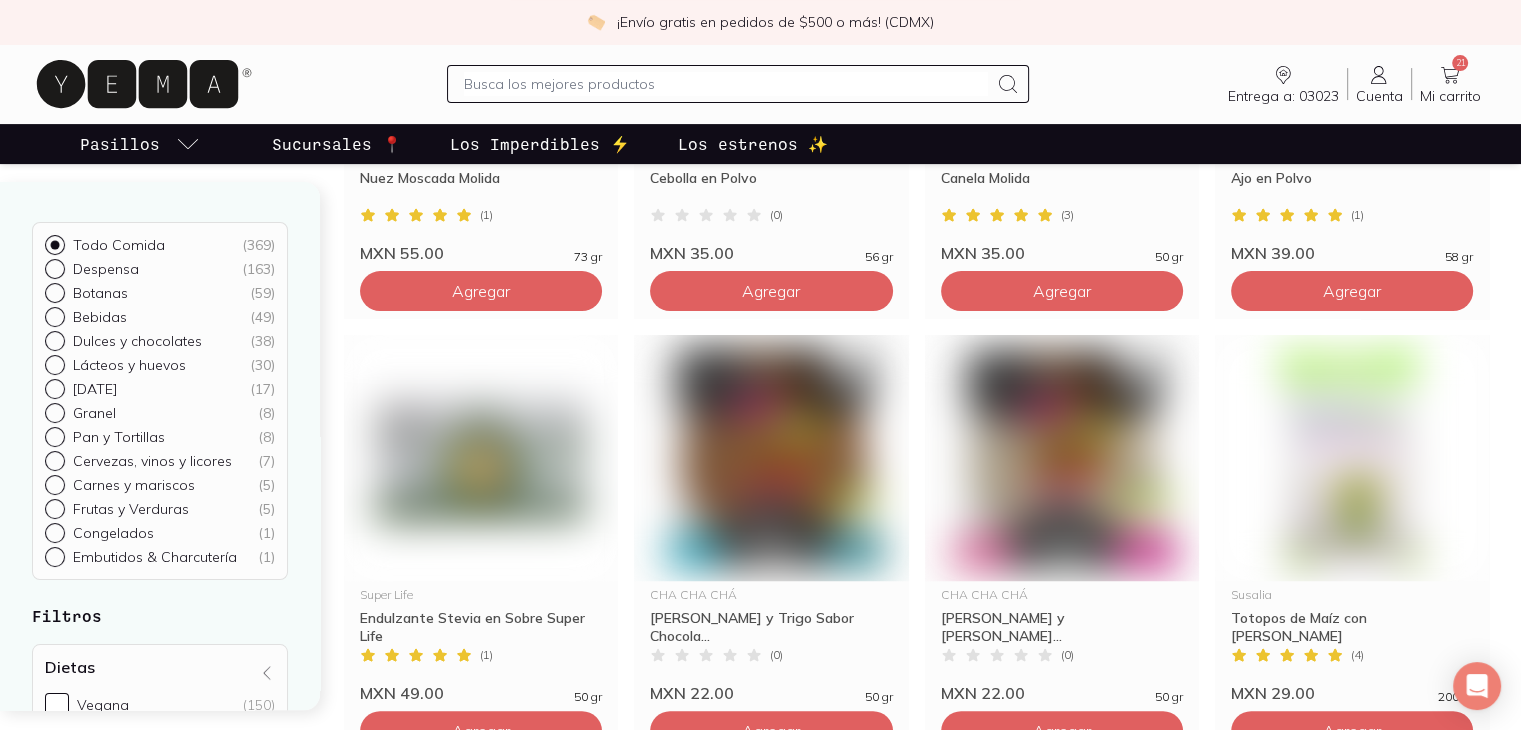 scroll, scrollTop: 0, scrollLeft: 0, axis: both 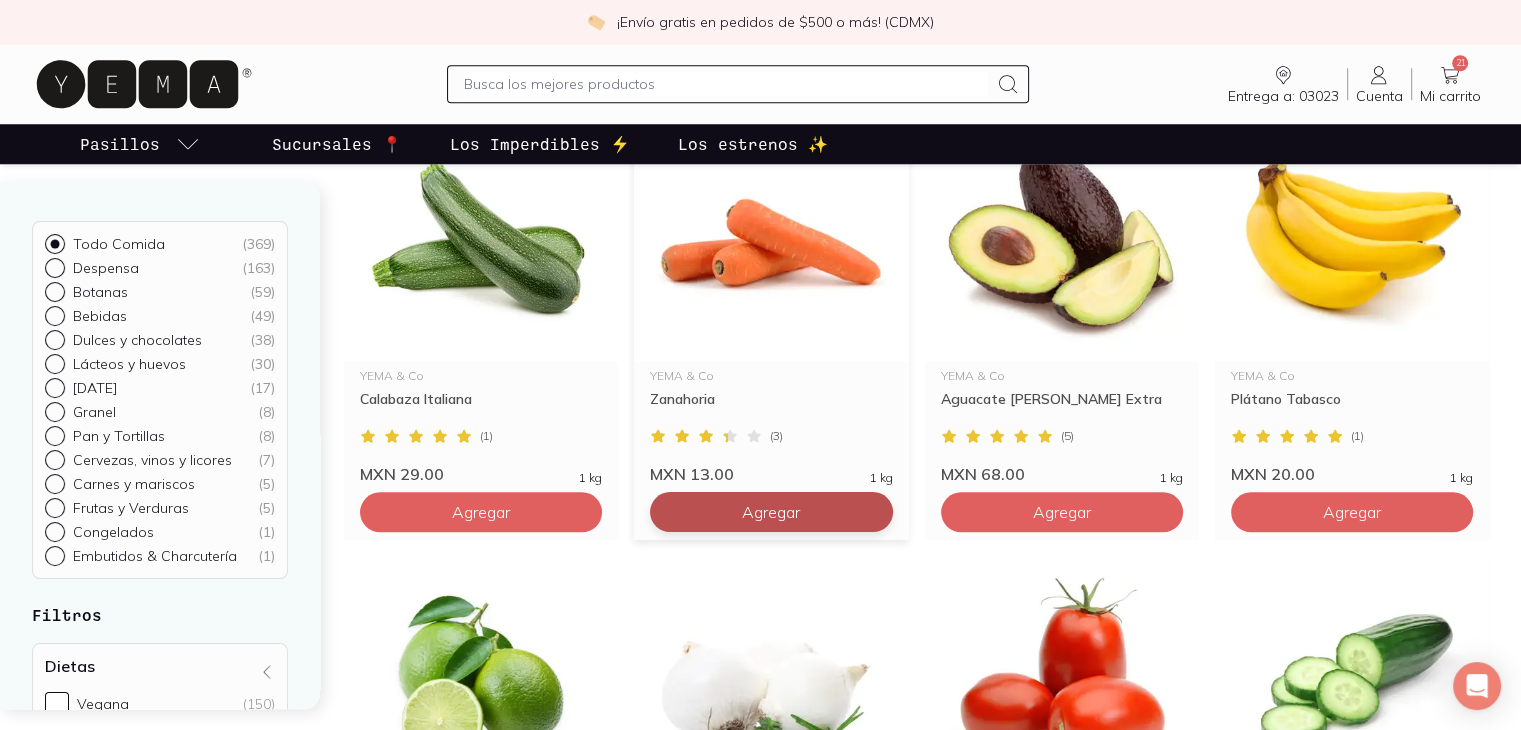 click on "Agregar" at bounding box center [481, -808] 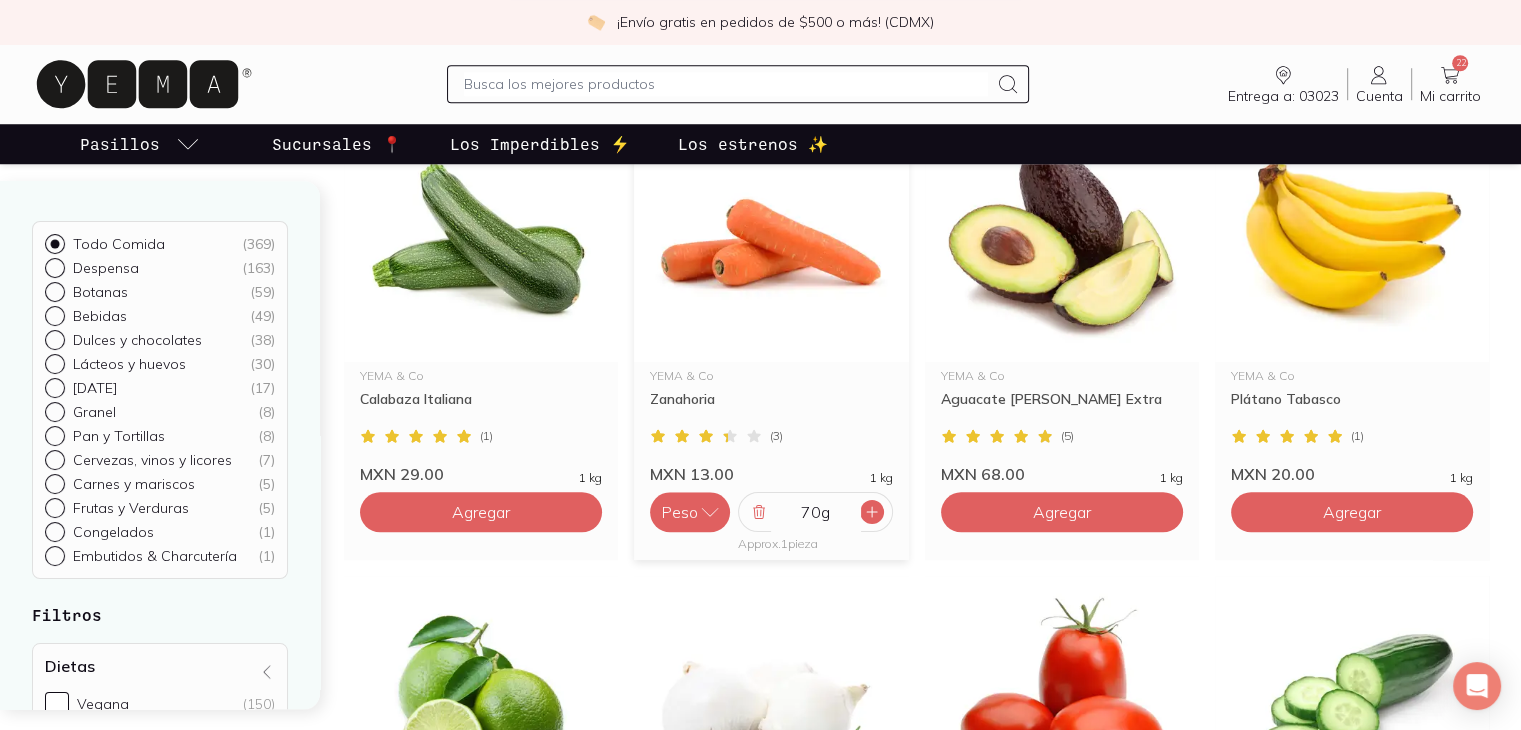 click 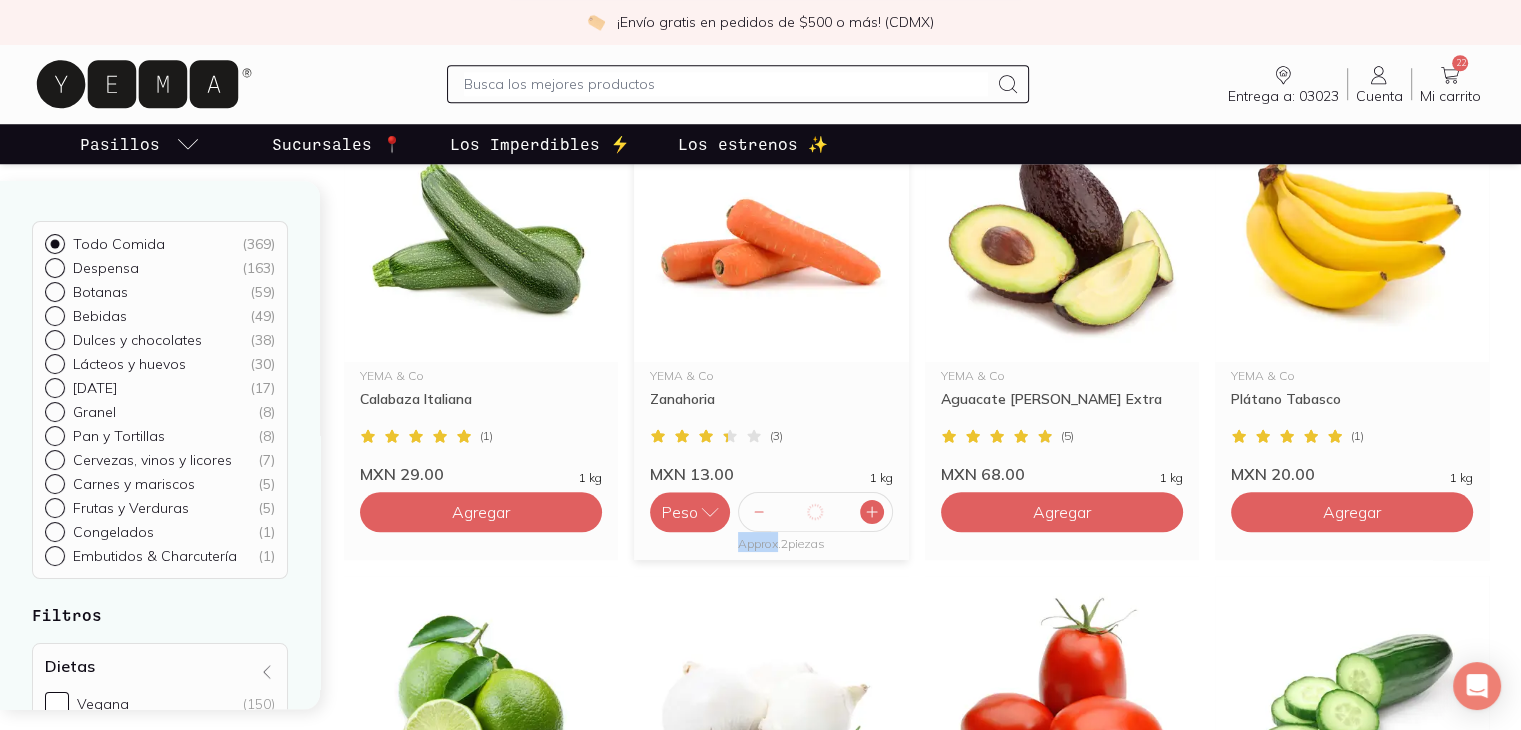 click 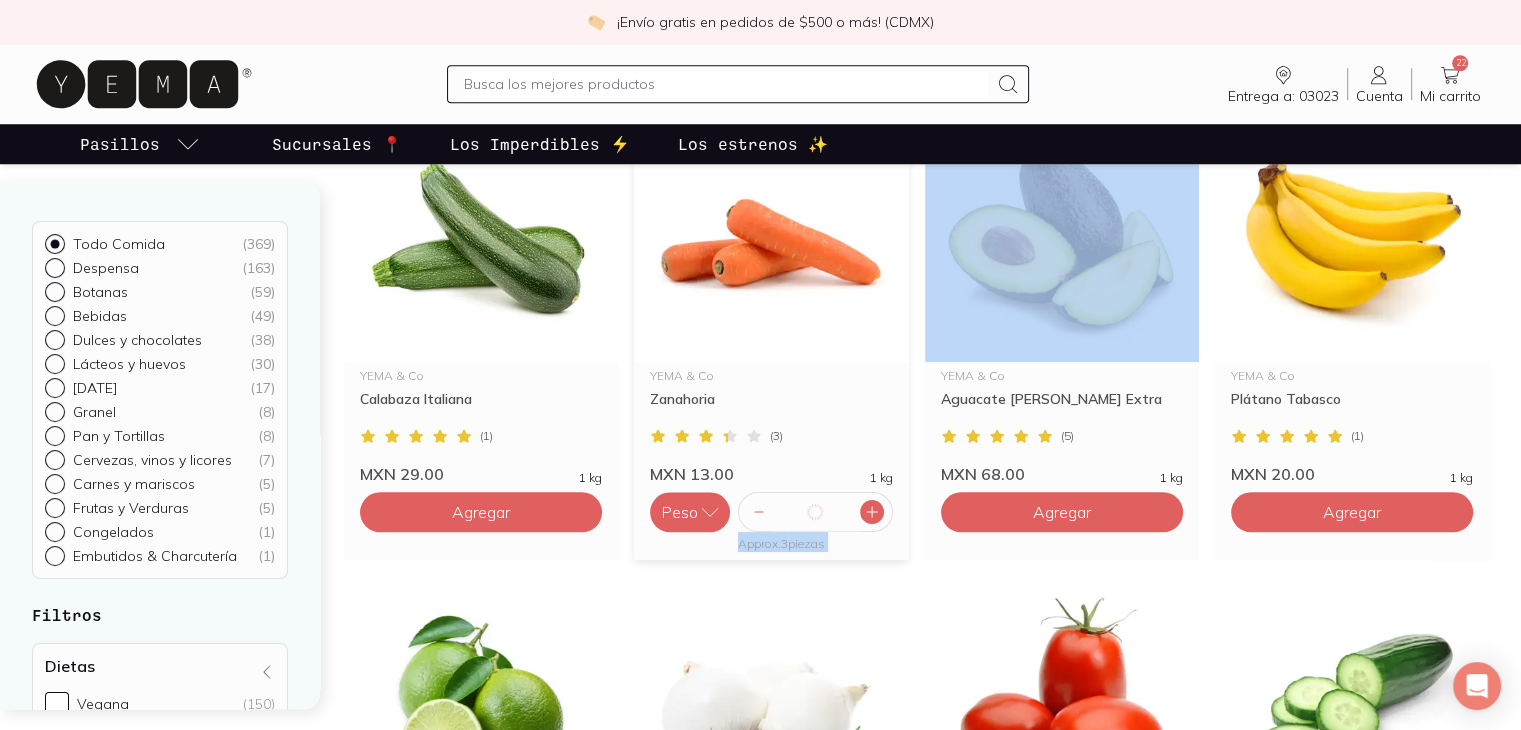 click 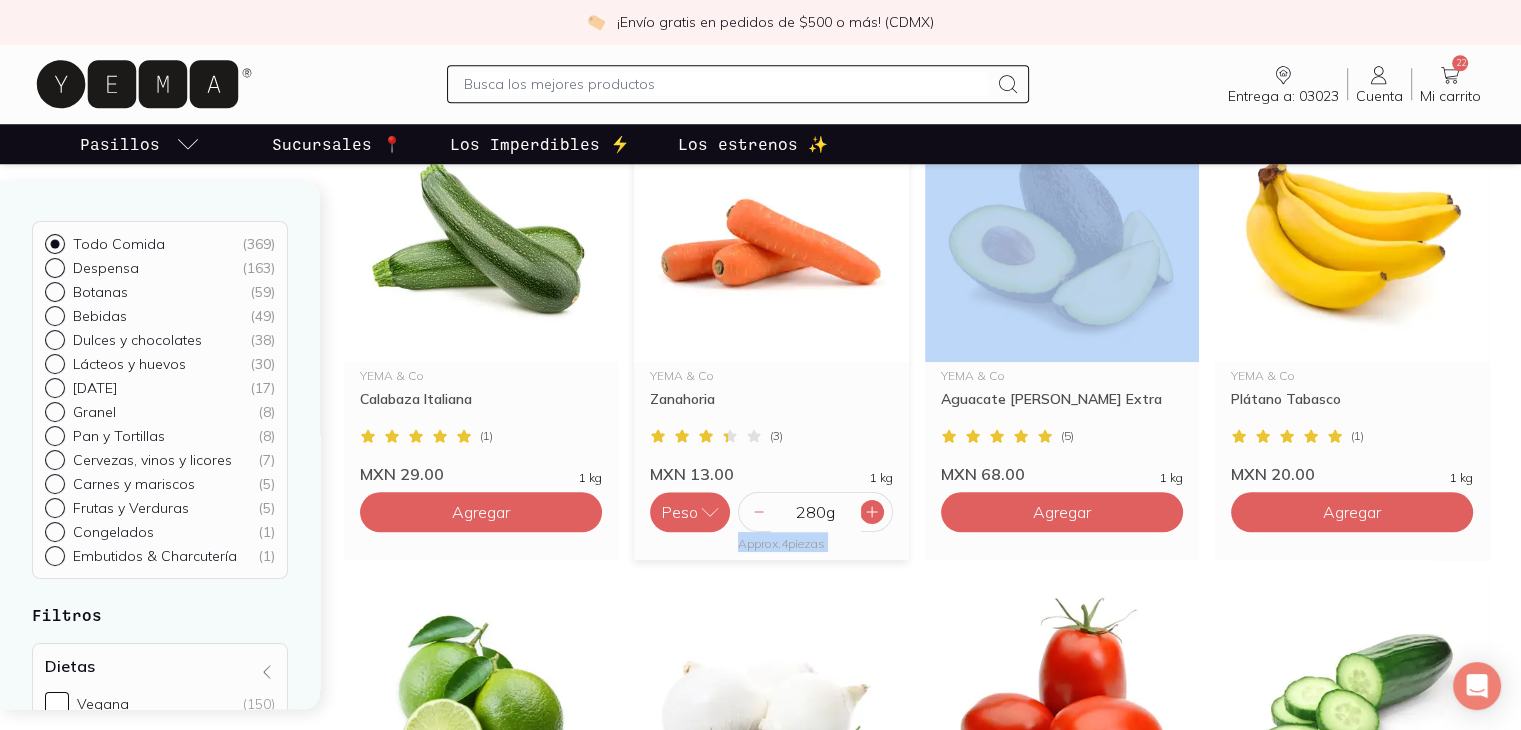 click 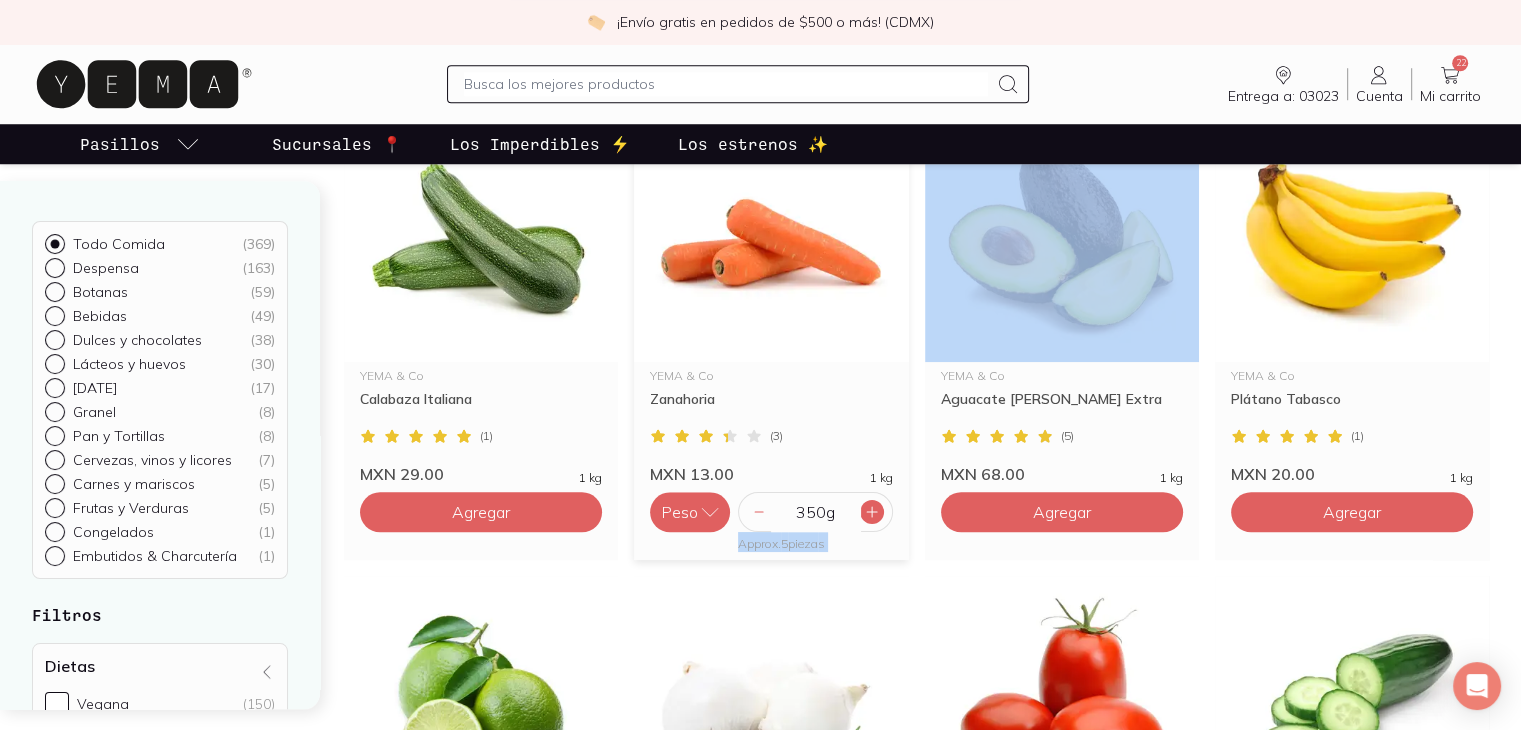 click 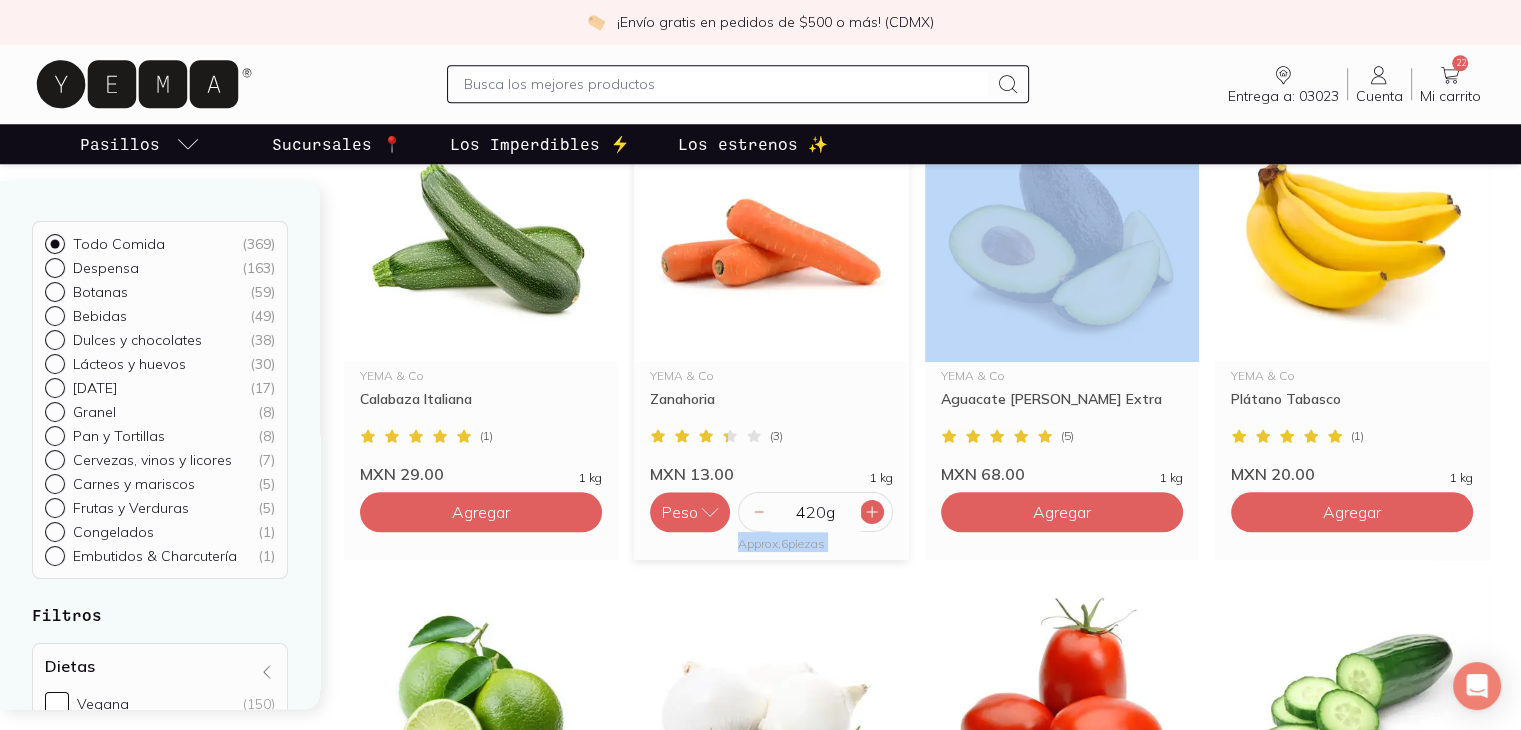 click 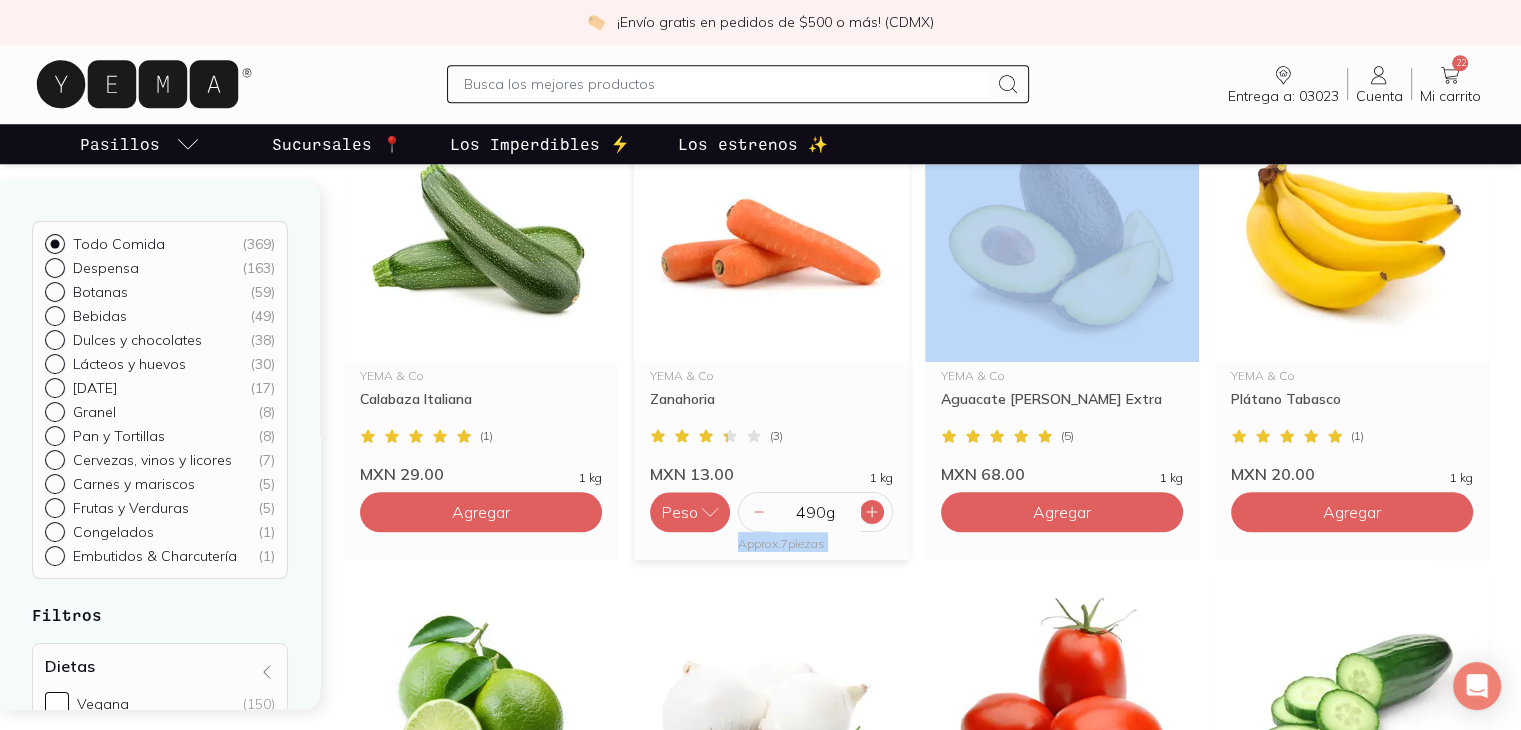 click 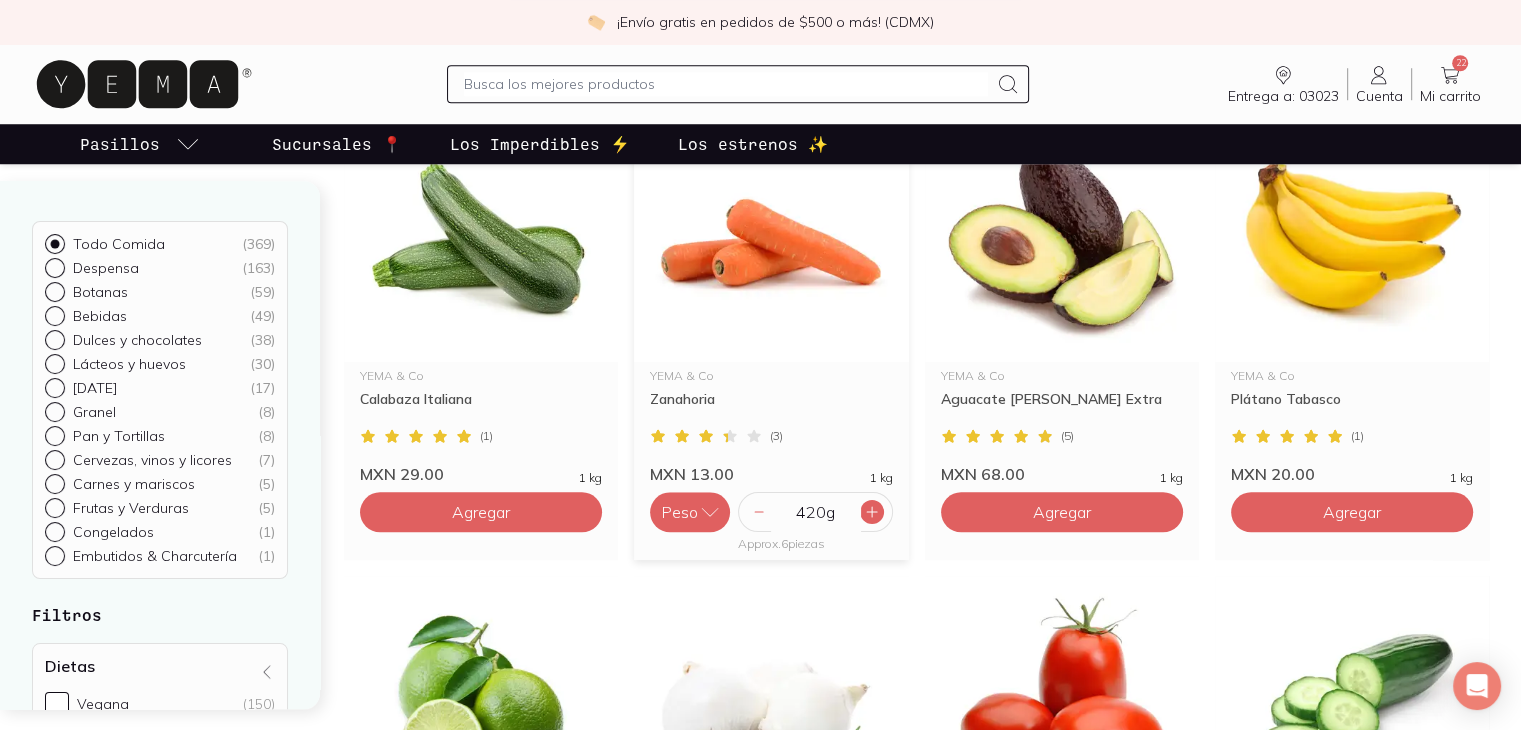 click 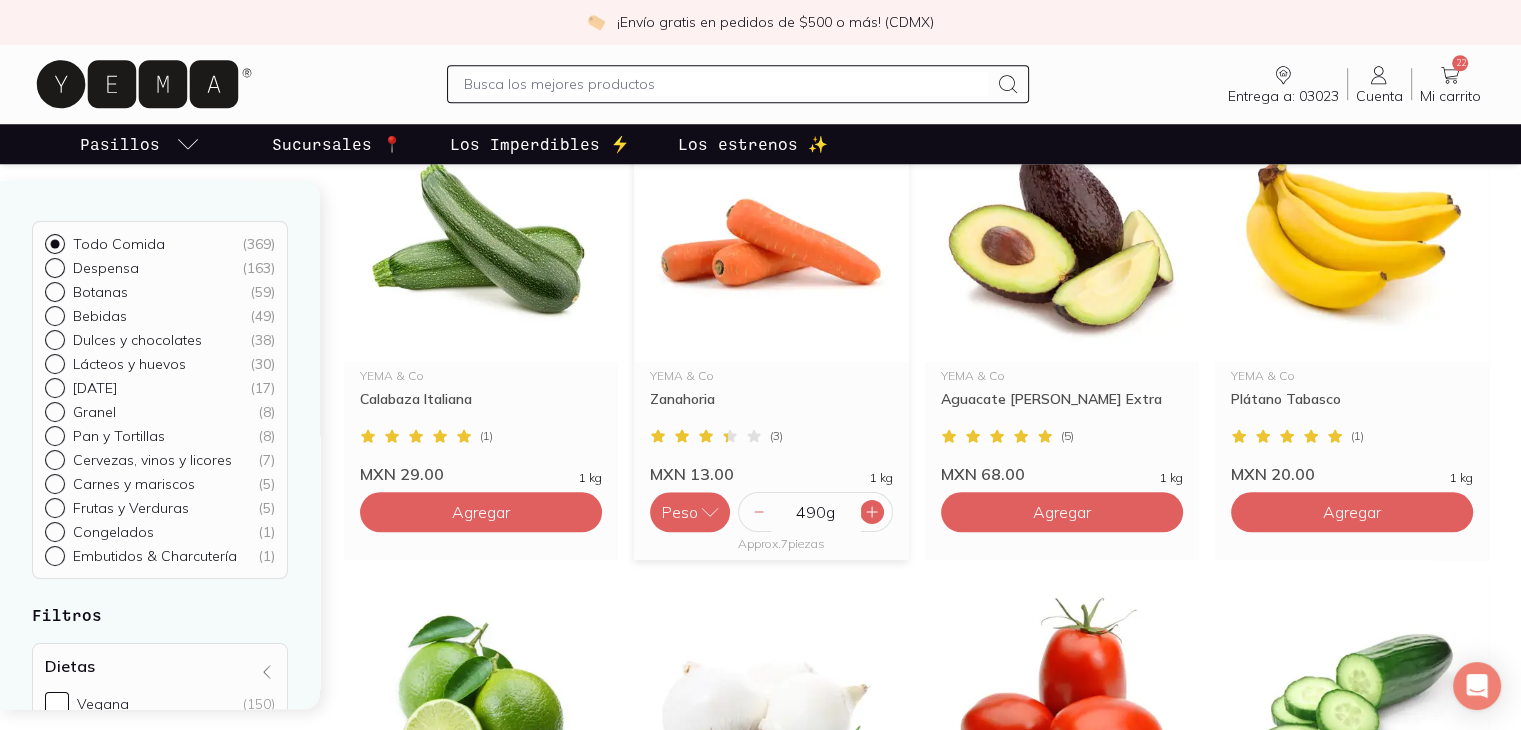 click 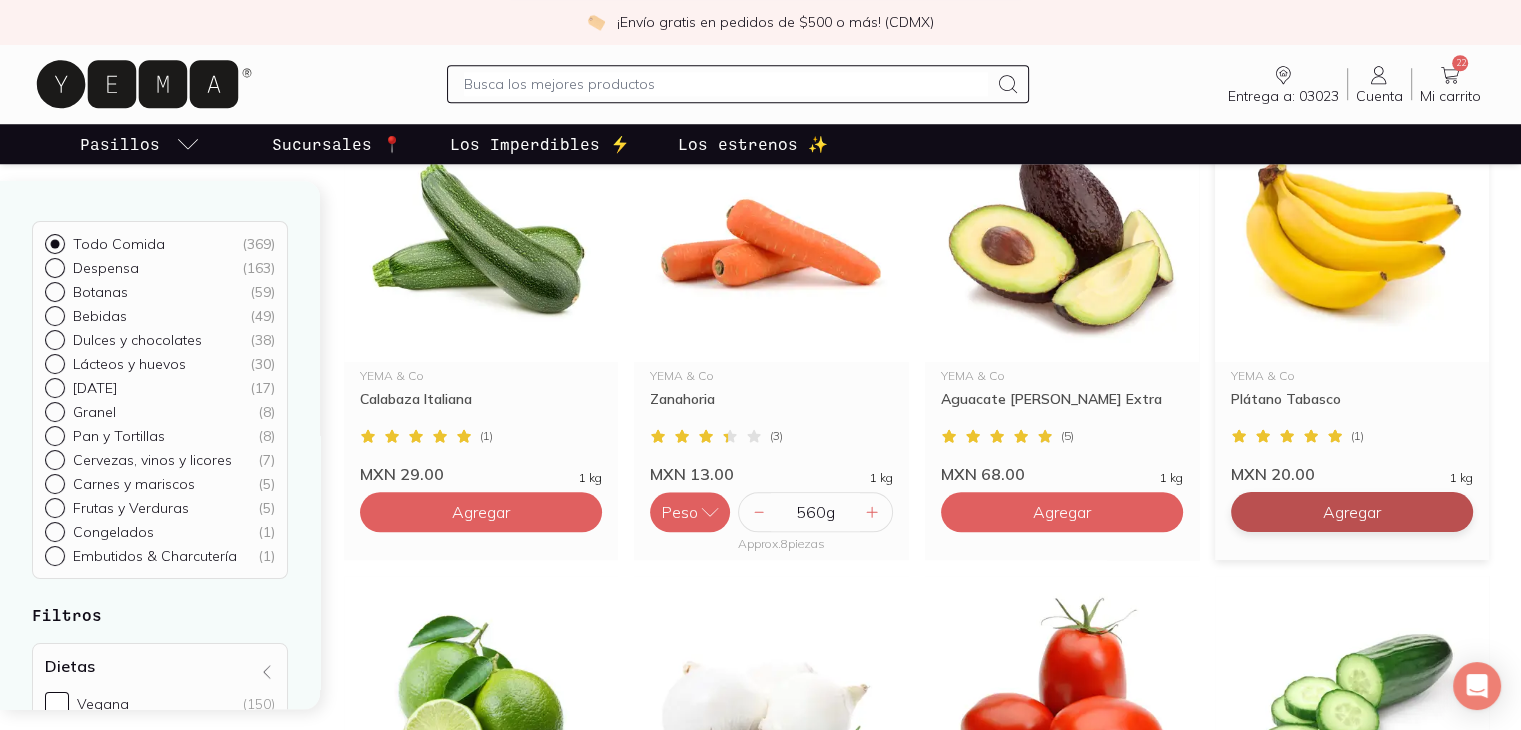 click on "Agregar" at bounding box center (481, -808) 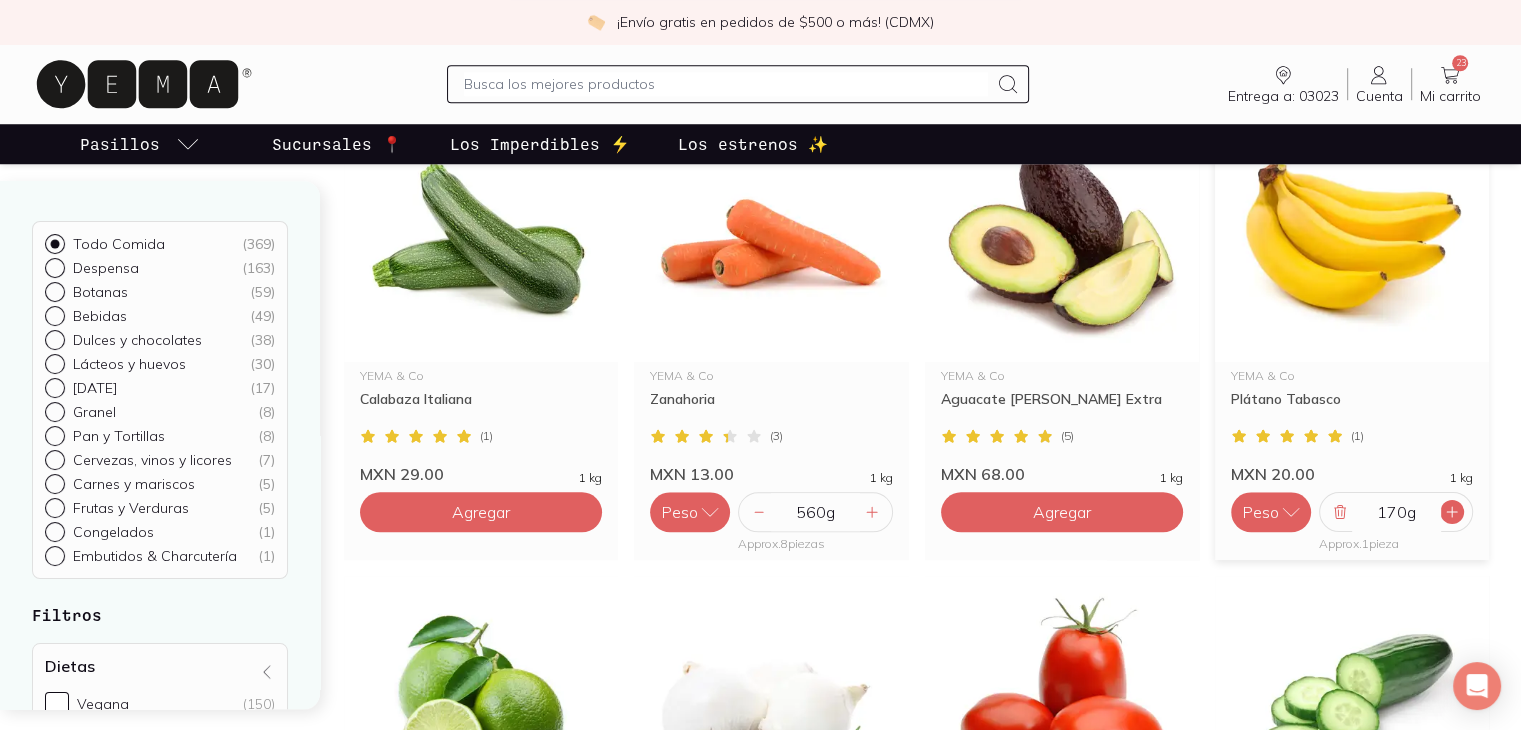 click 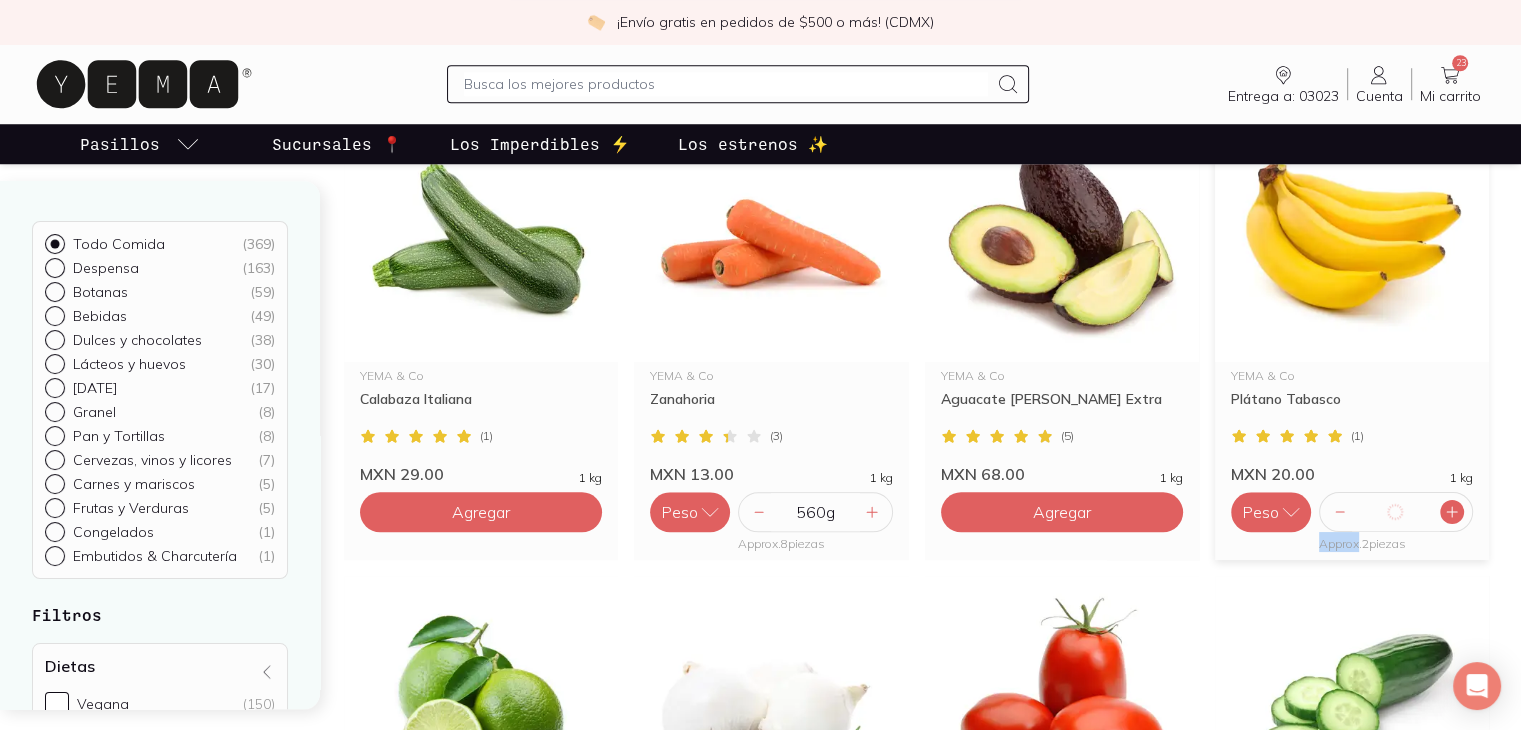 click 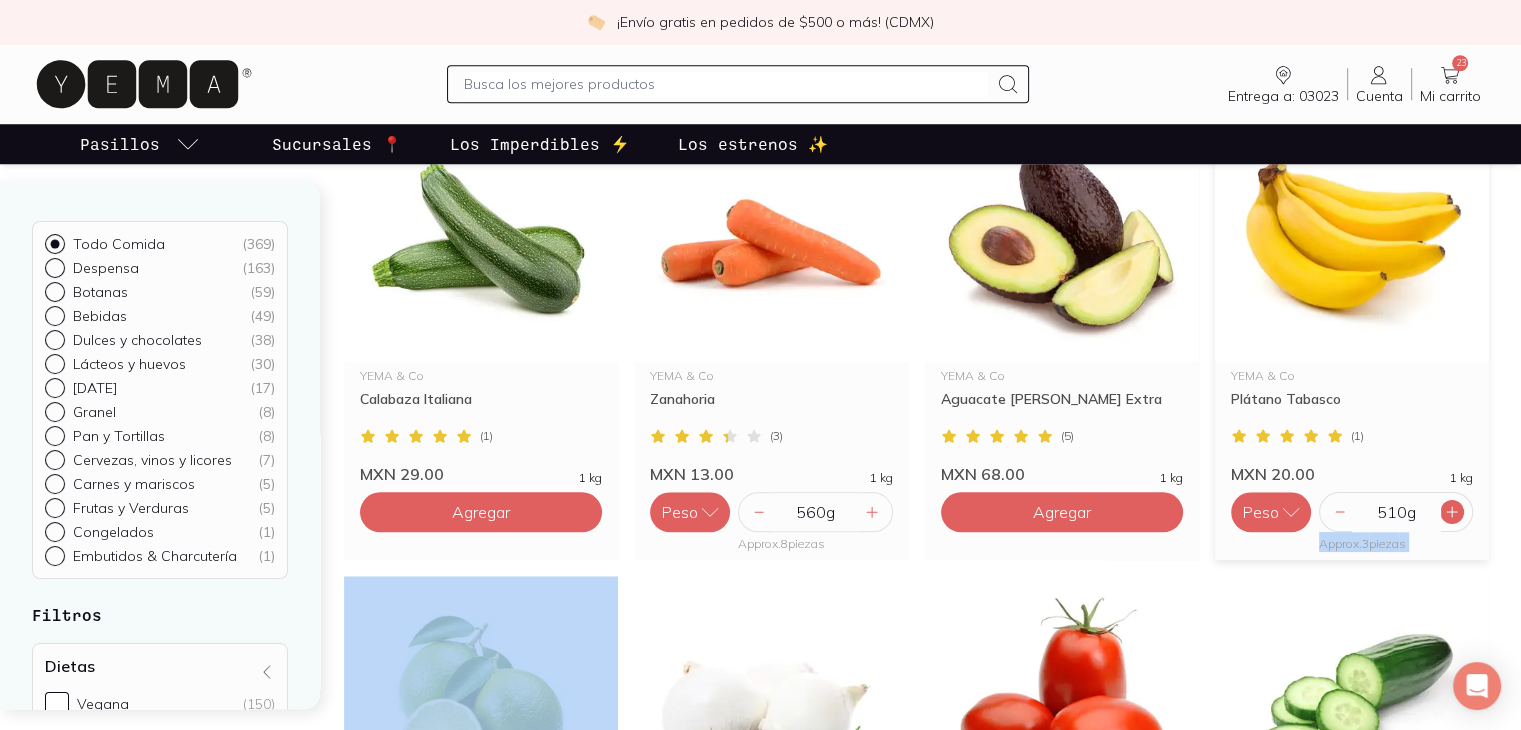 click 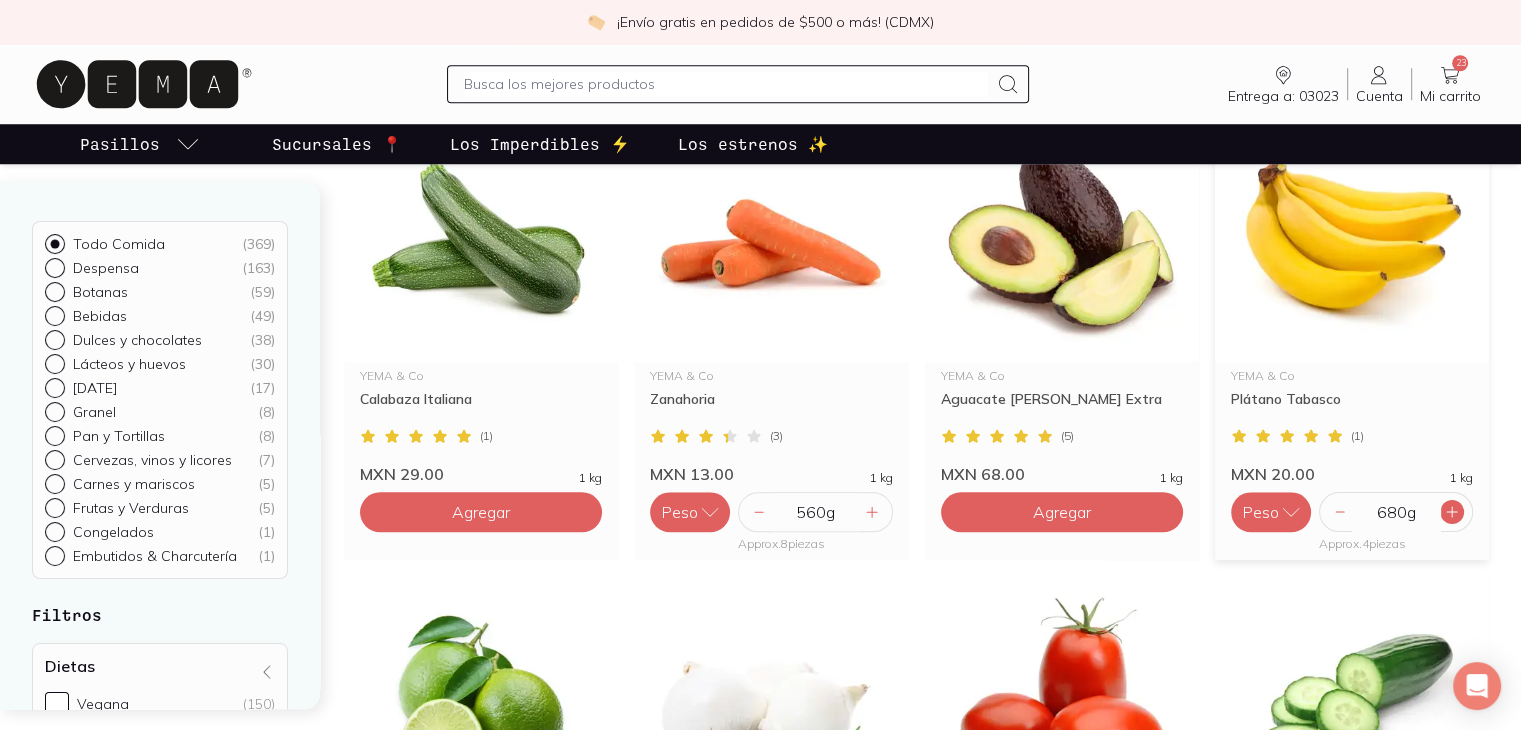 click 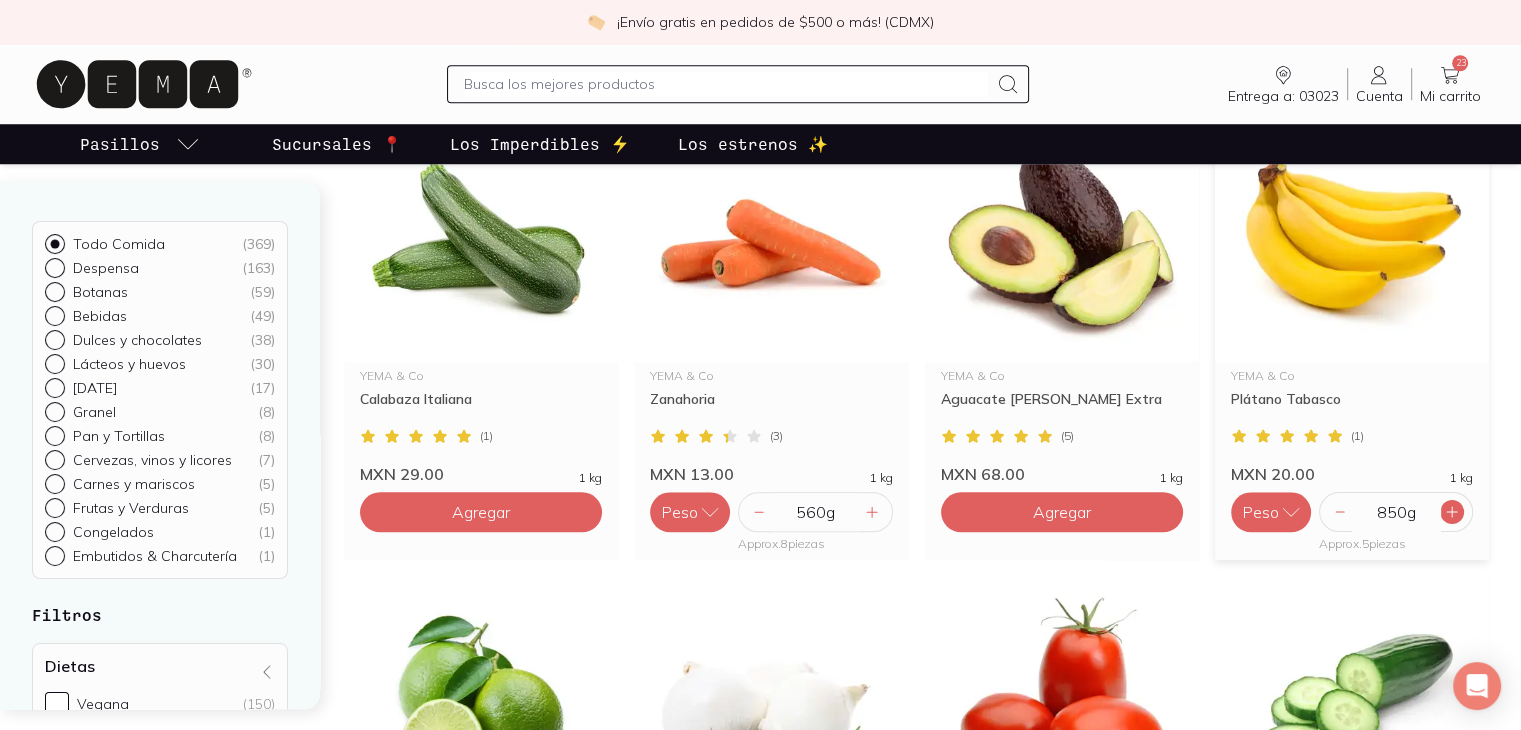 click 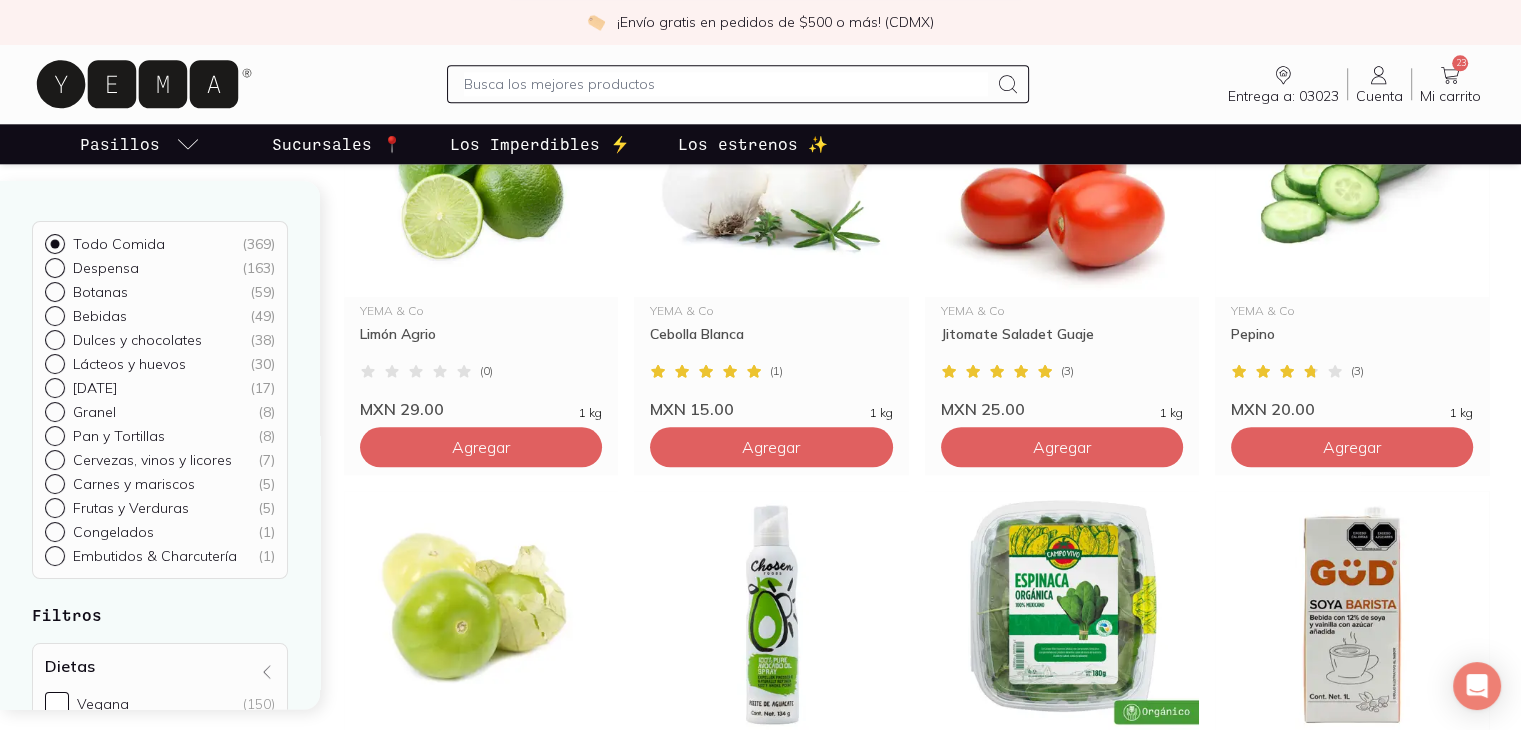 scroll, scrollTop: 2160, scrollLeft: 0, axis: vertical 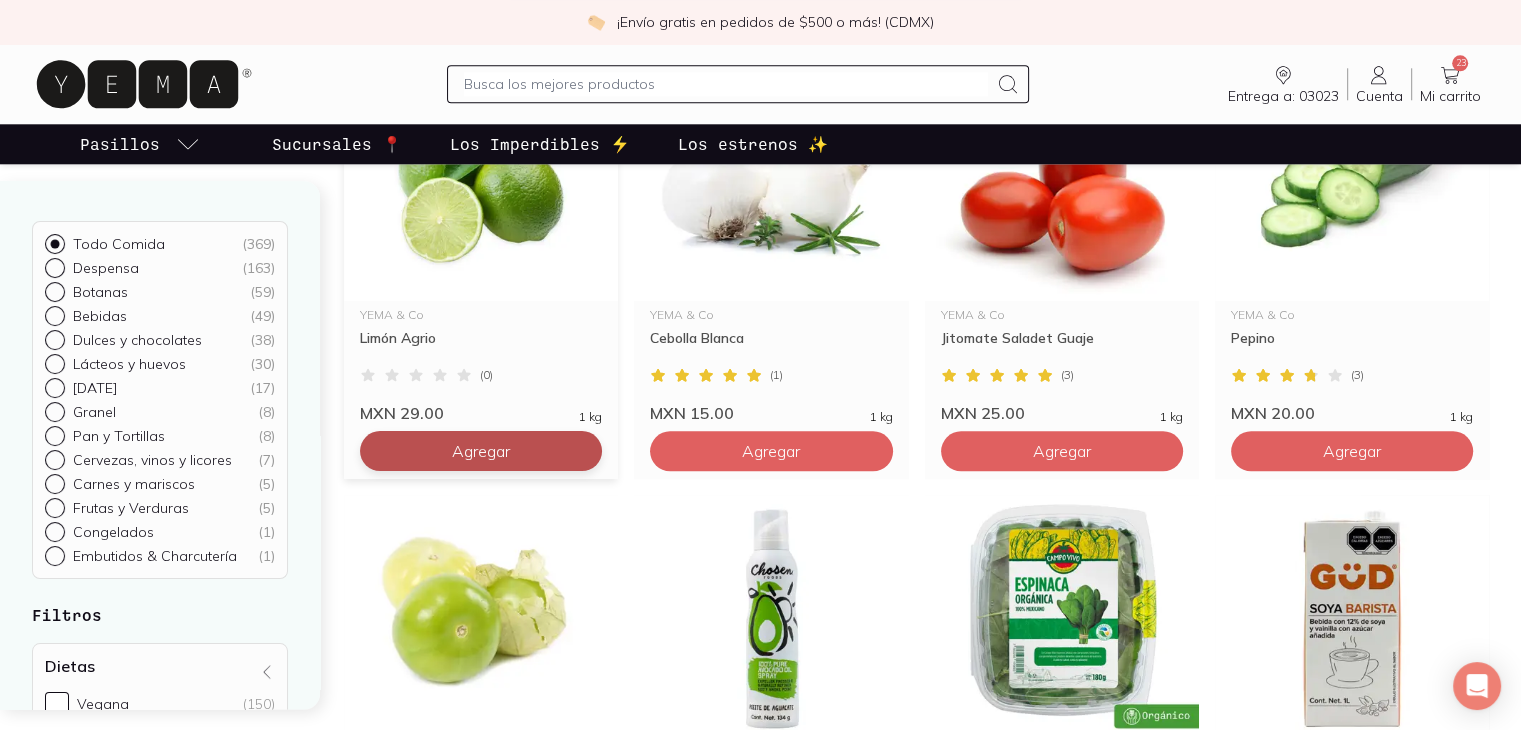click on "Agregar" at bounding box center (481, -1329) 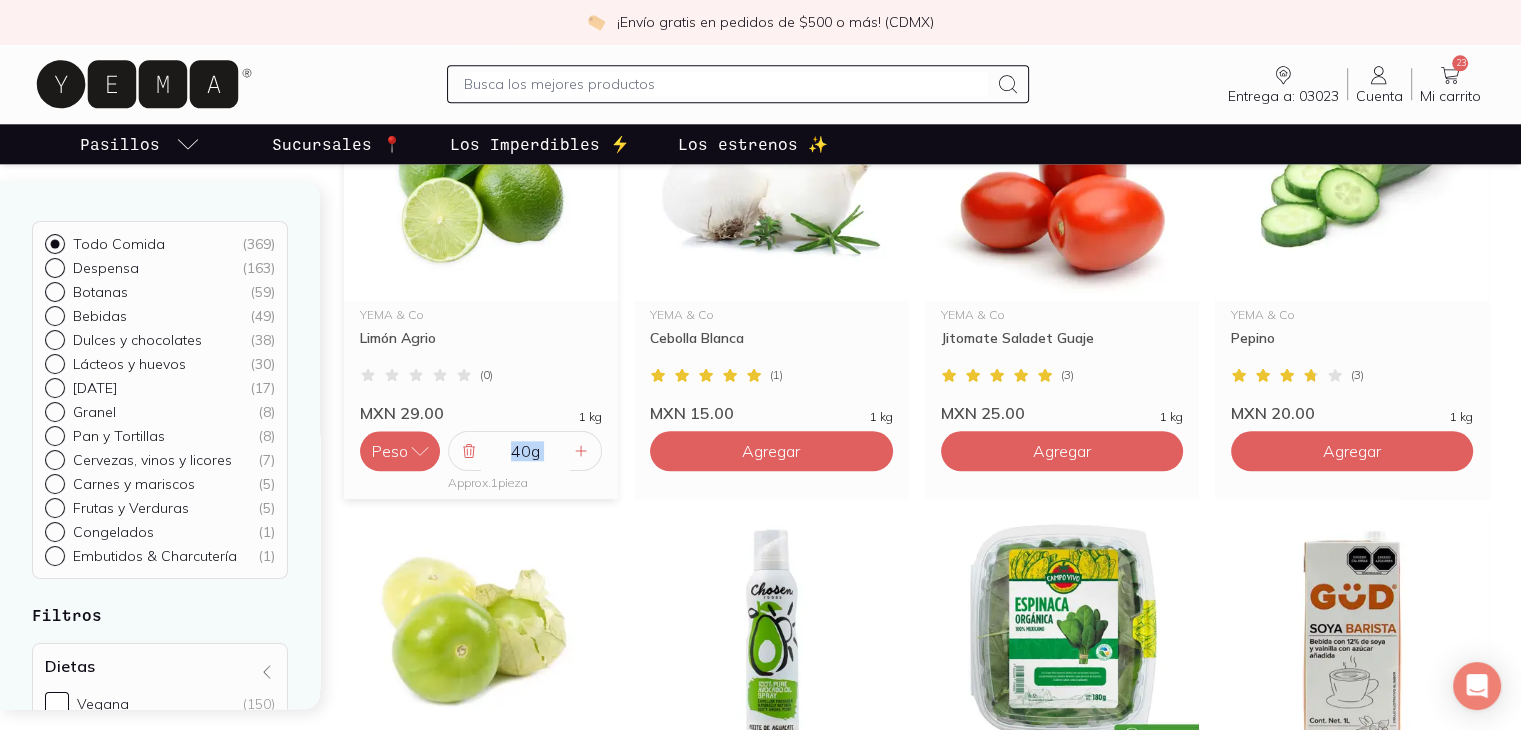 click on "40 g" at bounding box center (525, 451) 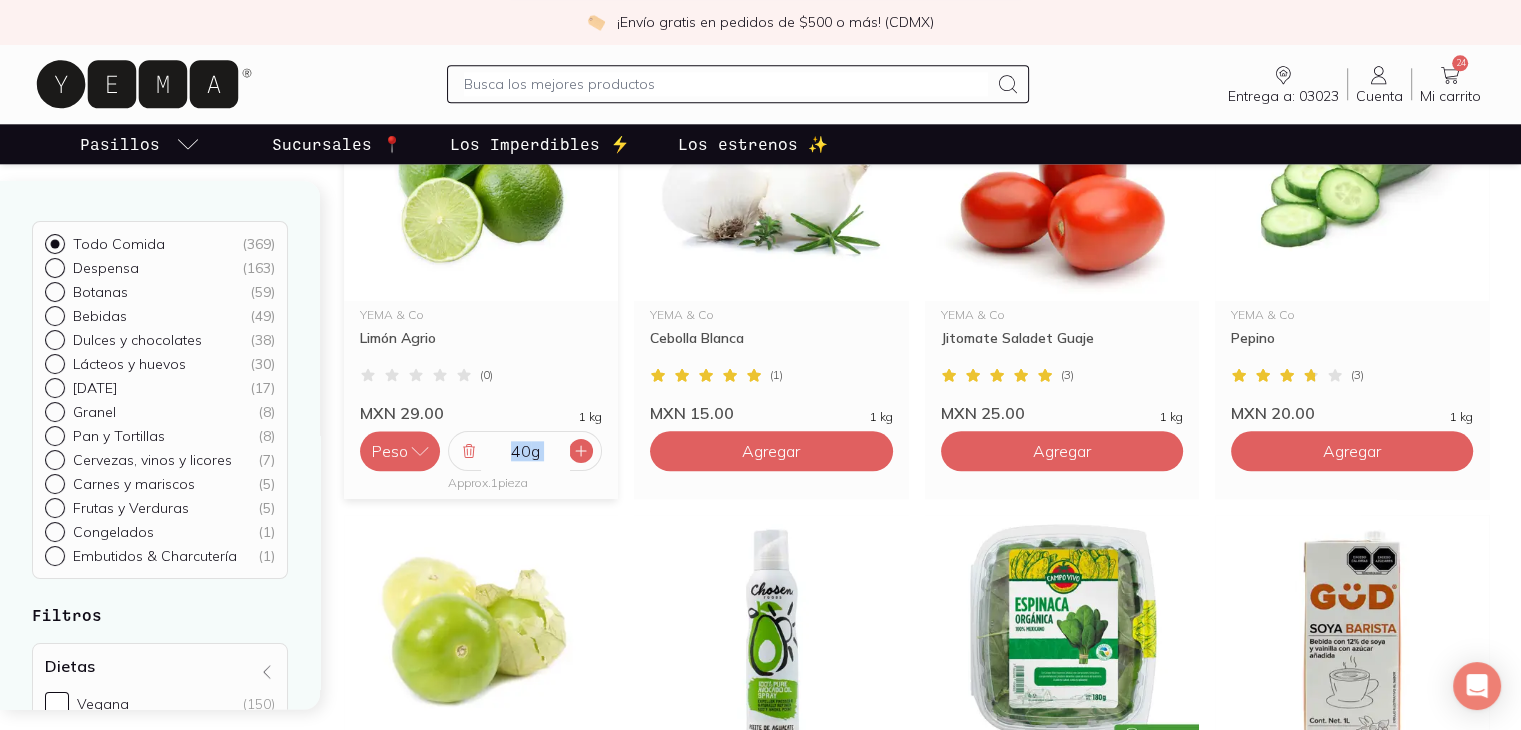 click 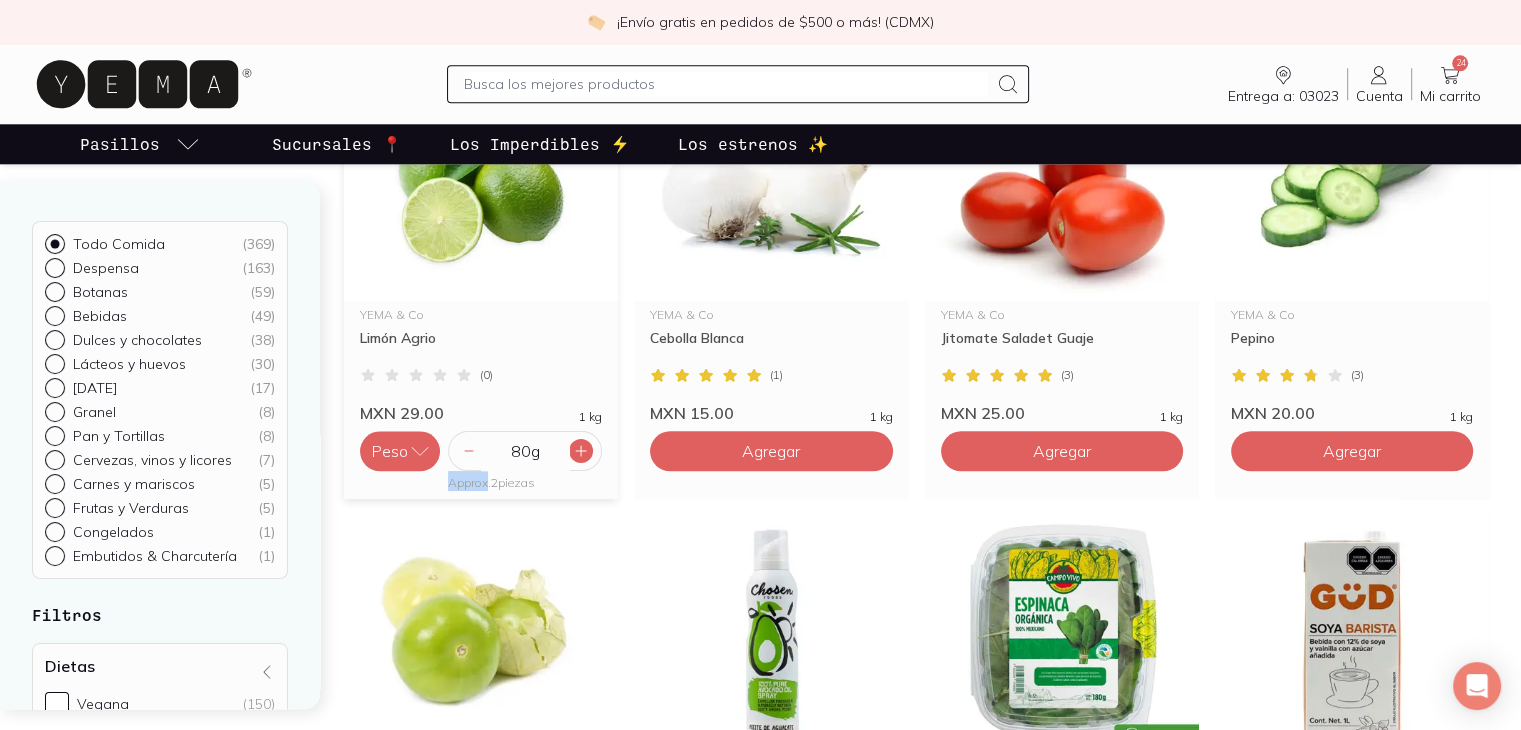 click 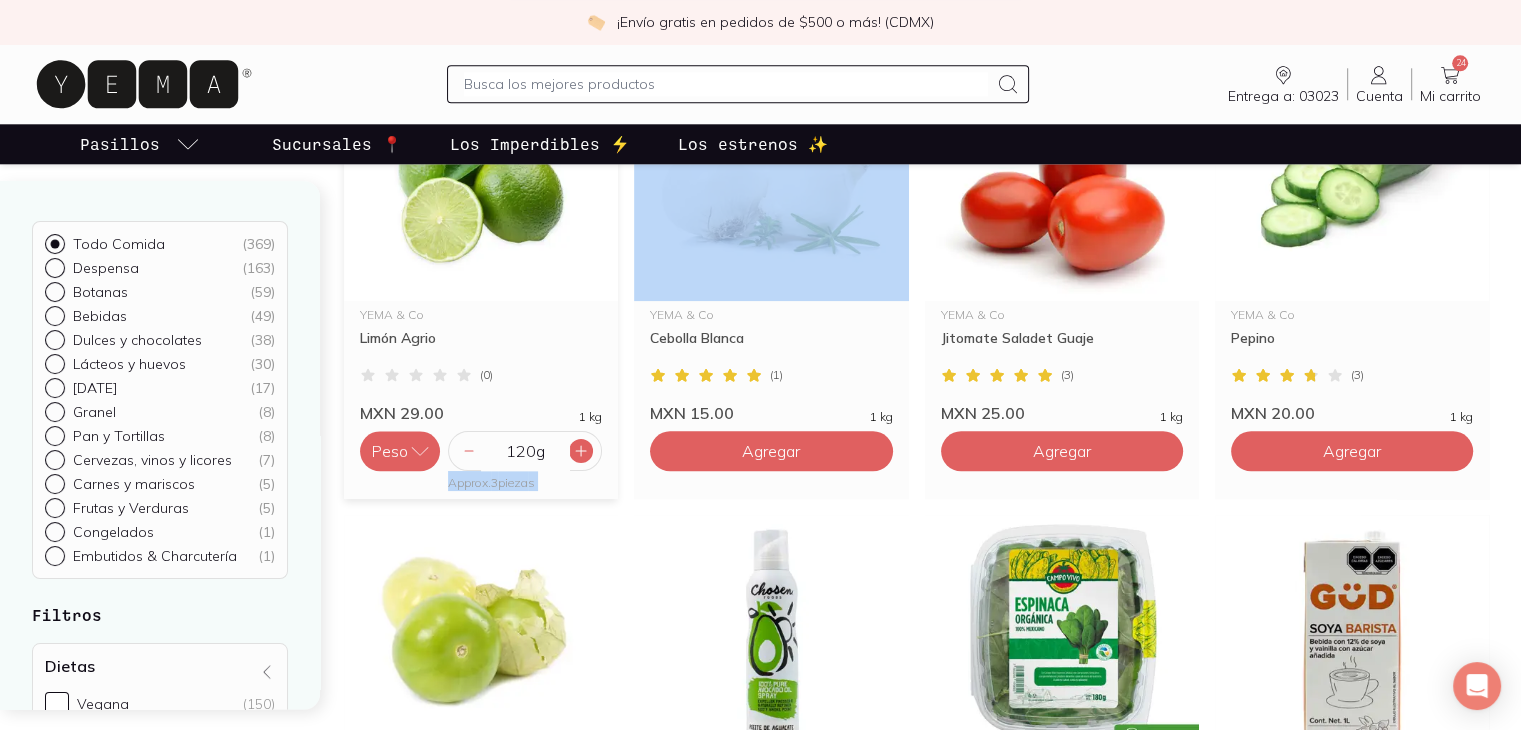 click 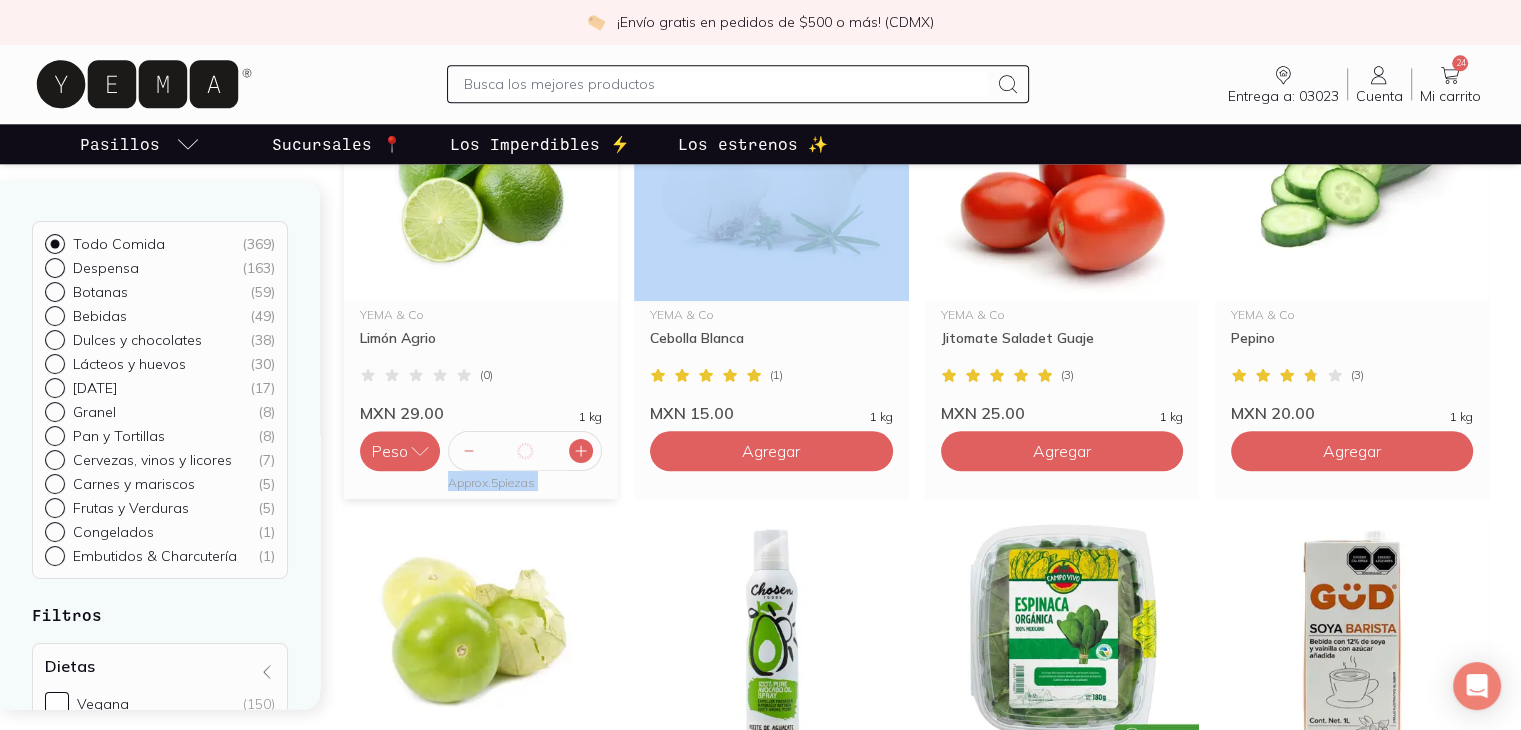 click 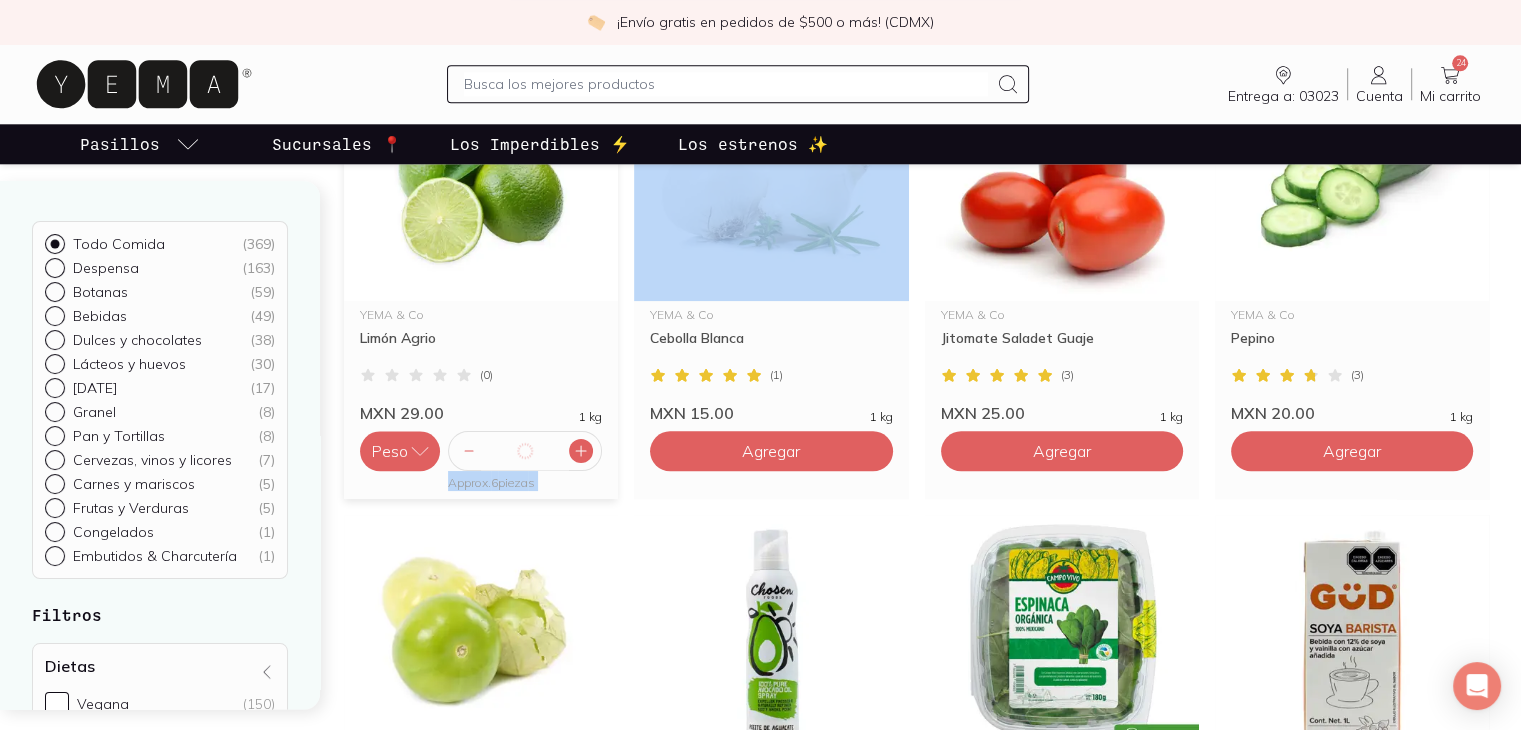 click 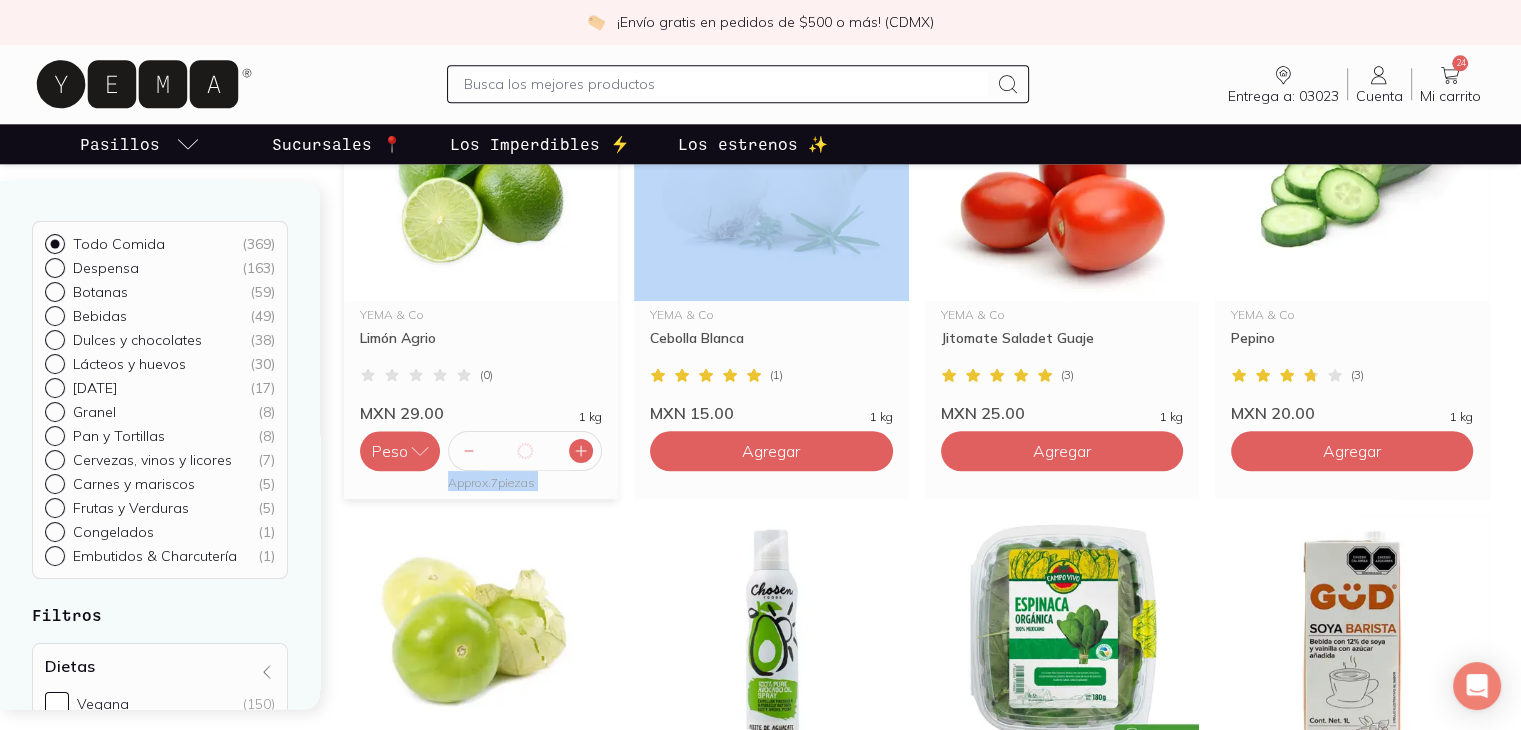 click 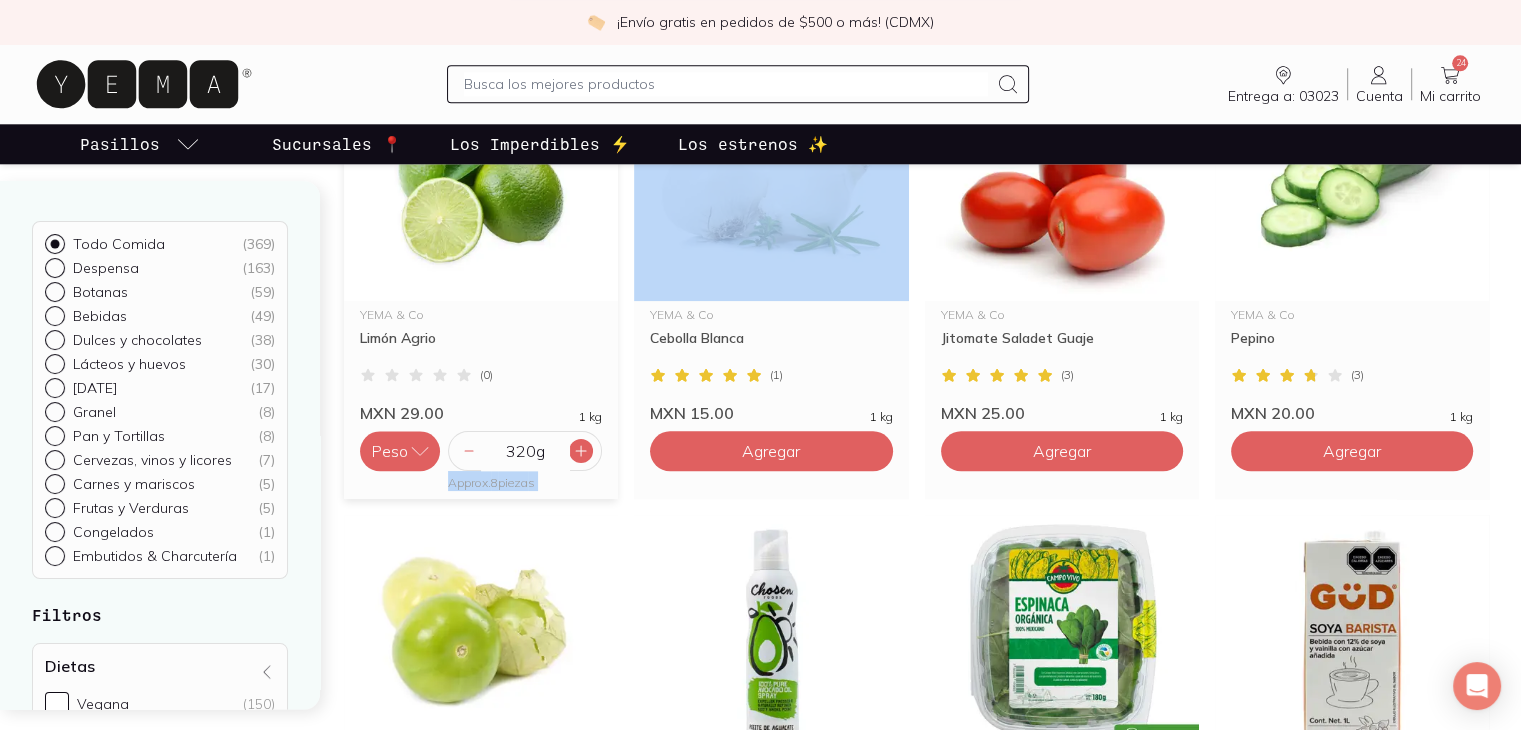 click 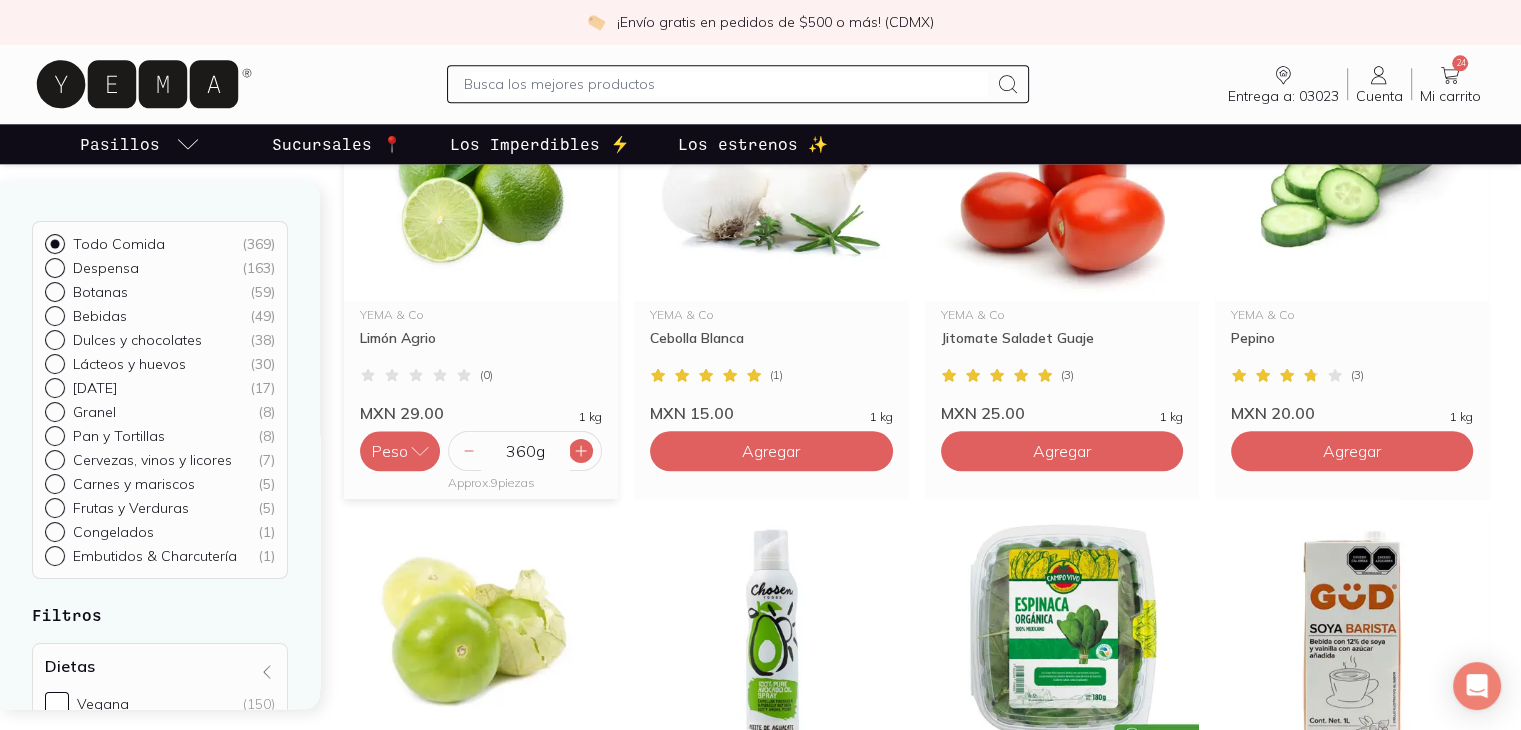 click 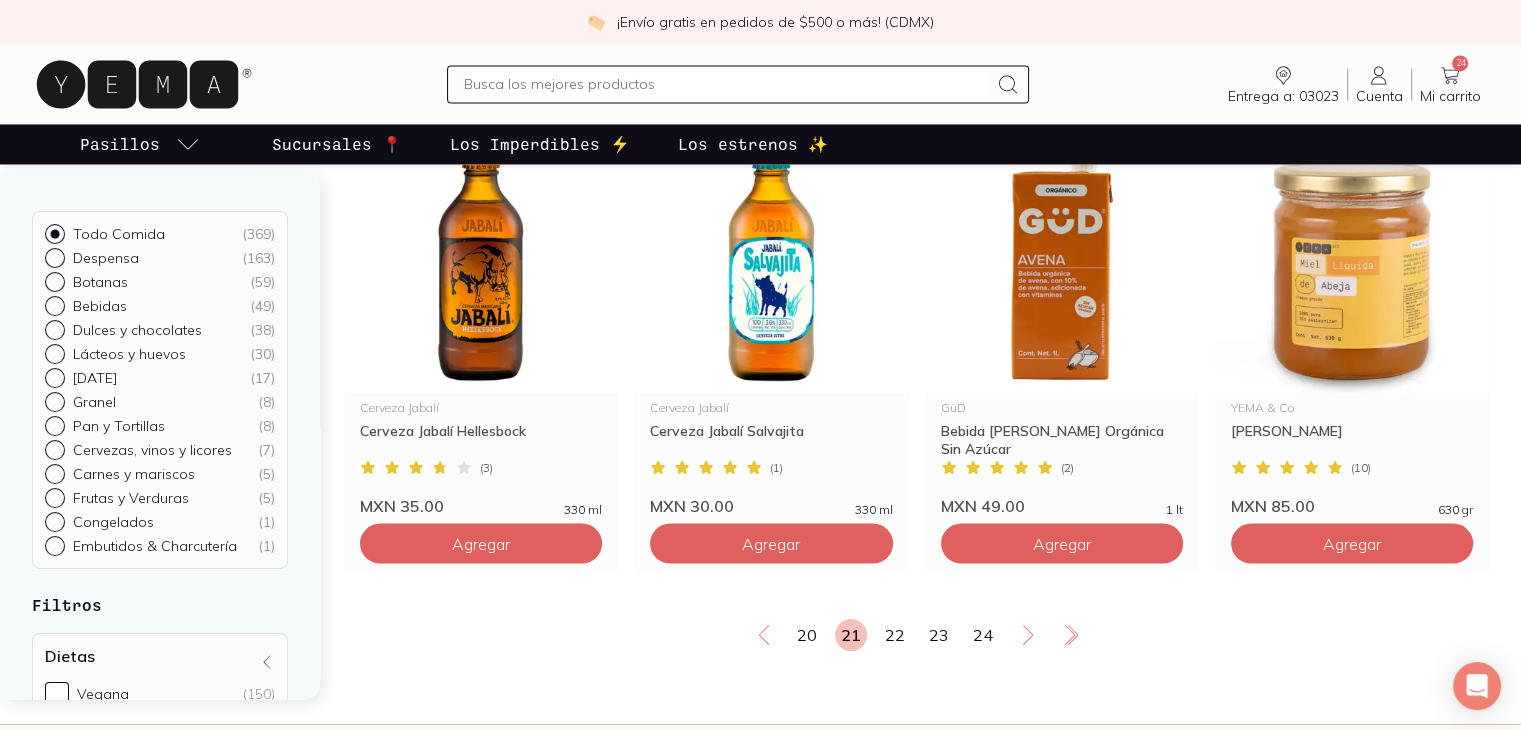 scroll, scrollTop: 3424, scrollLeft: 0, axis: vertical 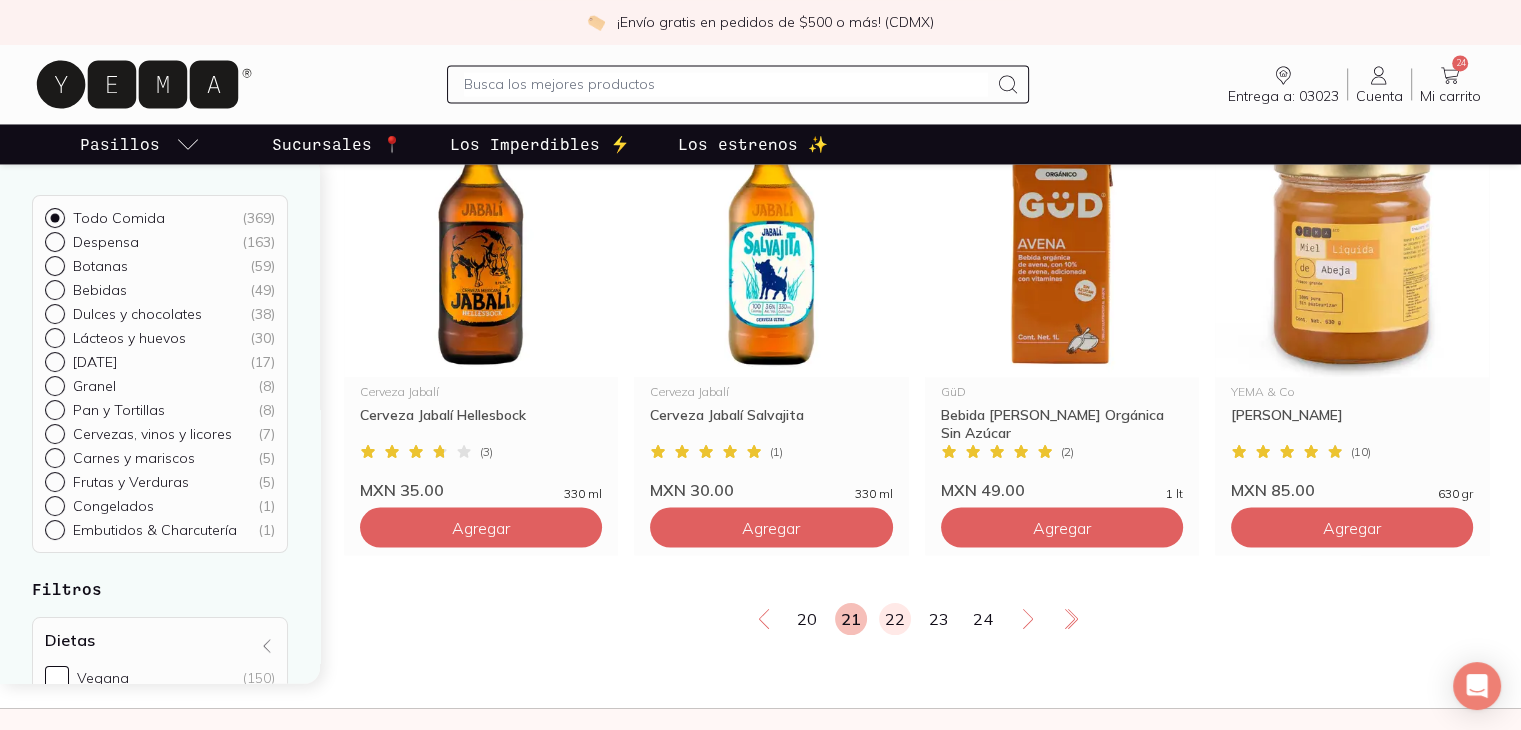 click on "22" at bounding box center (895, 619) 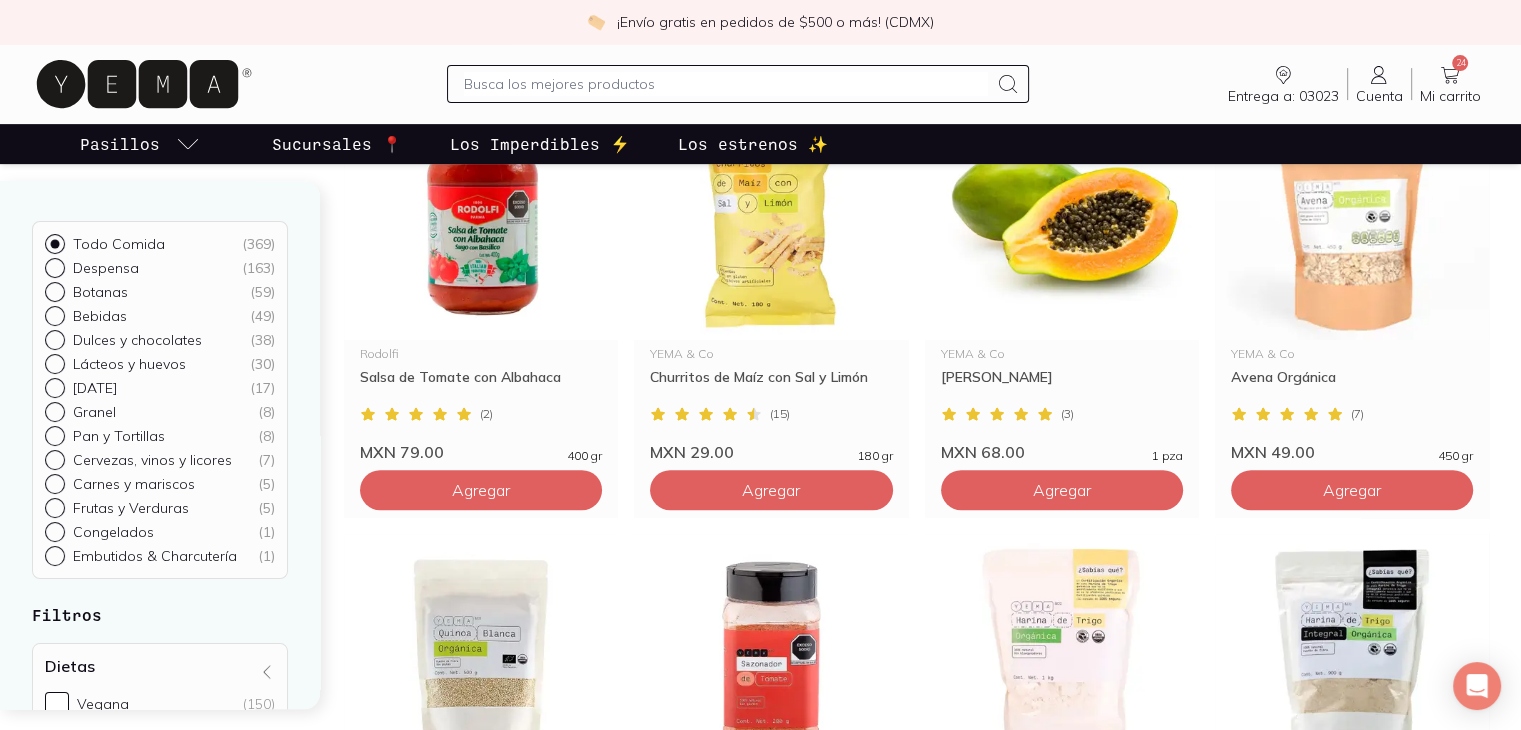 scroll, scrollTop: 797, scrollLeft: 0, axis: vertical 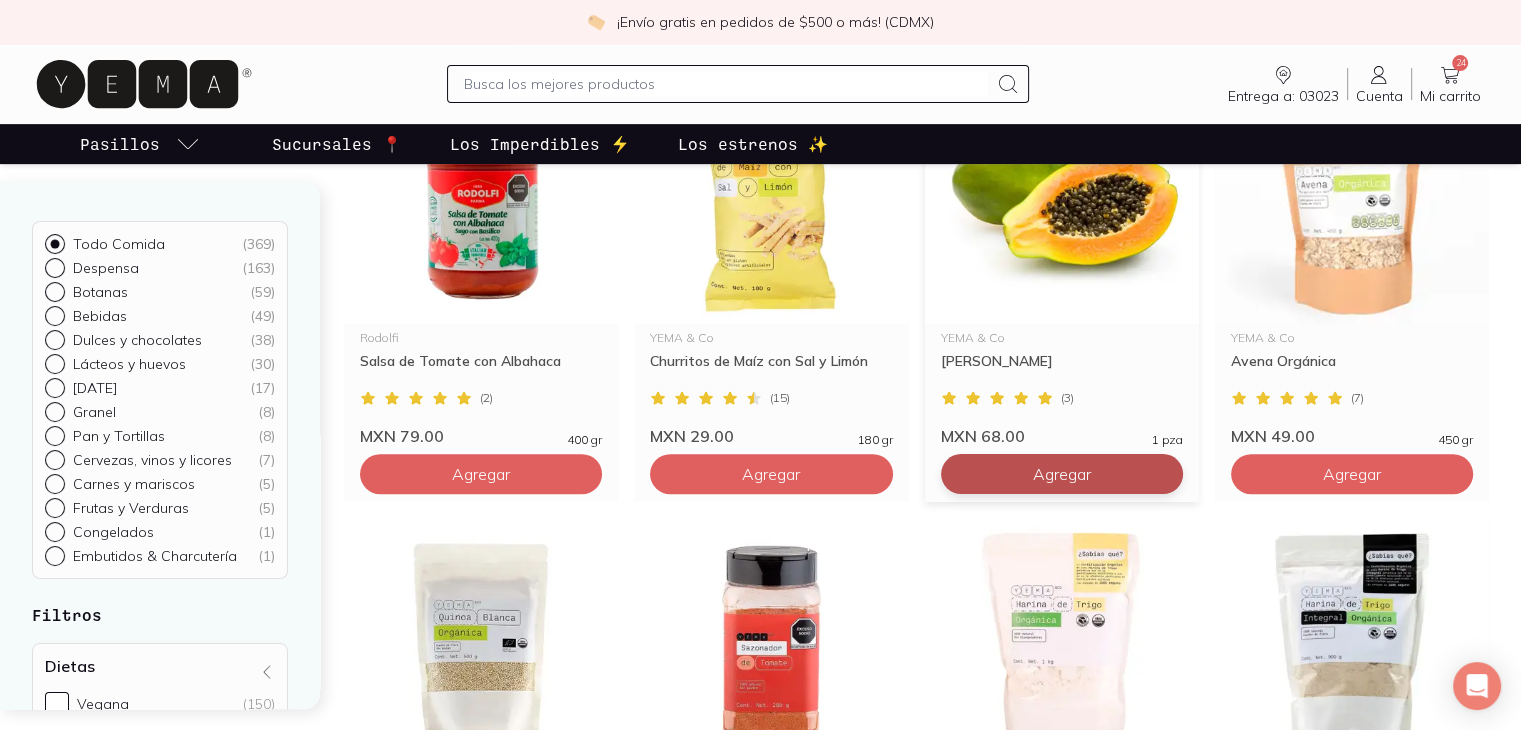 click on "Agregar" at bounding box center (481, 34) 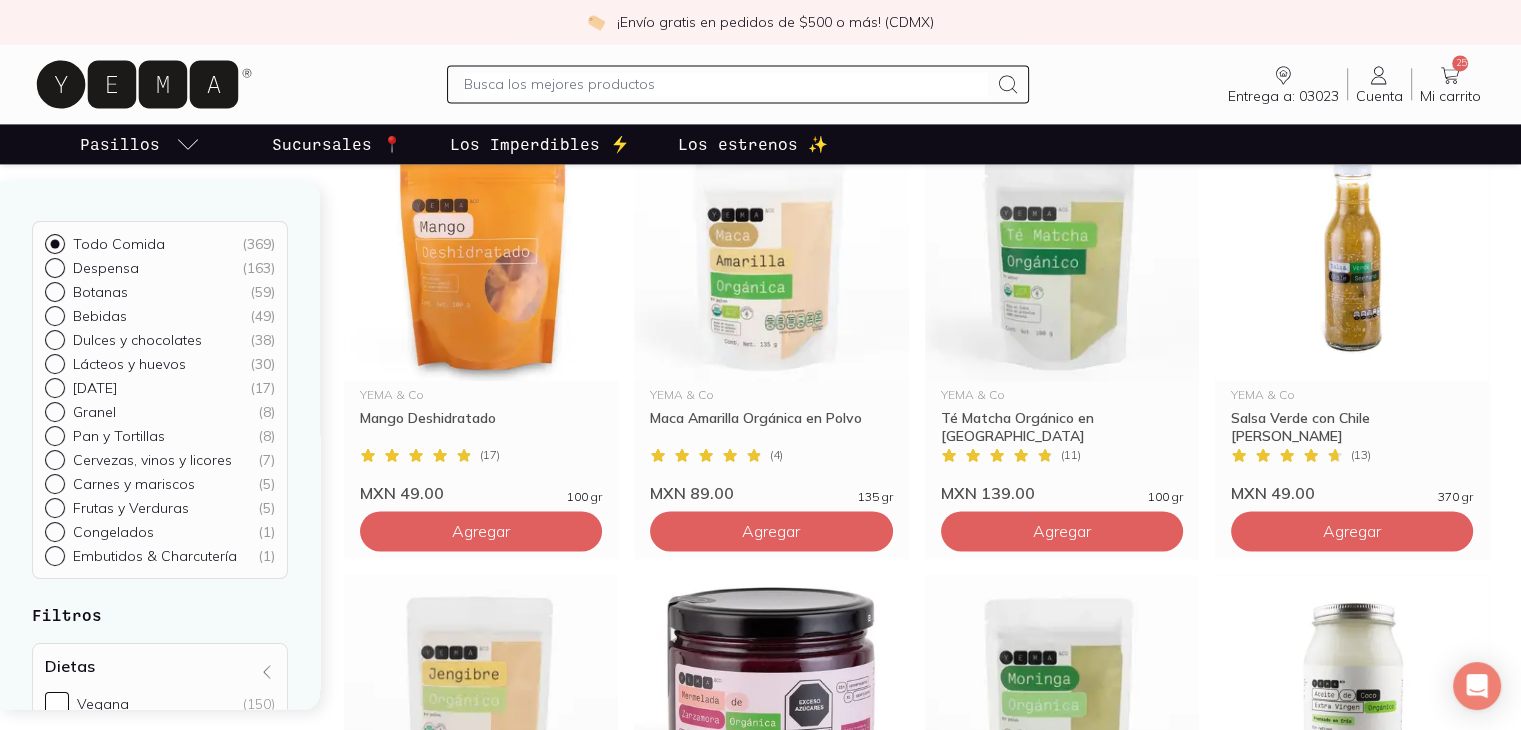 scroll, scrollTop: 797, scrollLeft: 0, axis: vertical 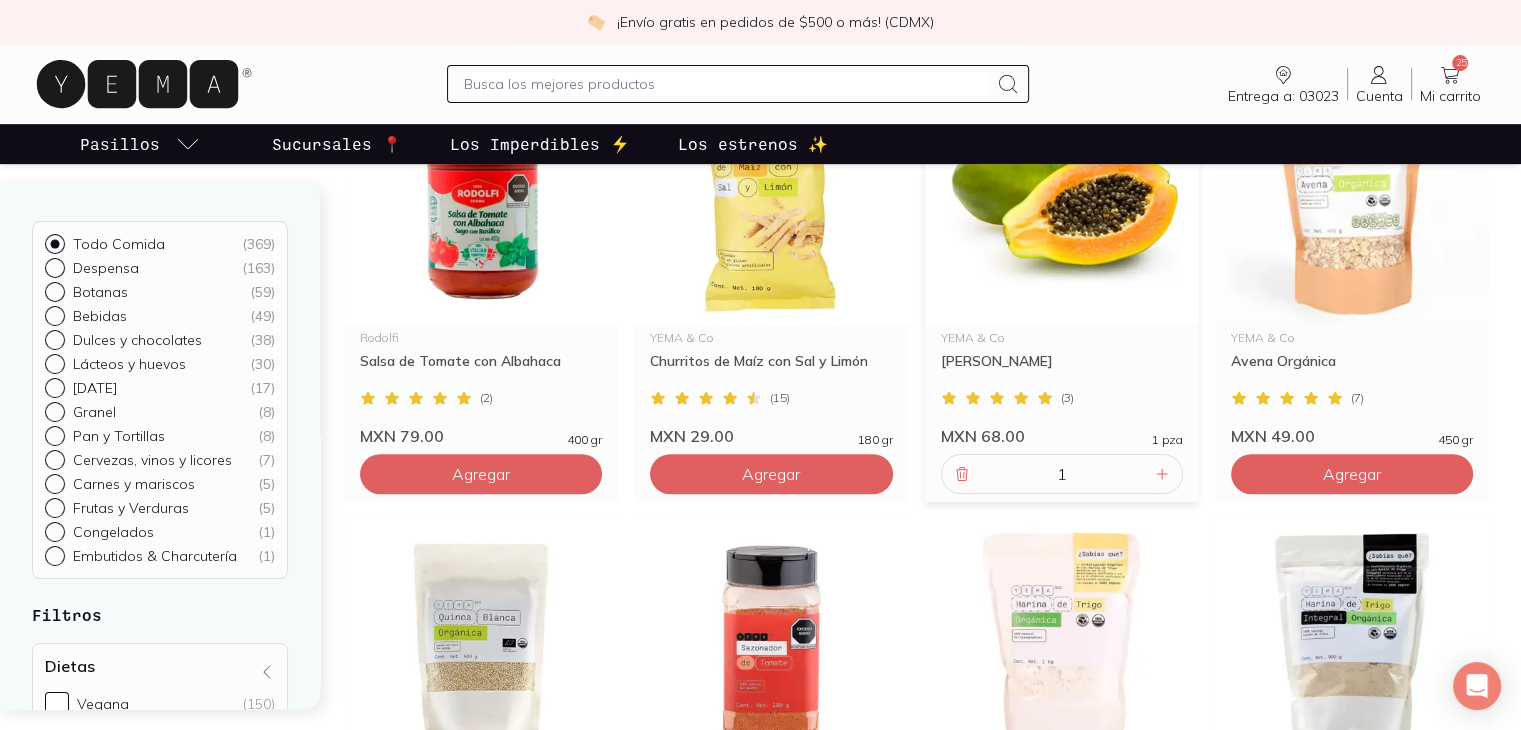 drag, startPoint x: 1520, startPoint y: 216, endPoint x: 1530, endPoint y: 233, distance: 19.723083 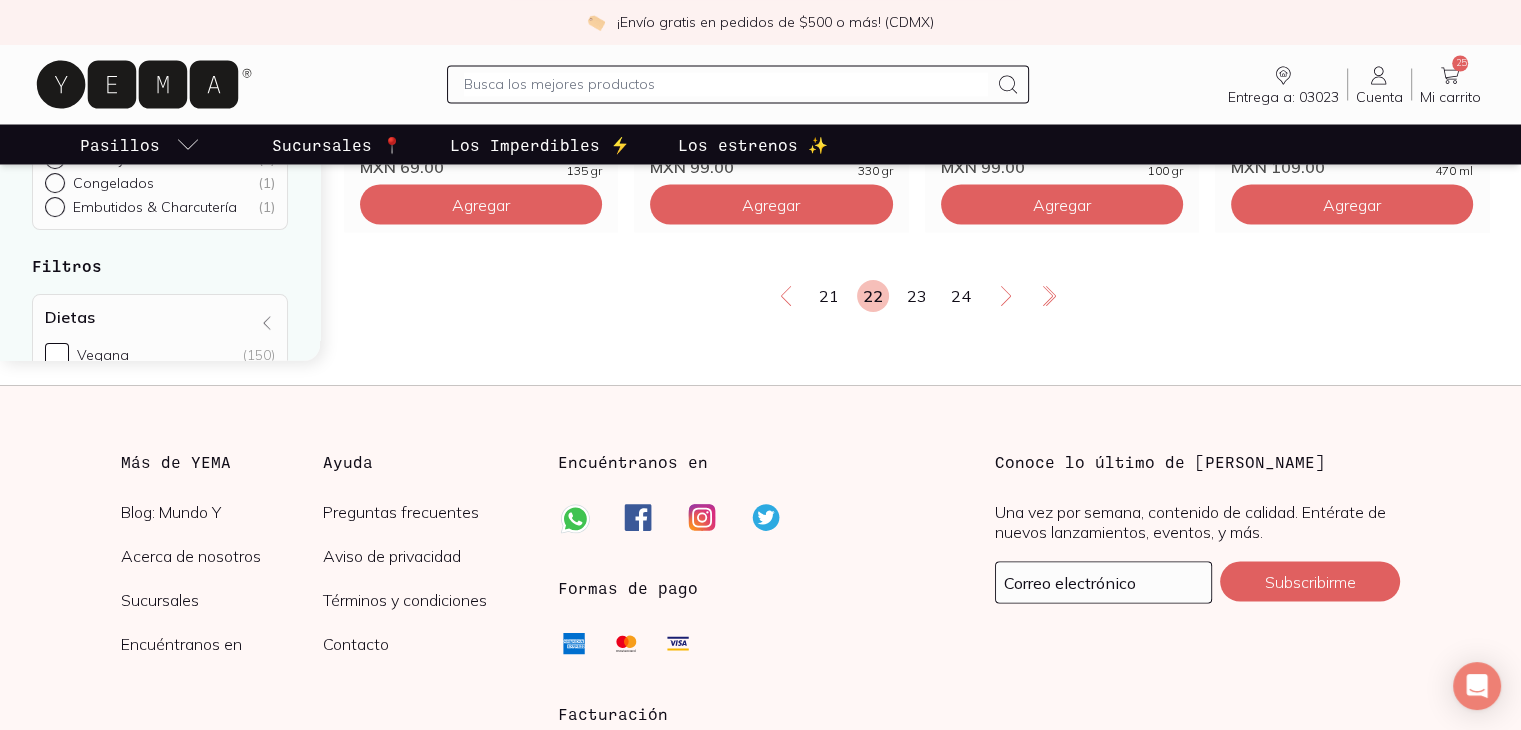 scroll, scrollTop: 3696, scrollLeft: 0, axis: vertical 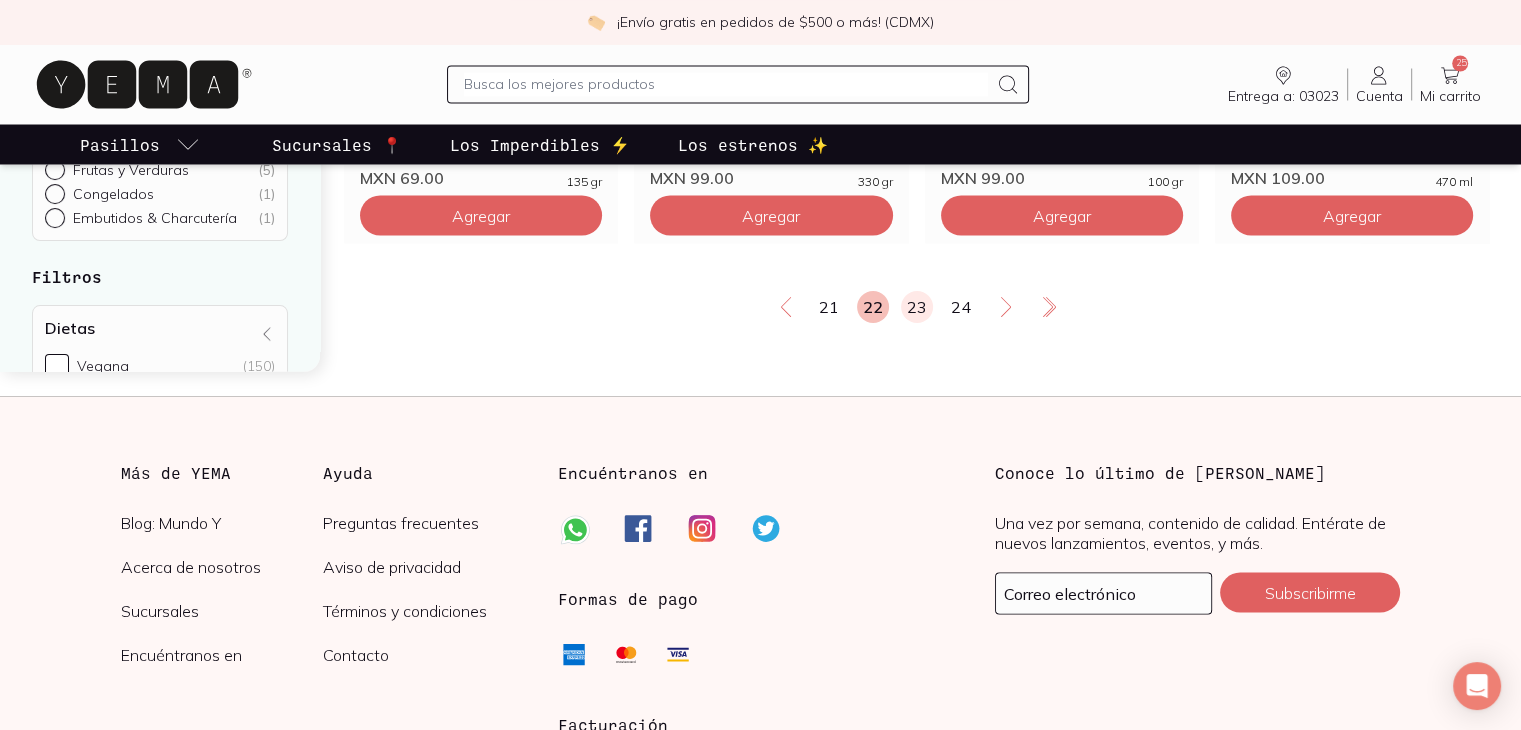 click on "23" at bounding box center (917, 307) 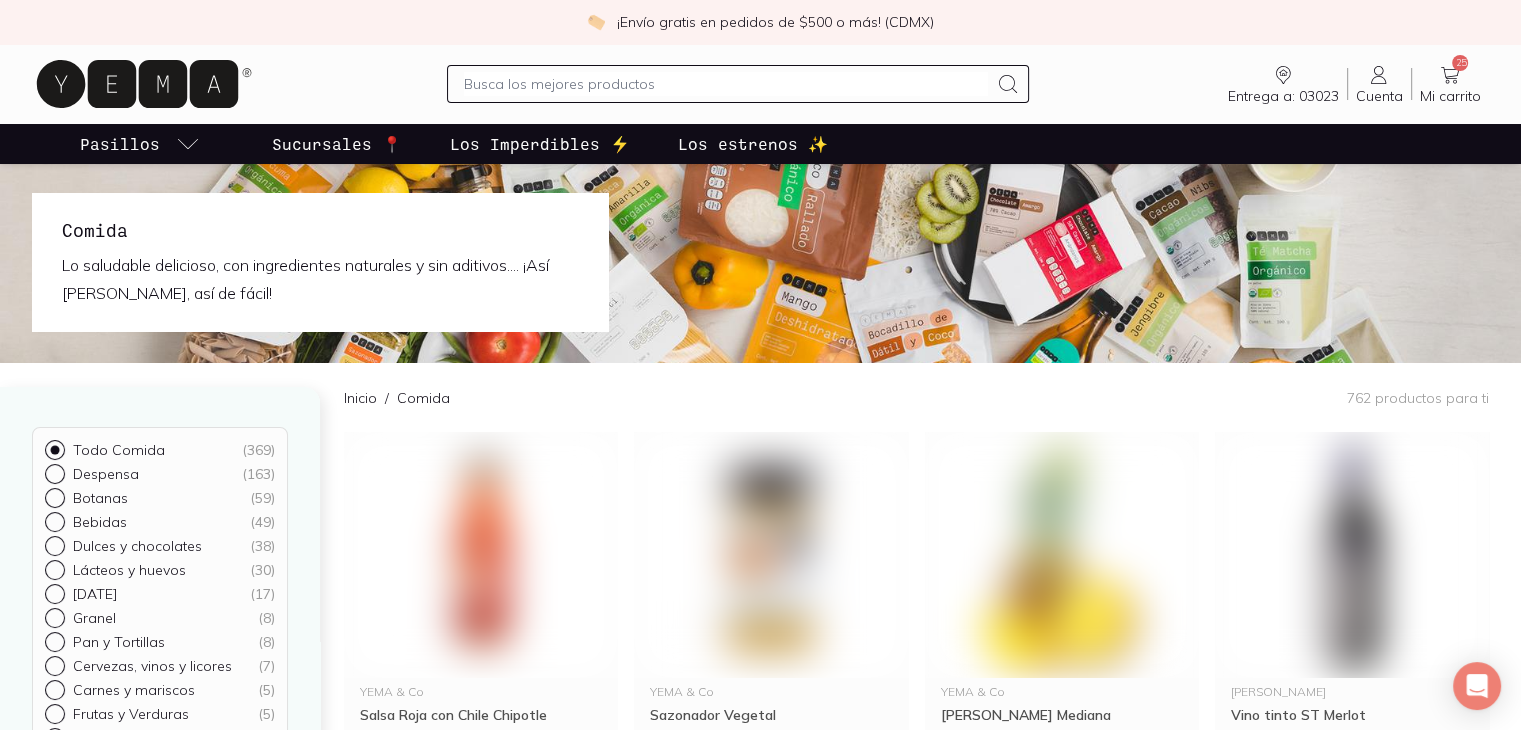 scroll, scrollTop: 0, scrollLeft: 0, axis: both 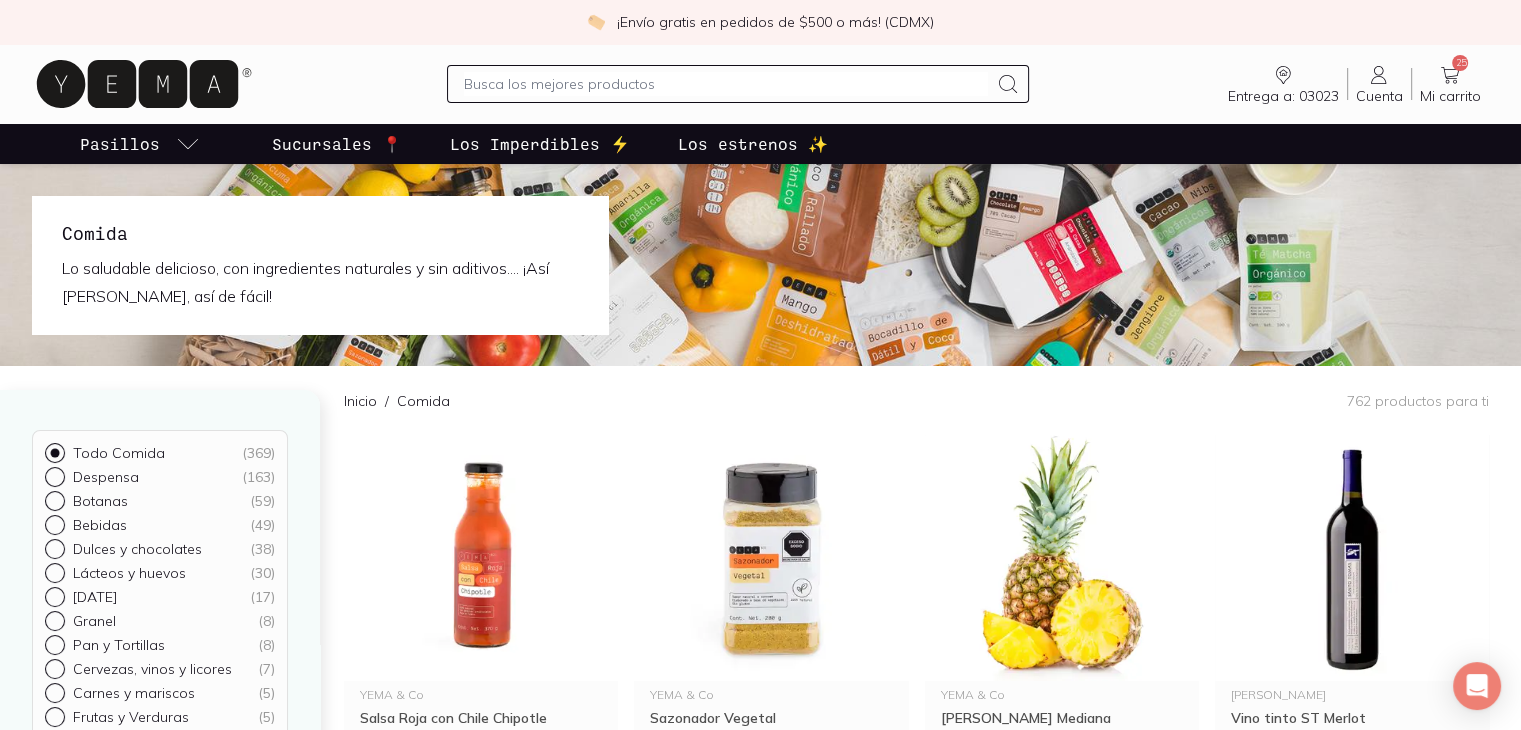 drag, startPoint x: 1520, startPoint y: 86, endPoint x: 1528, endPoint y: 98, distance: 14.422205 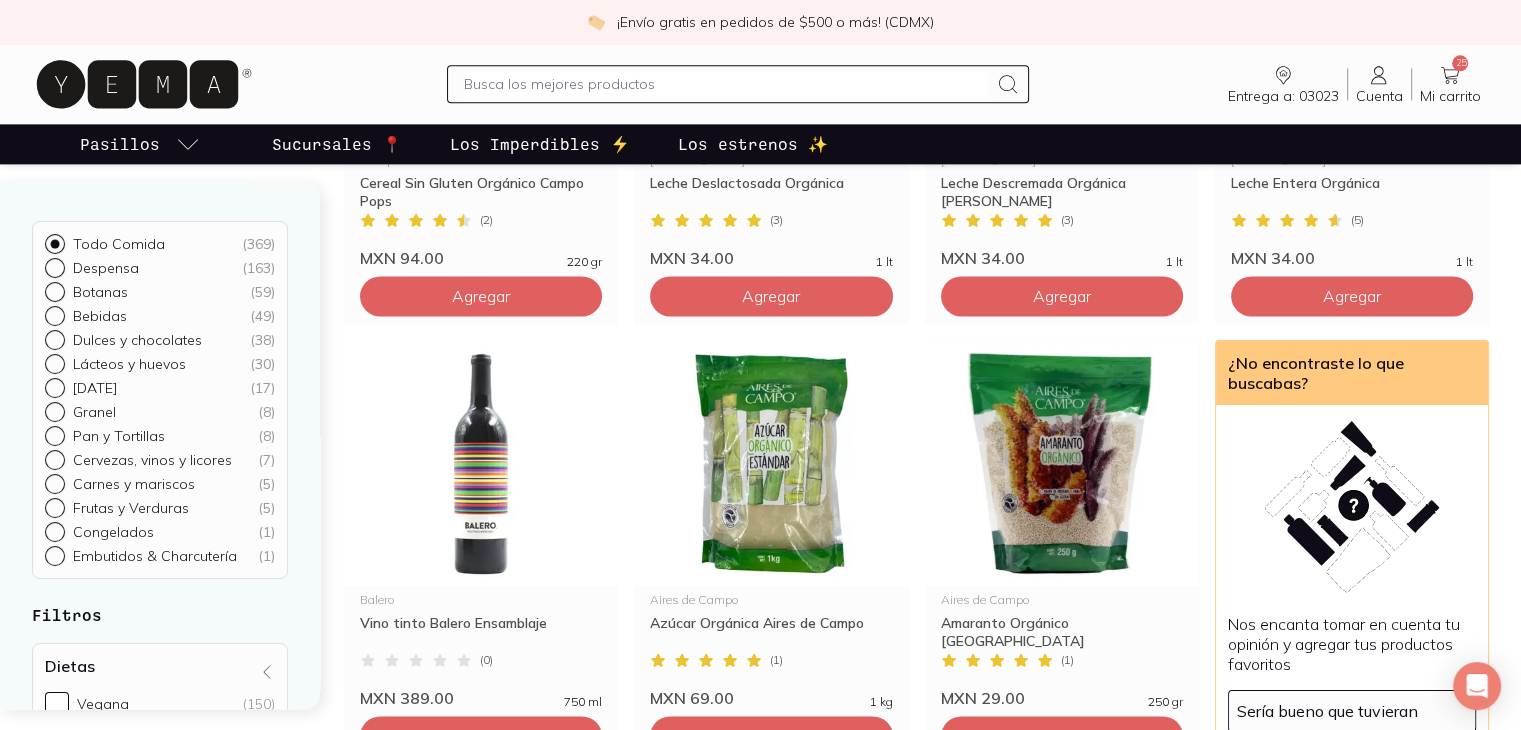 scroll, scrollTop: 2638, scrollLeft: 0, axis: vertical 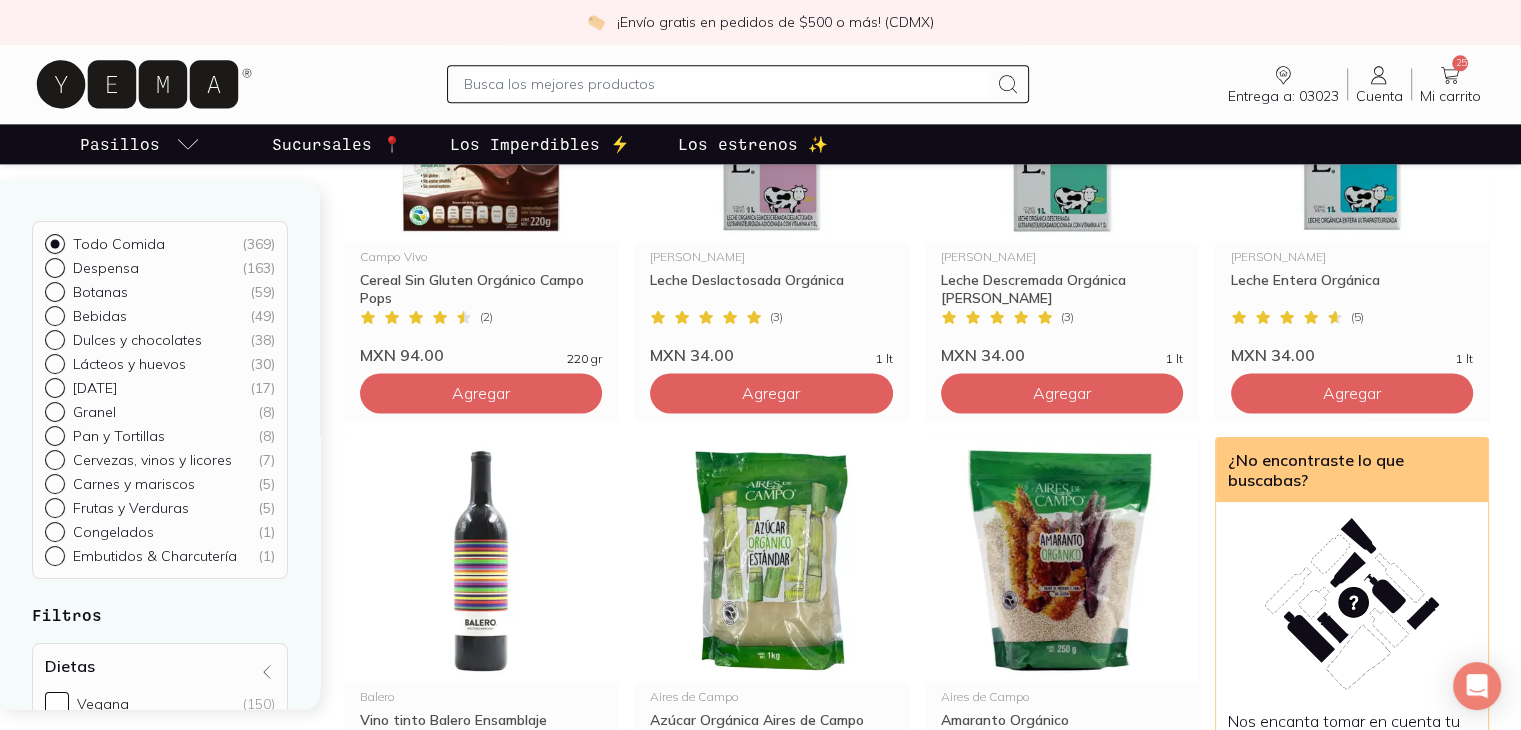 click on "[DATE] ( 17 )" at bounding box center (53, 387) 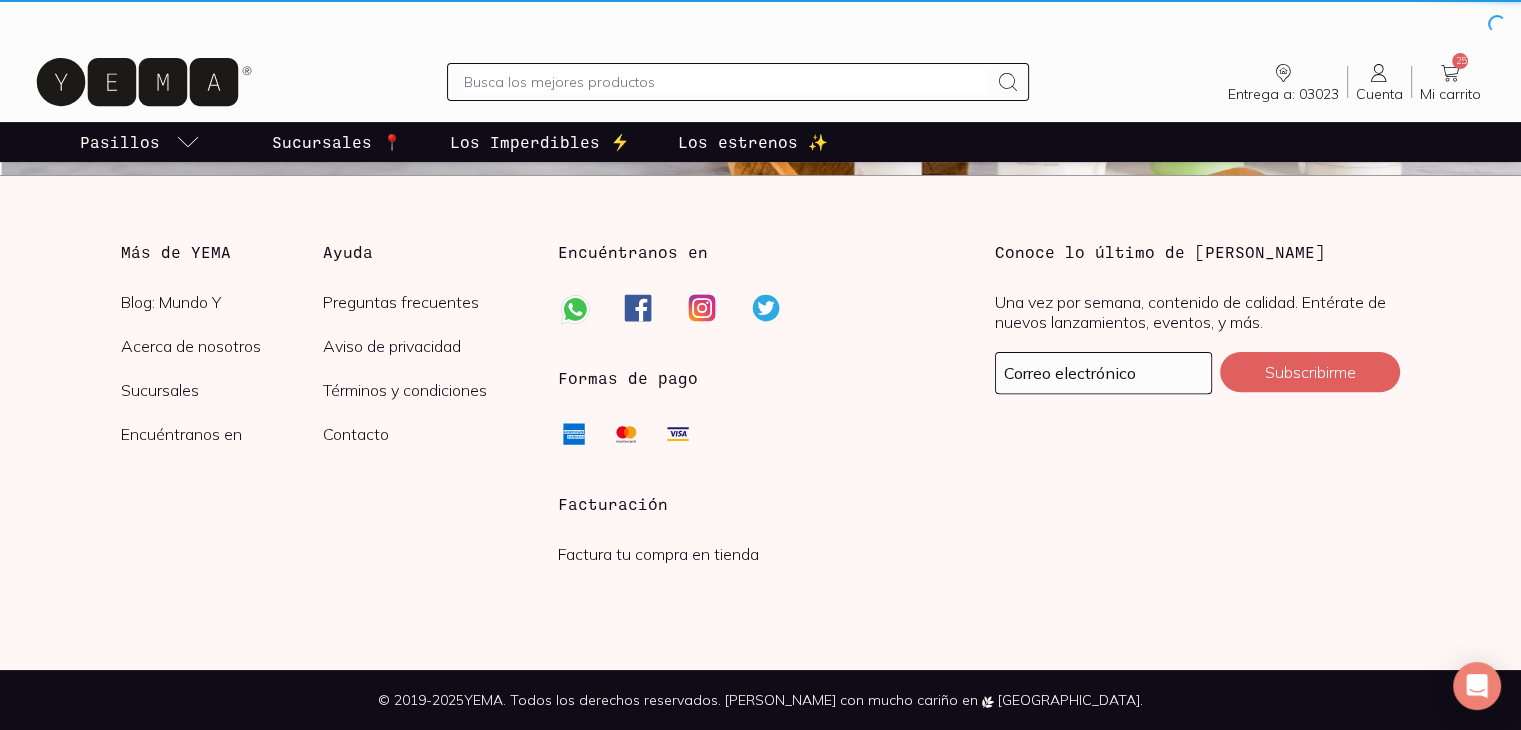 scroll, scrollTop: 0, scrollLeft: 0, axis: both 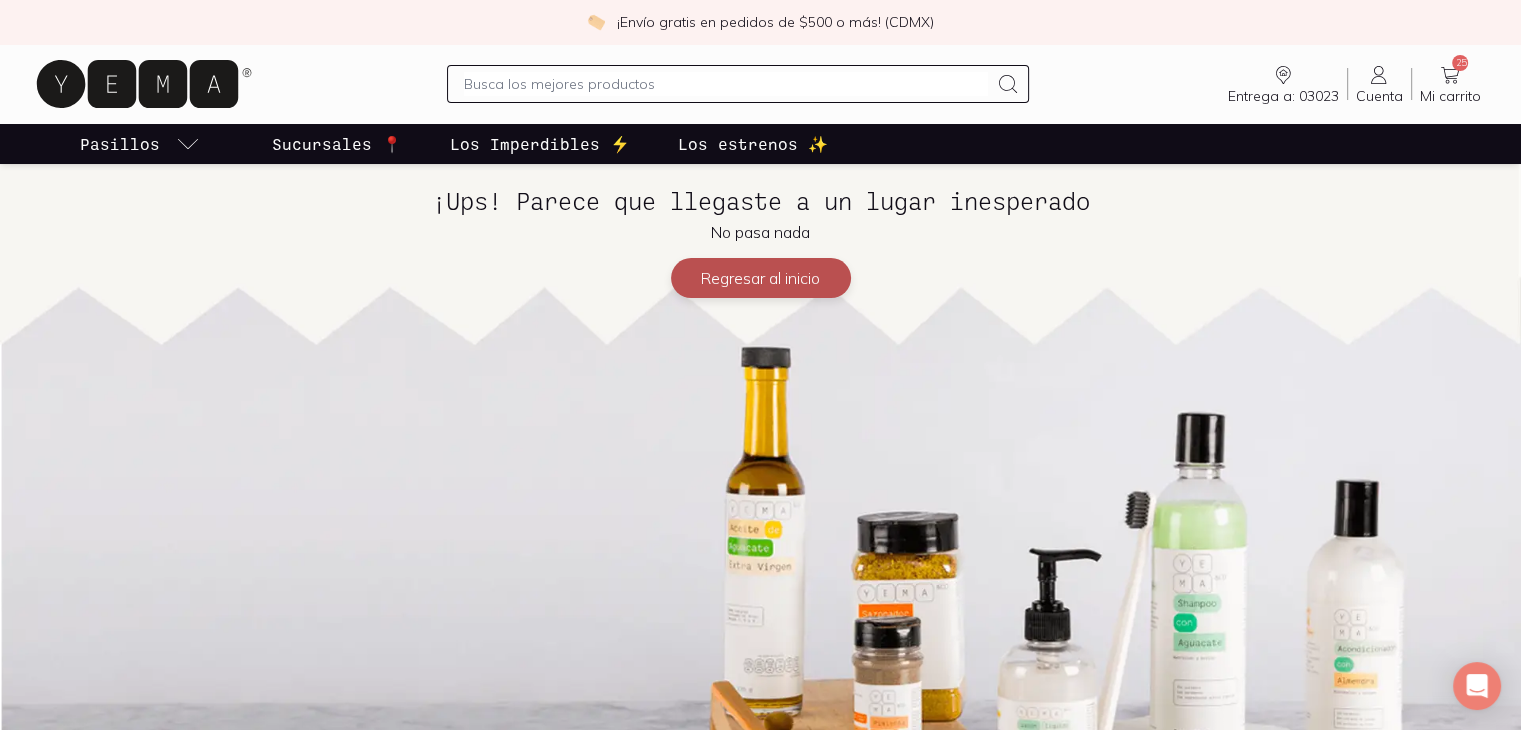 click on "Regresar al inicio" at bounding box center [761, 278] 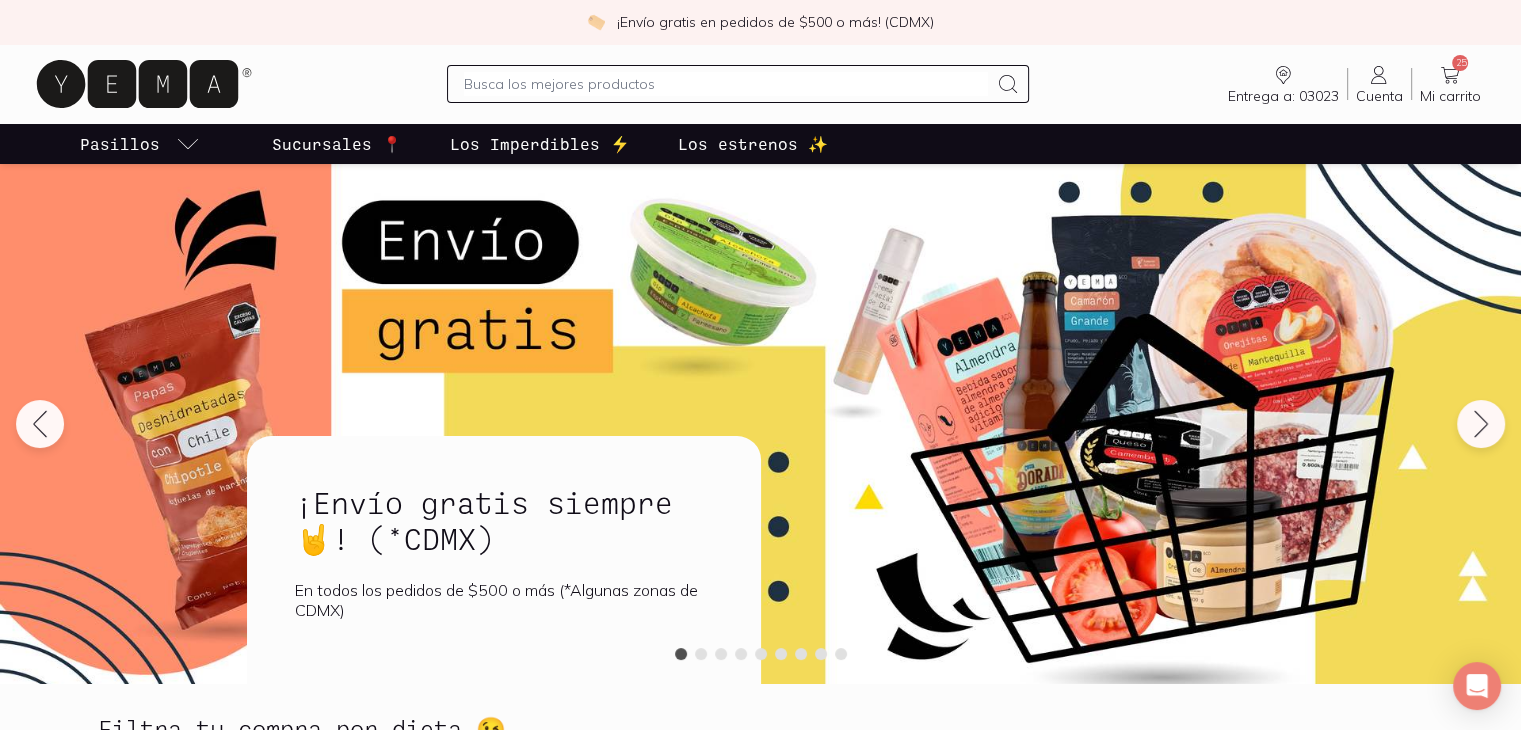 click on "Los Imperdibles ⚡️" at bounding box center [540, 144] 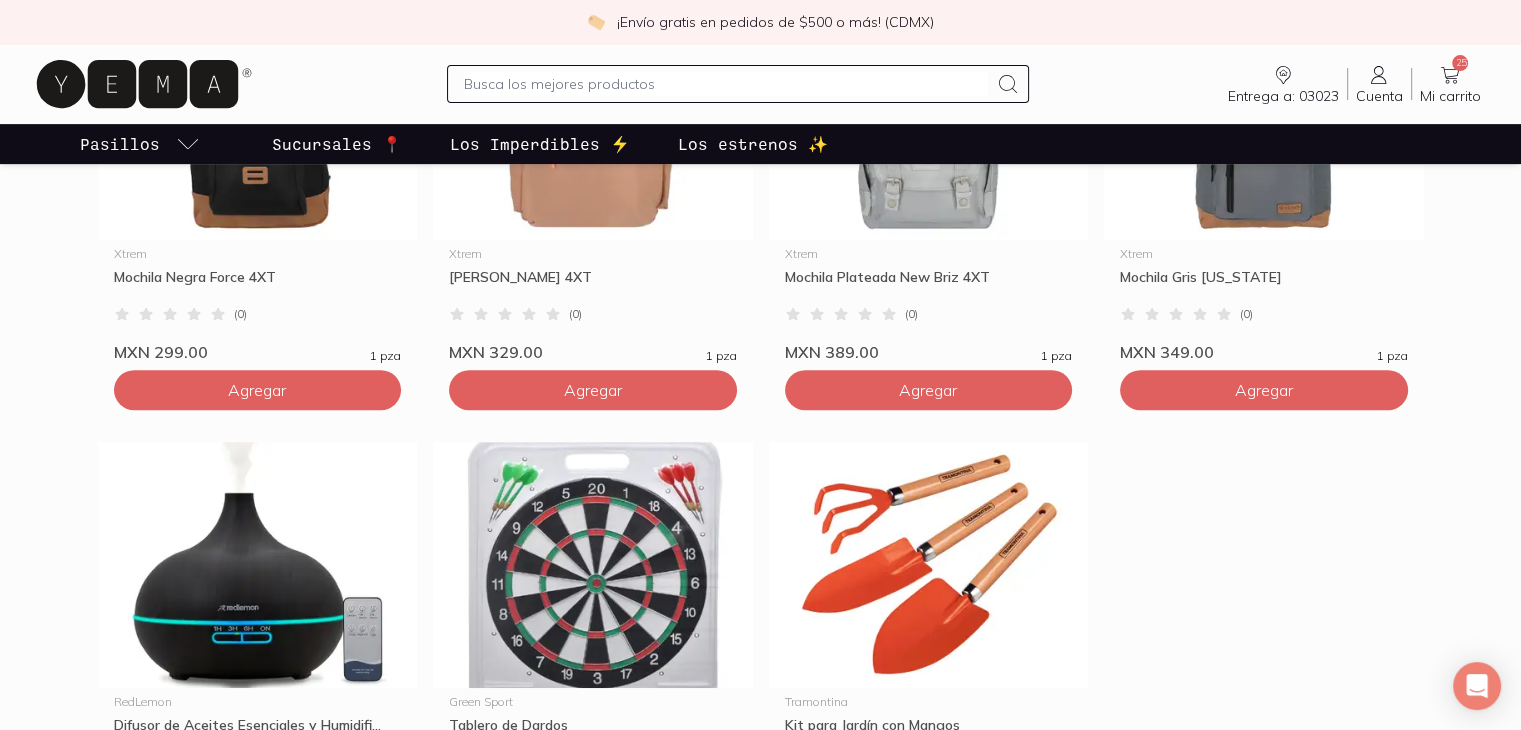 scroll, scrollTop: 0, scrollLeft: 0, axis: both 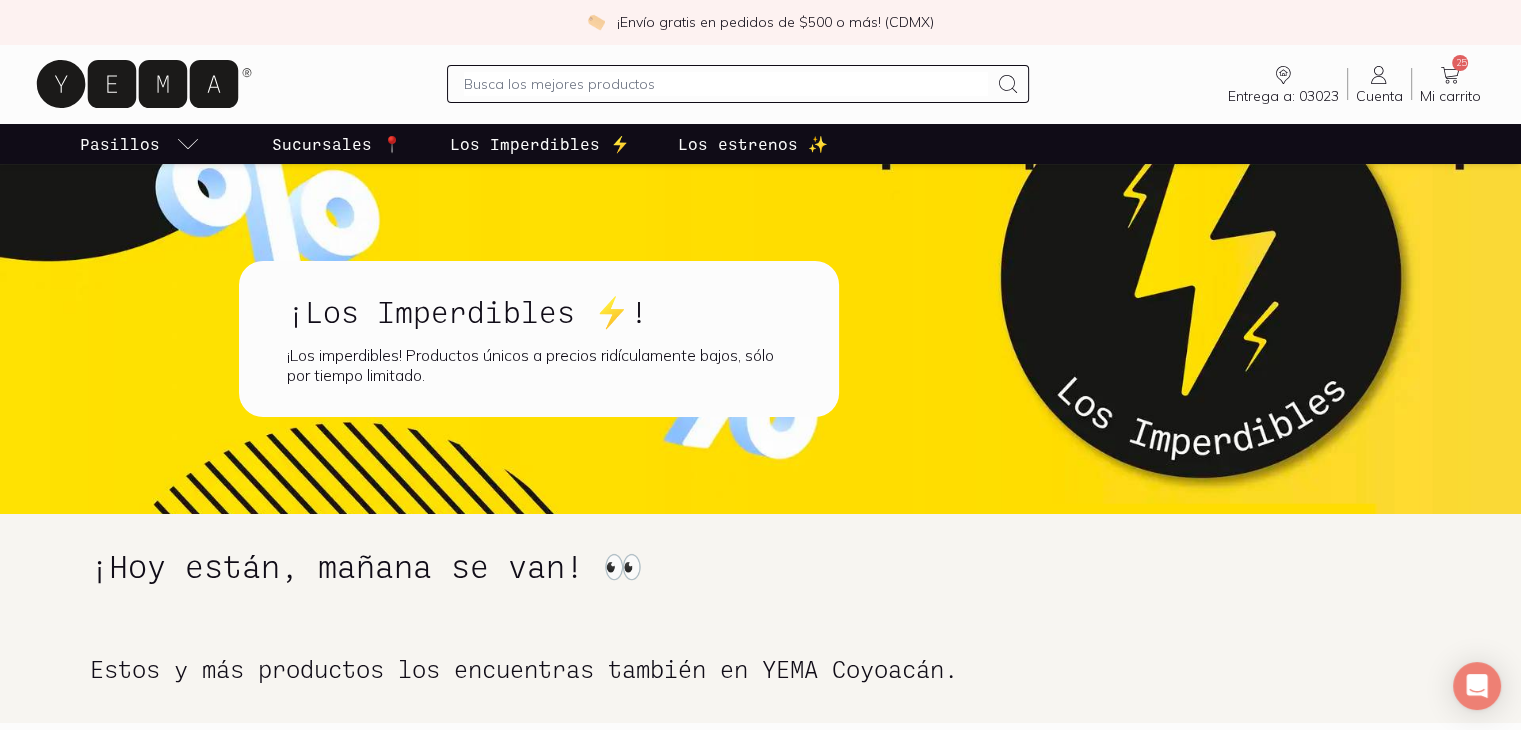 click 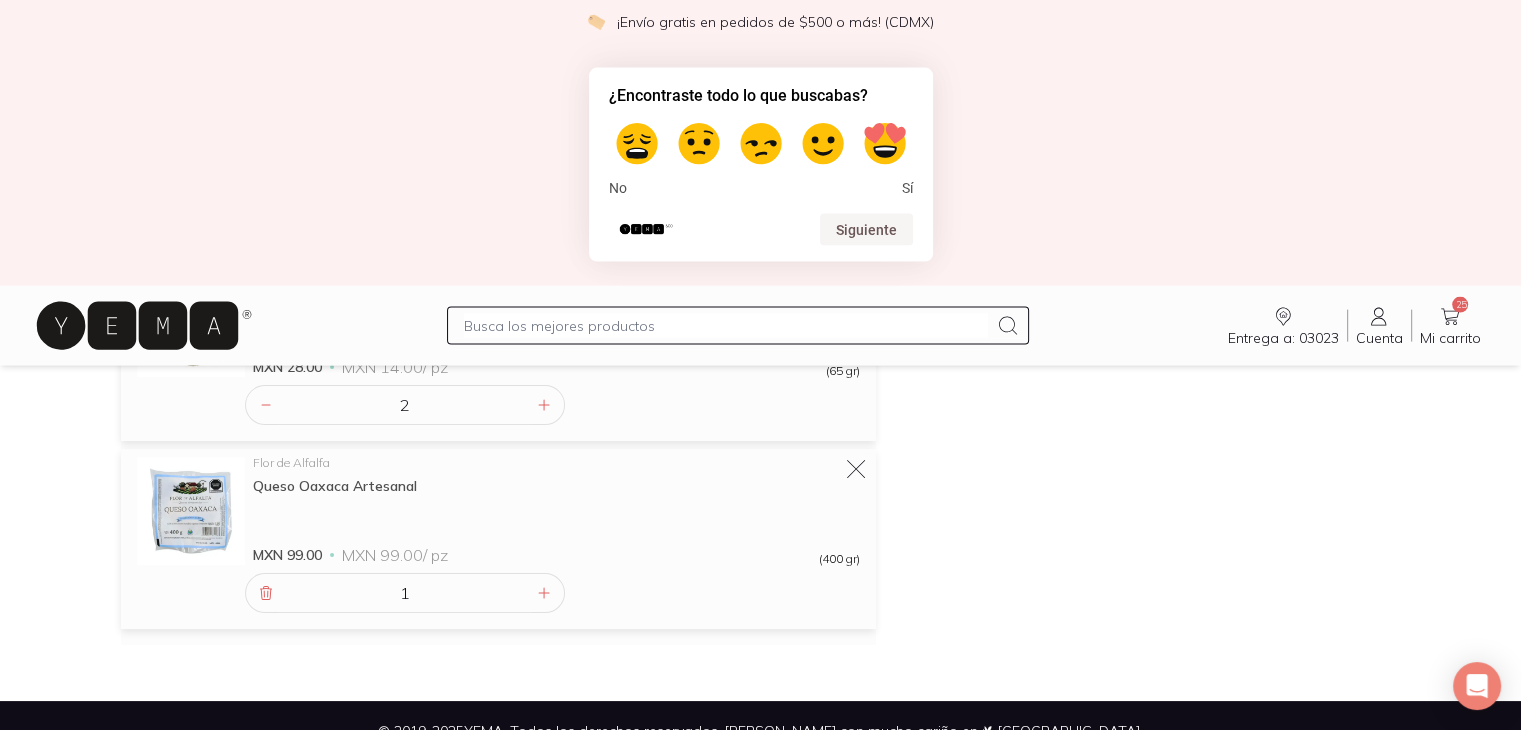 scroll, scrollTop: 4418, scrollLeft: 0, axis: vertical 